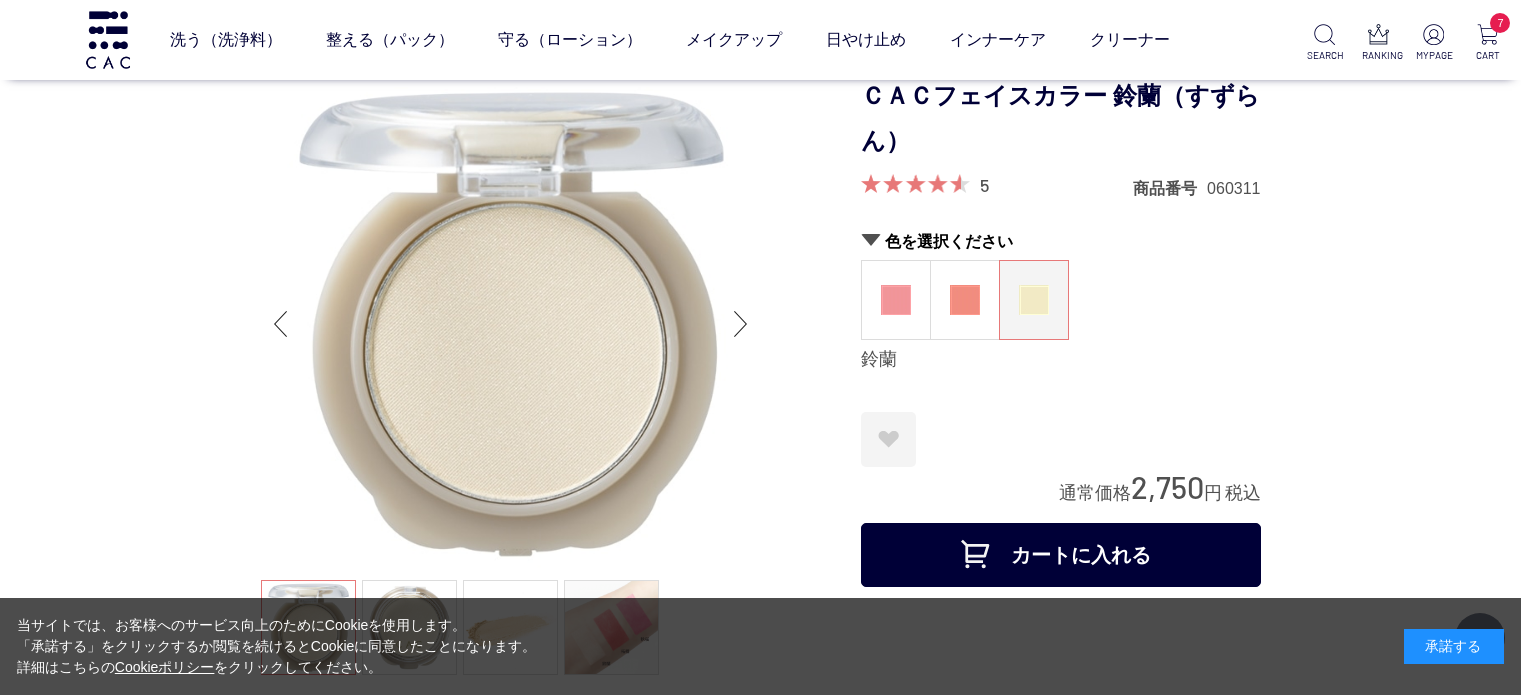 scroll, scrollTop: 1200, scrollLeft: 0, axis: vertical 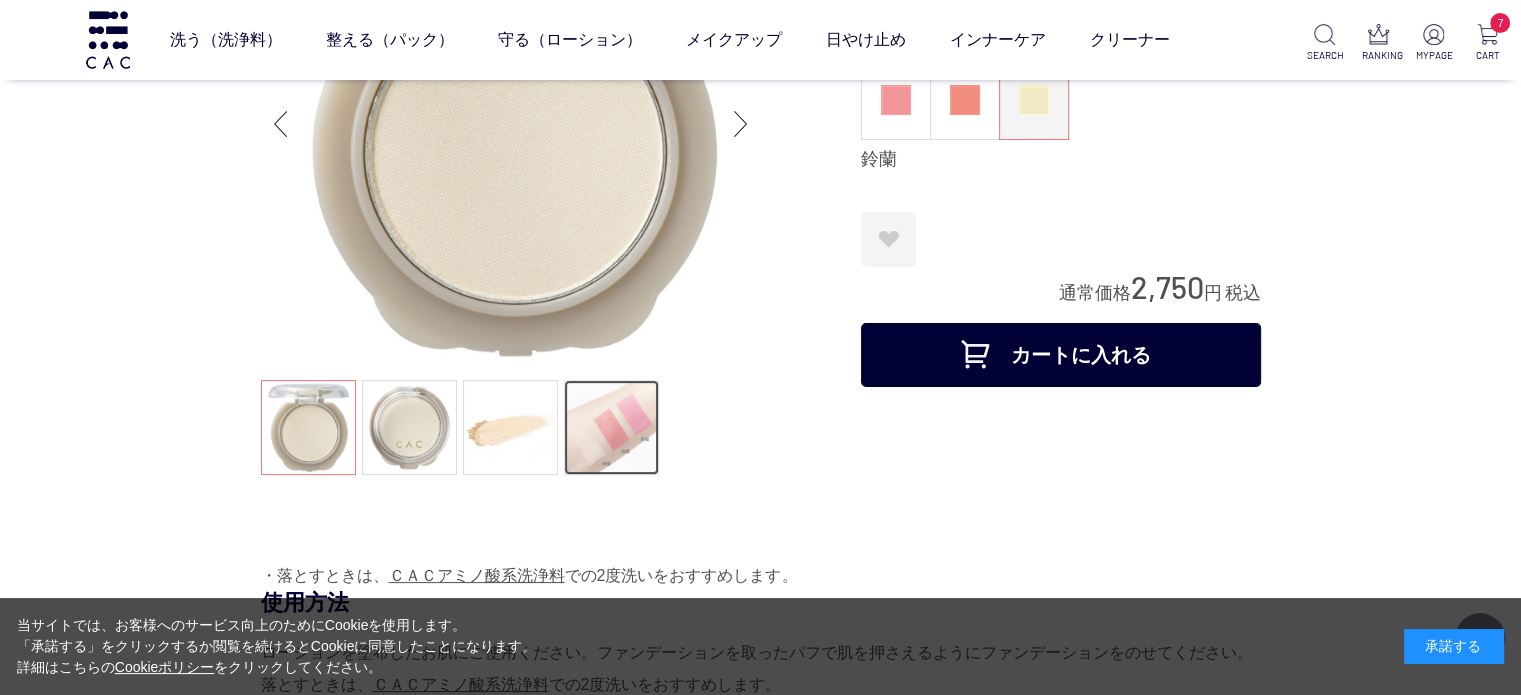 click at bounding box center (611, 427) 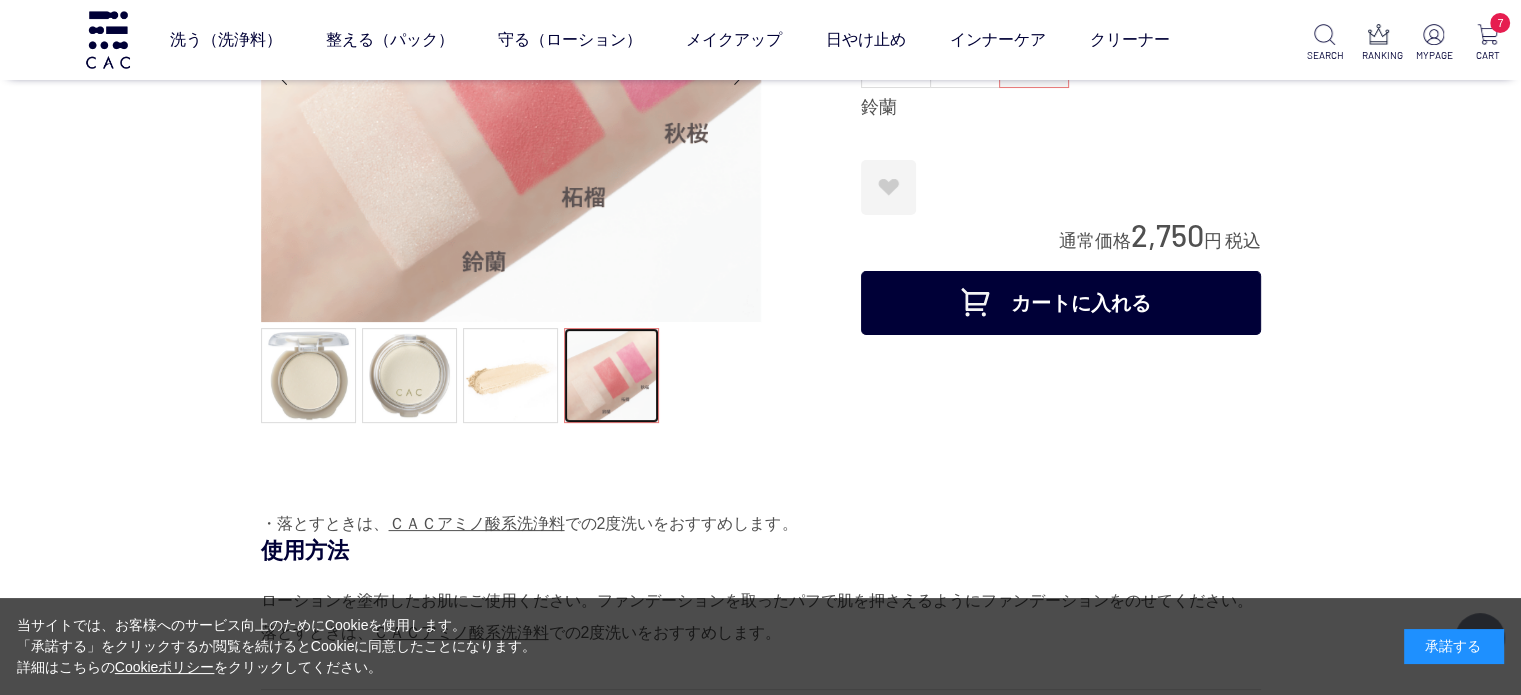 scroll, scrollTop: 300, scrollLeft: 0, axis: vertical 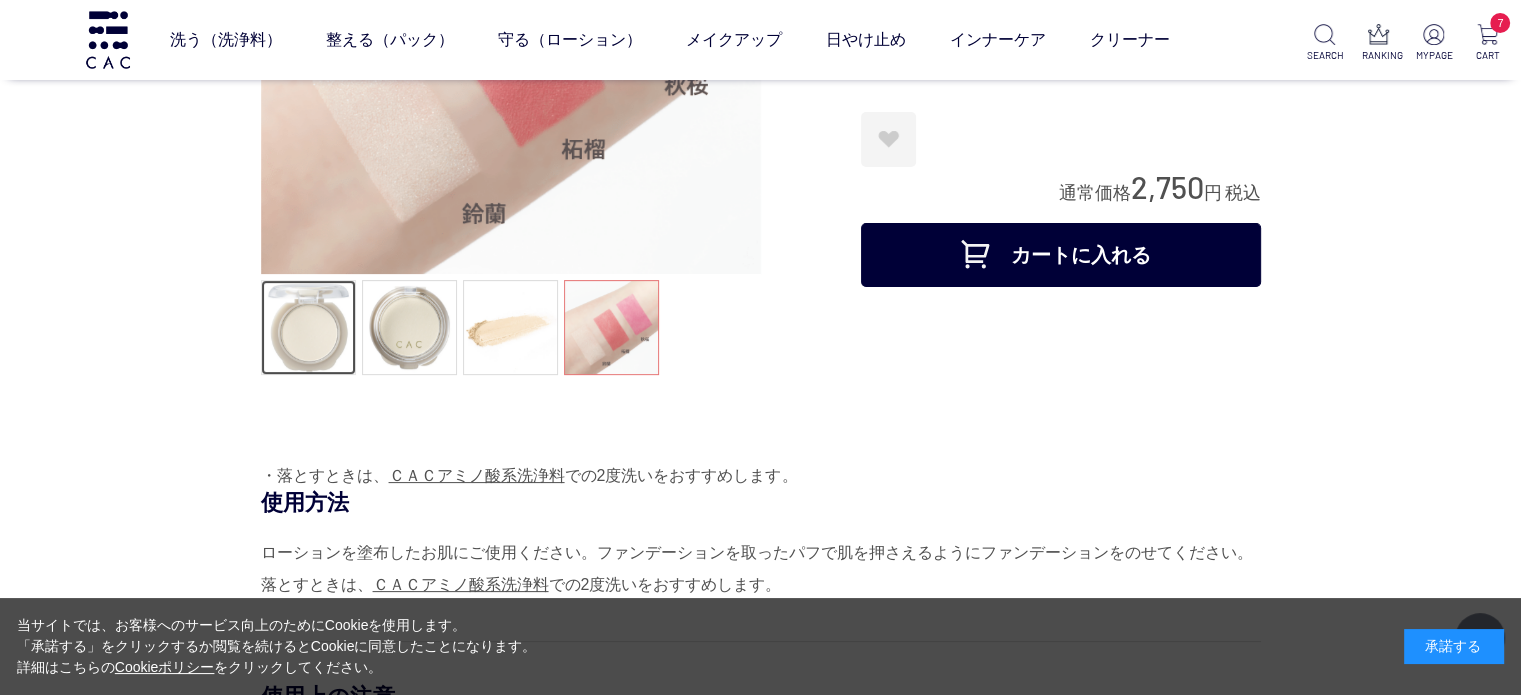click at bounding box center [308, 327] 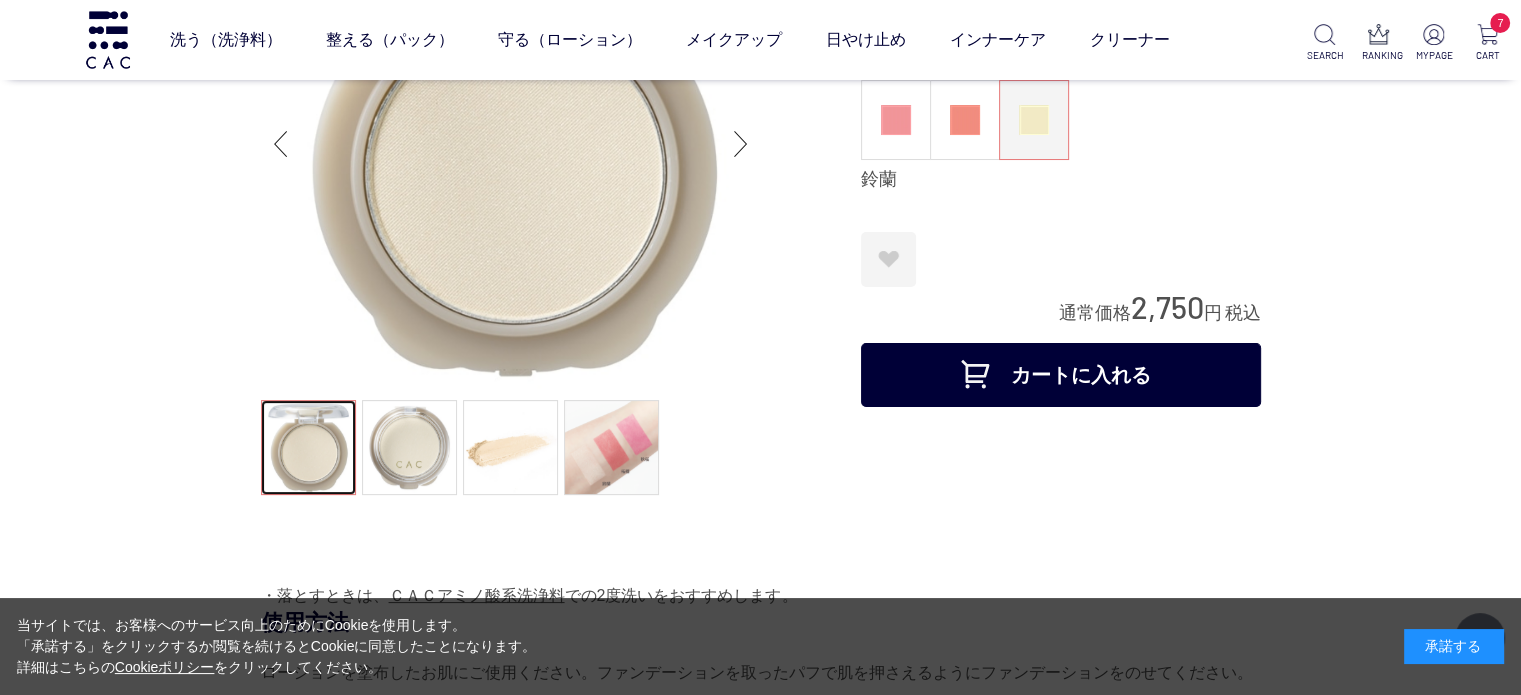 scroll, scrollTop: 200, scrollLeft: 0, axis: vertical 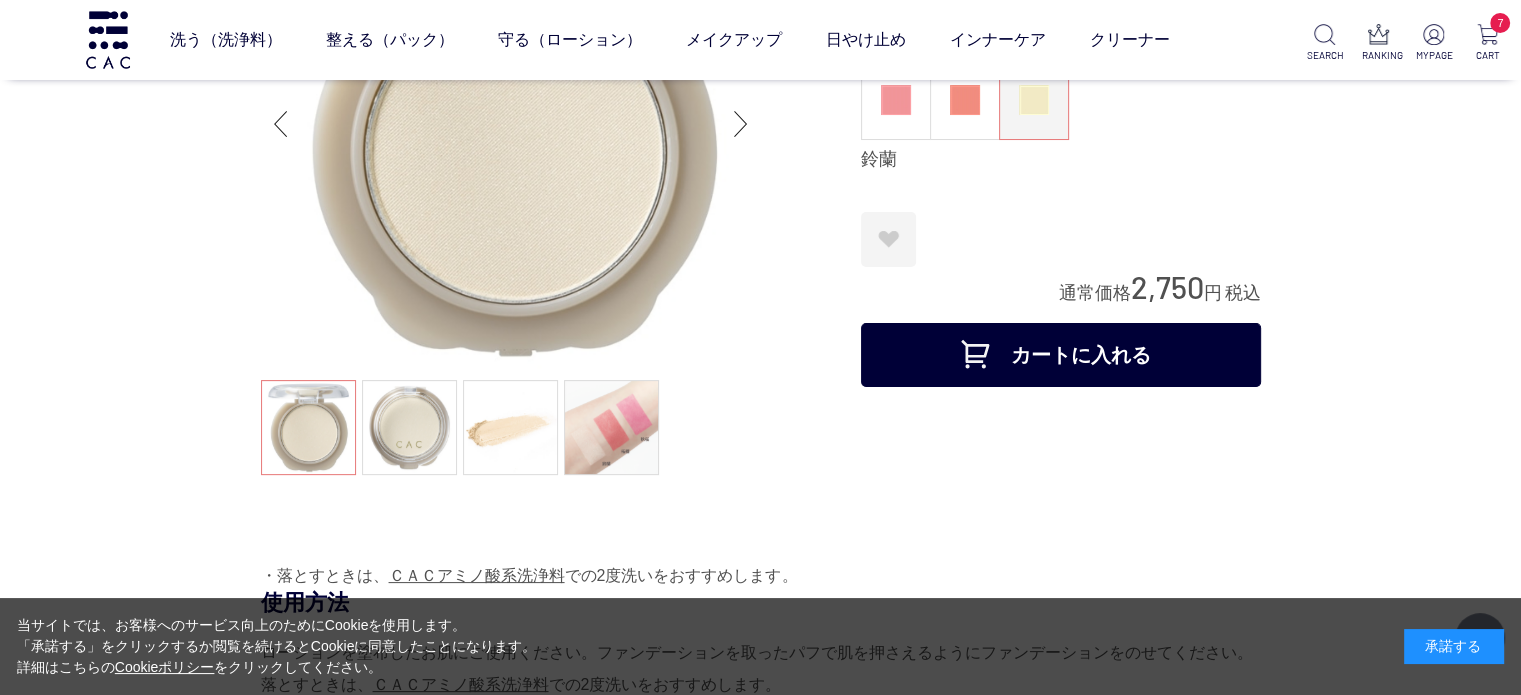 click on "カートに入れる" at bounding box center [1061, 355] 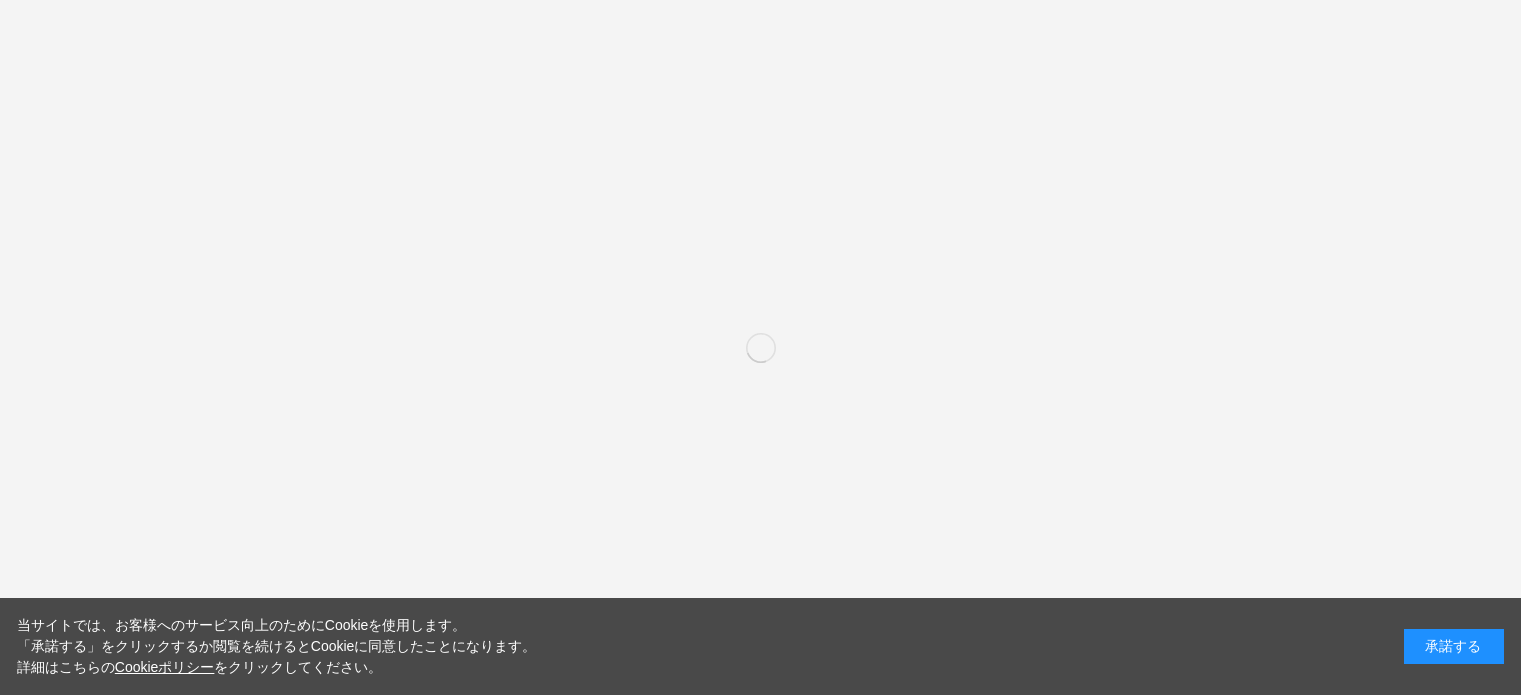 scroll, scrollTop: 0, scrollLeft: 0, axis: both 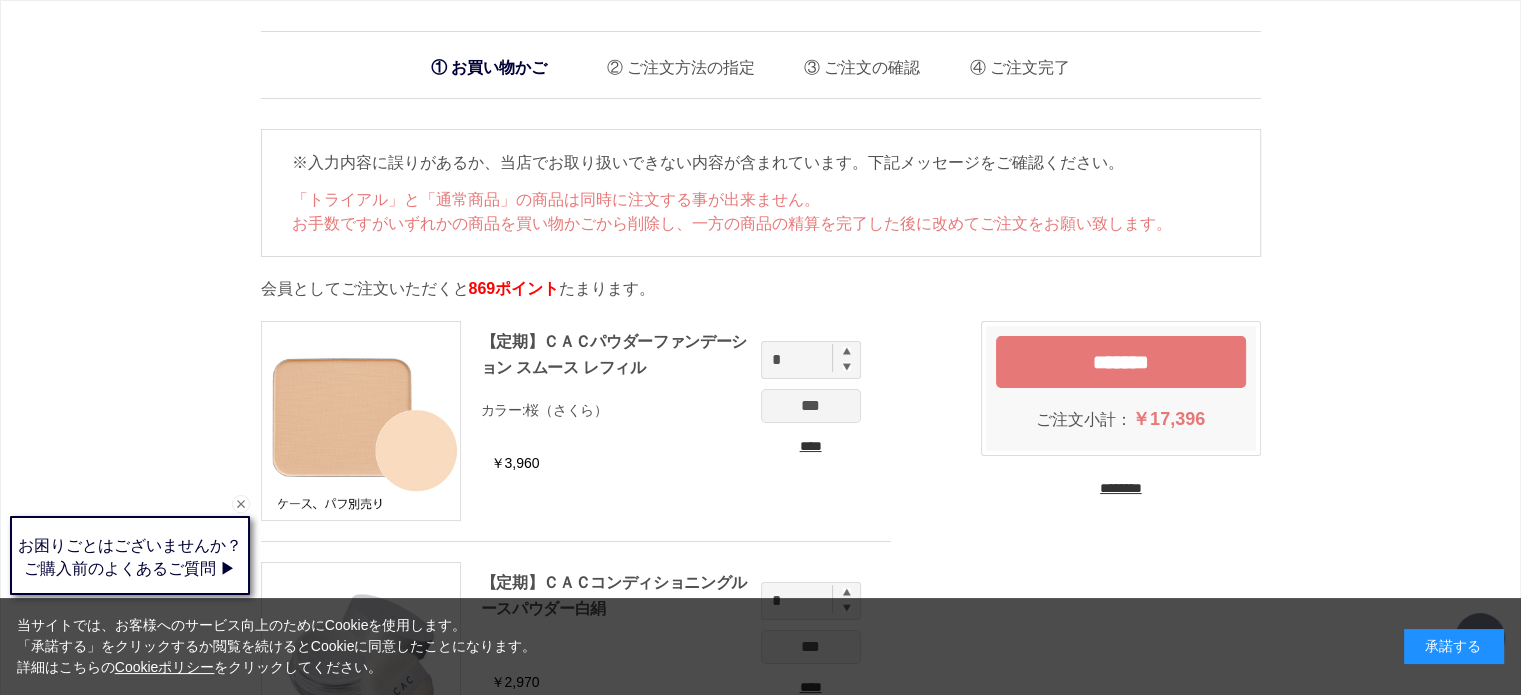 click on "********" at bounding box center (1121, 488) 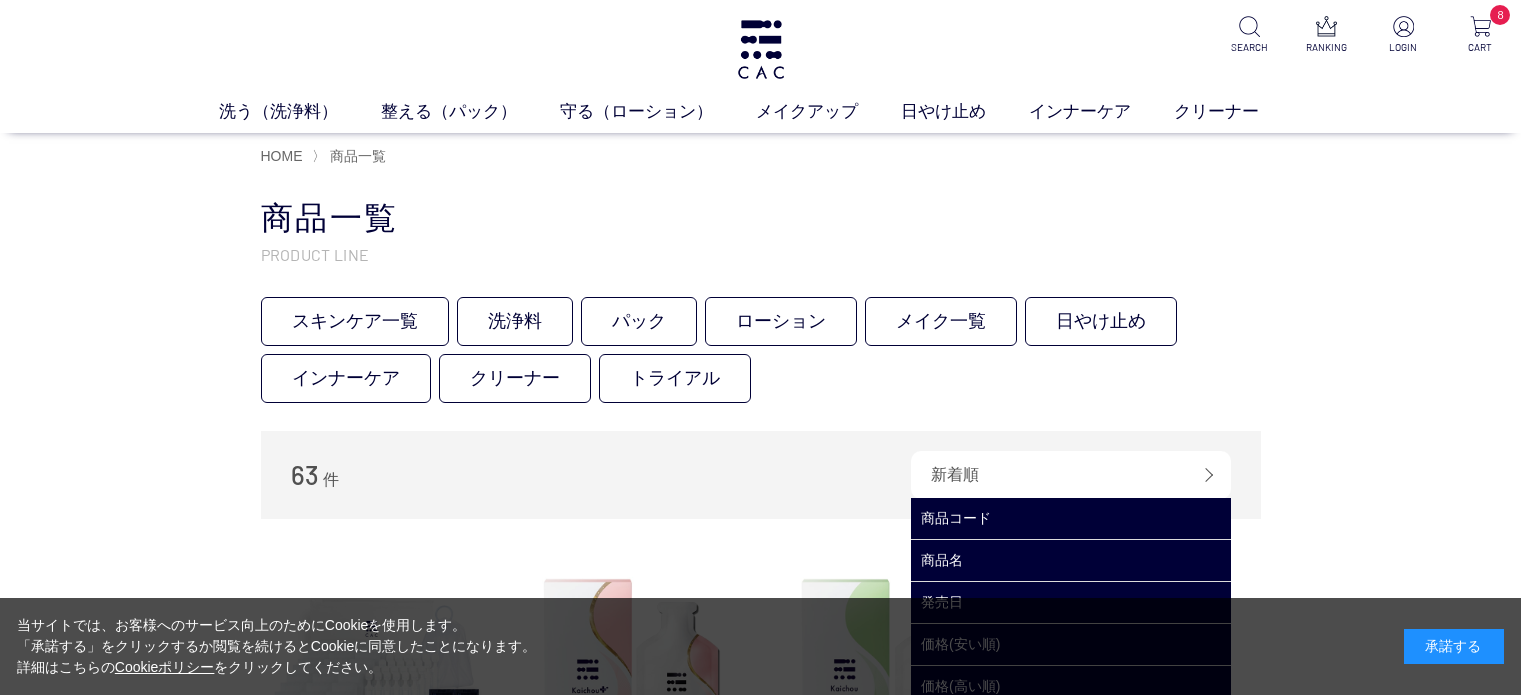 scroll, scrollTop: 0, scrollLeft: 0, axis: both 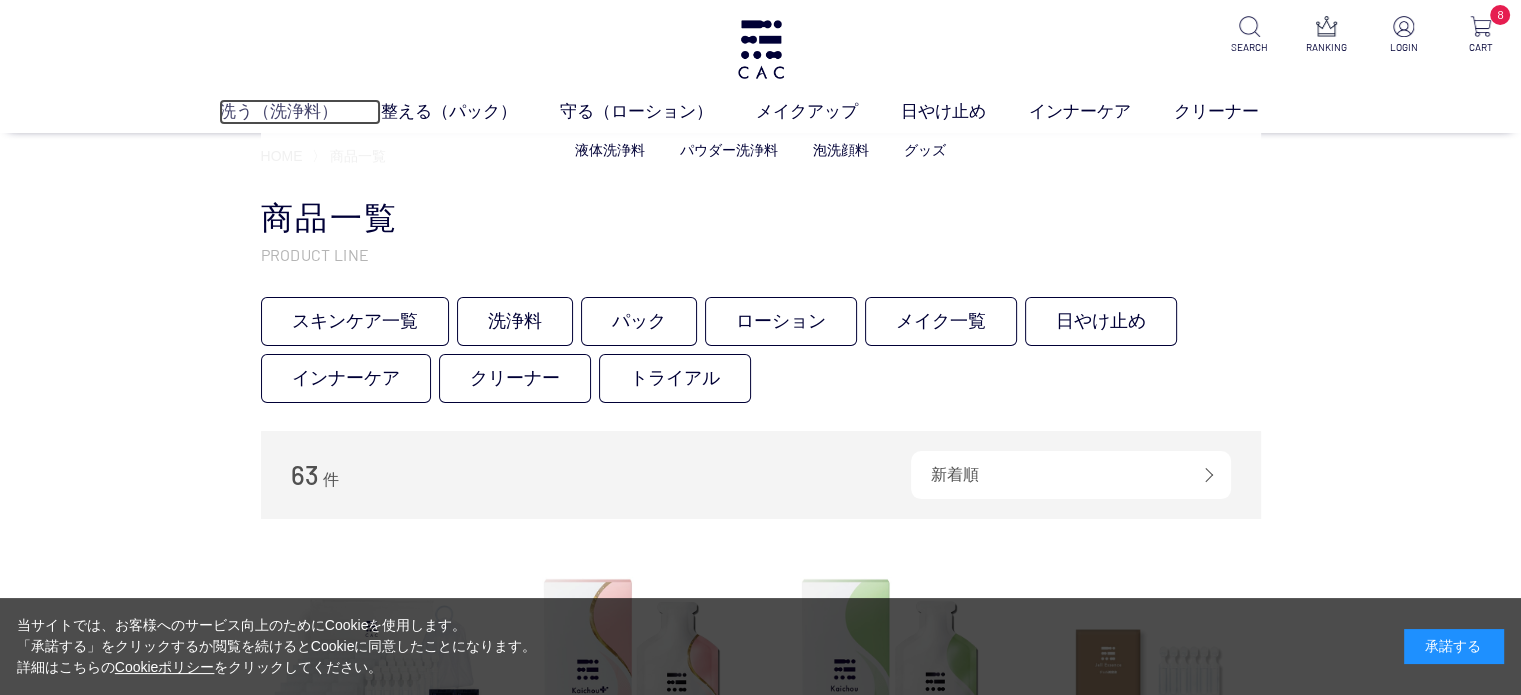 click on "洗う（洗浄料）" at bounding box center (300, 112) 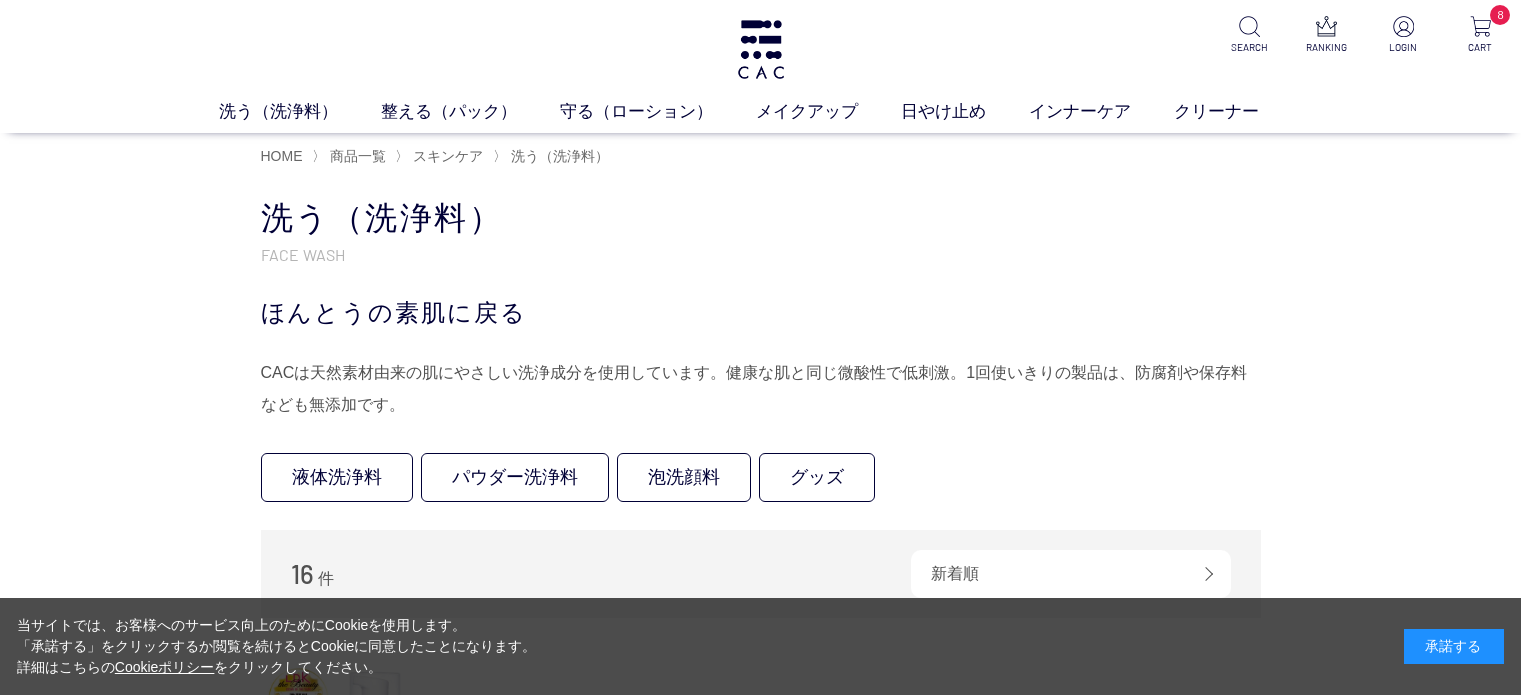 scroll, scrollTop: 0, scrollLeft: 0, axis: both 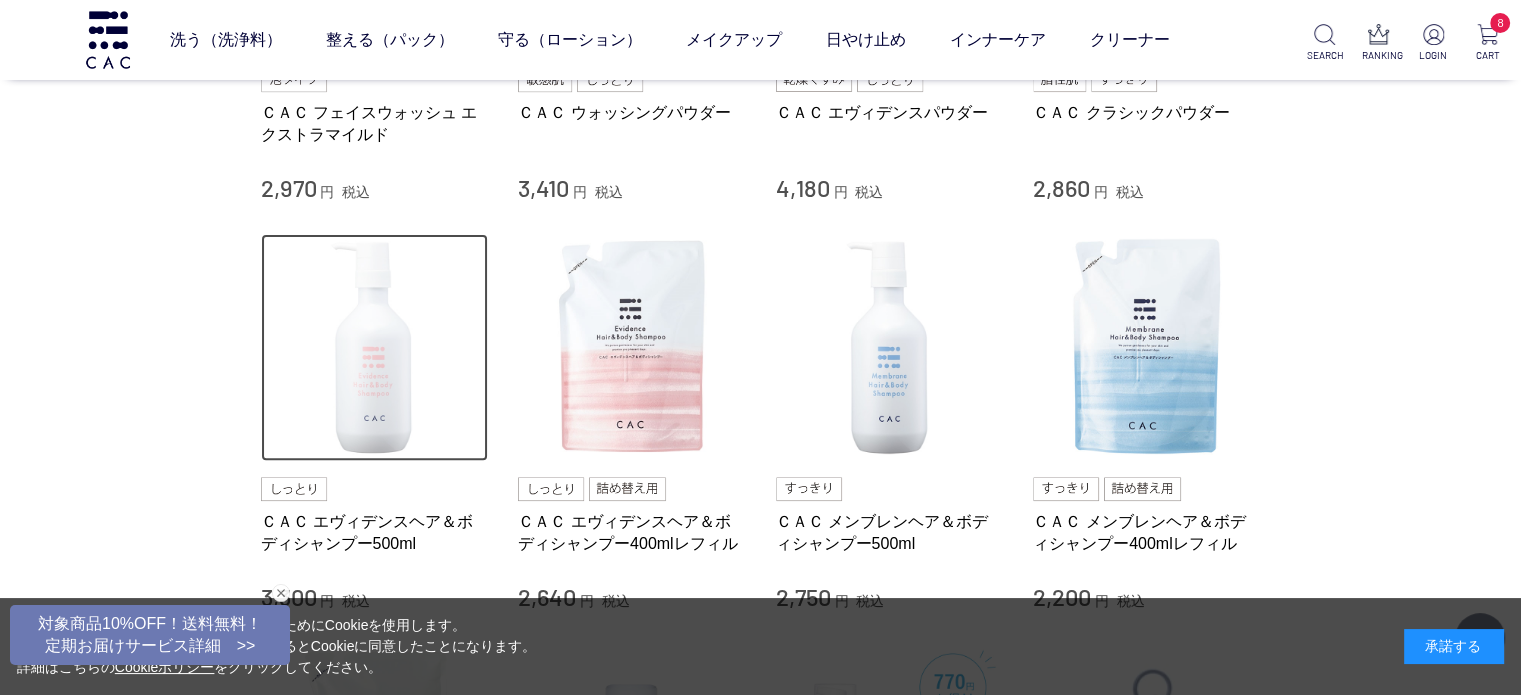 click at bounding box center (375, 348) 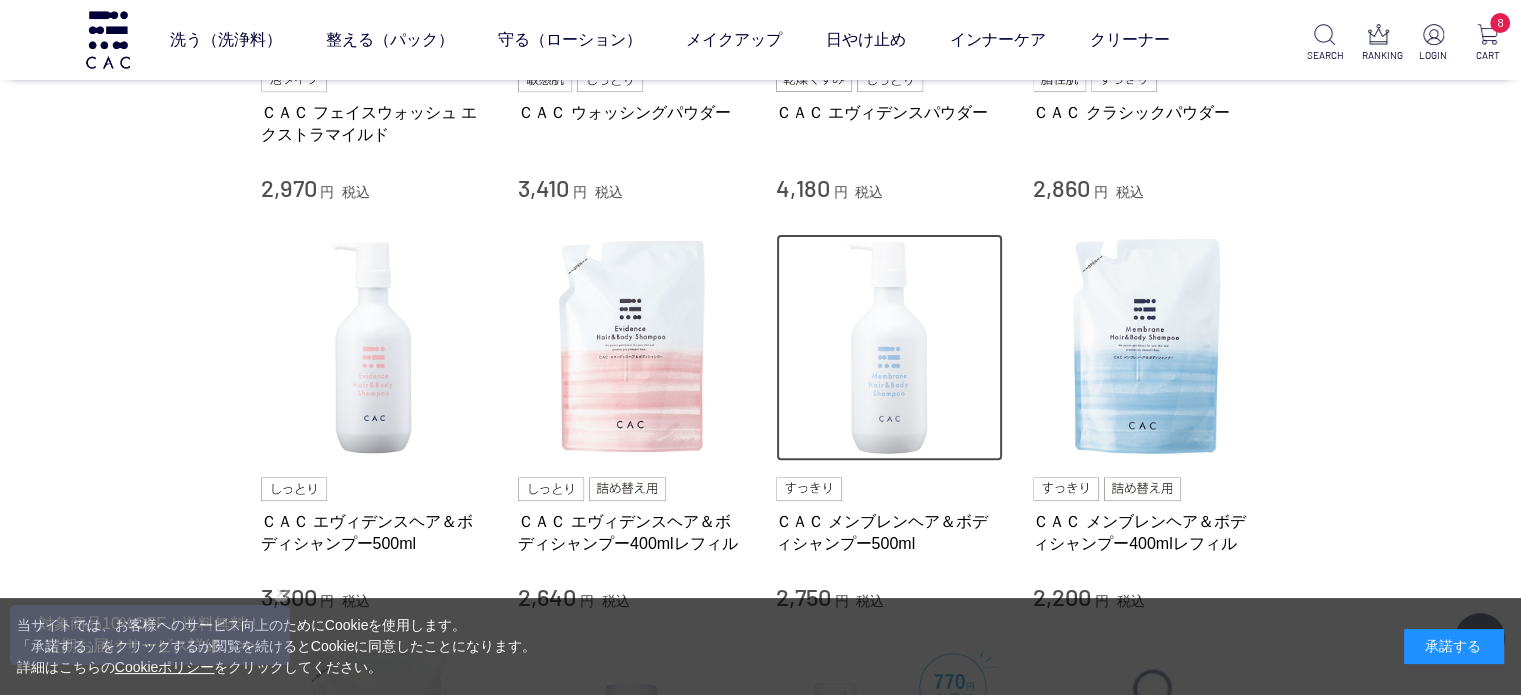 click at bounding box center (890, 348) 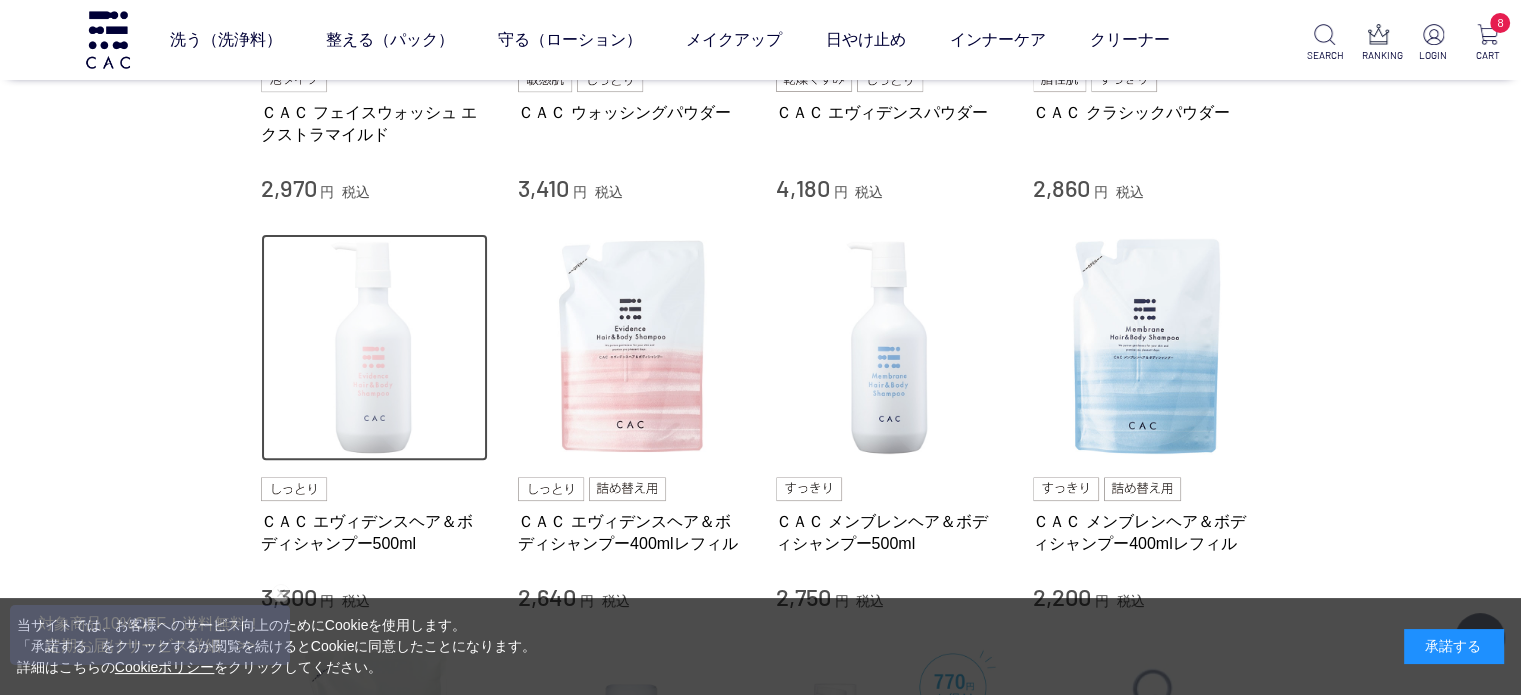 click at bounding box center [375, 348] 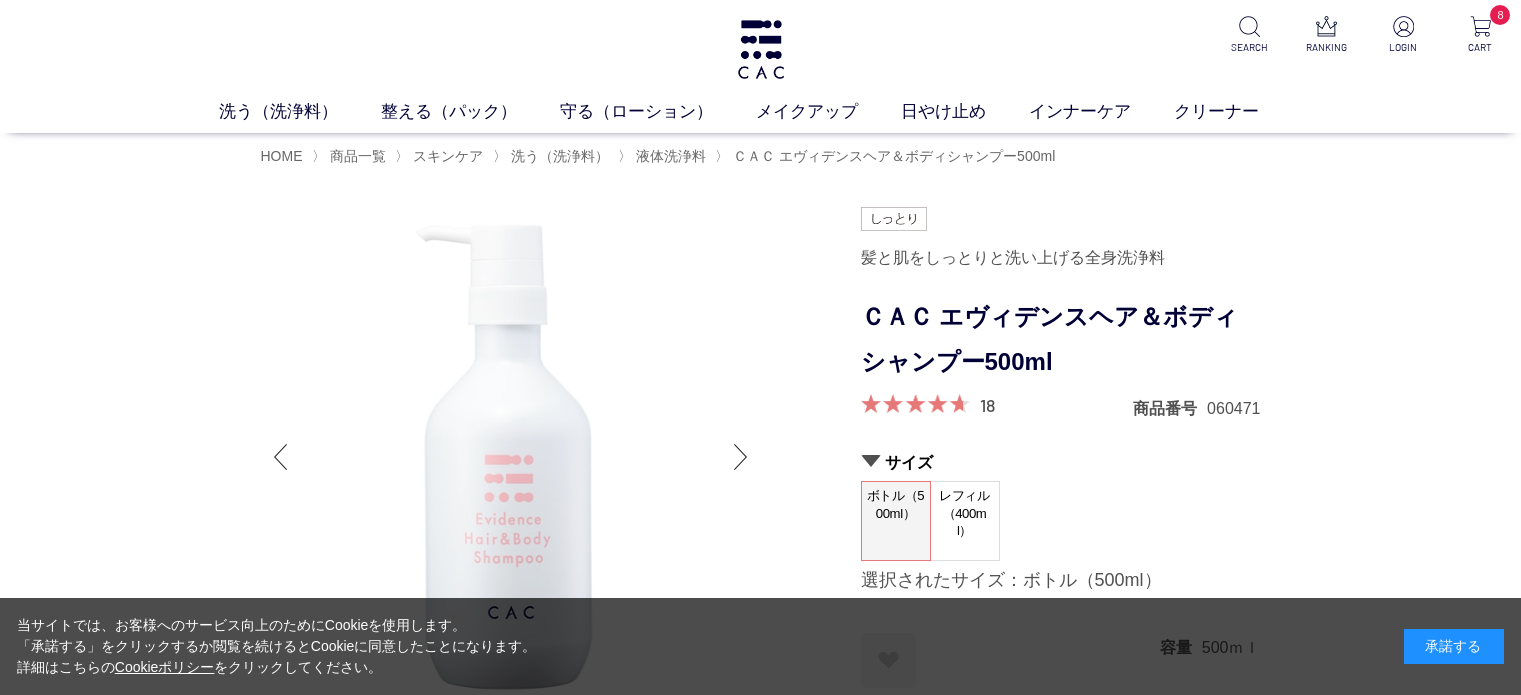 scroll, scrollTop: 0, scrollLeft: 0, axis: both 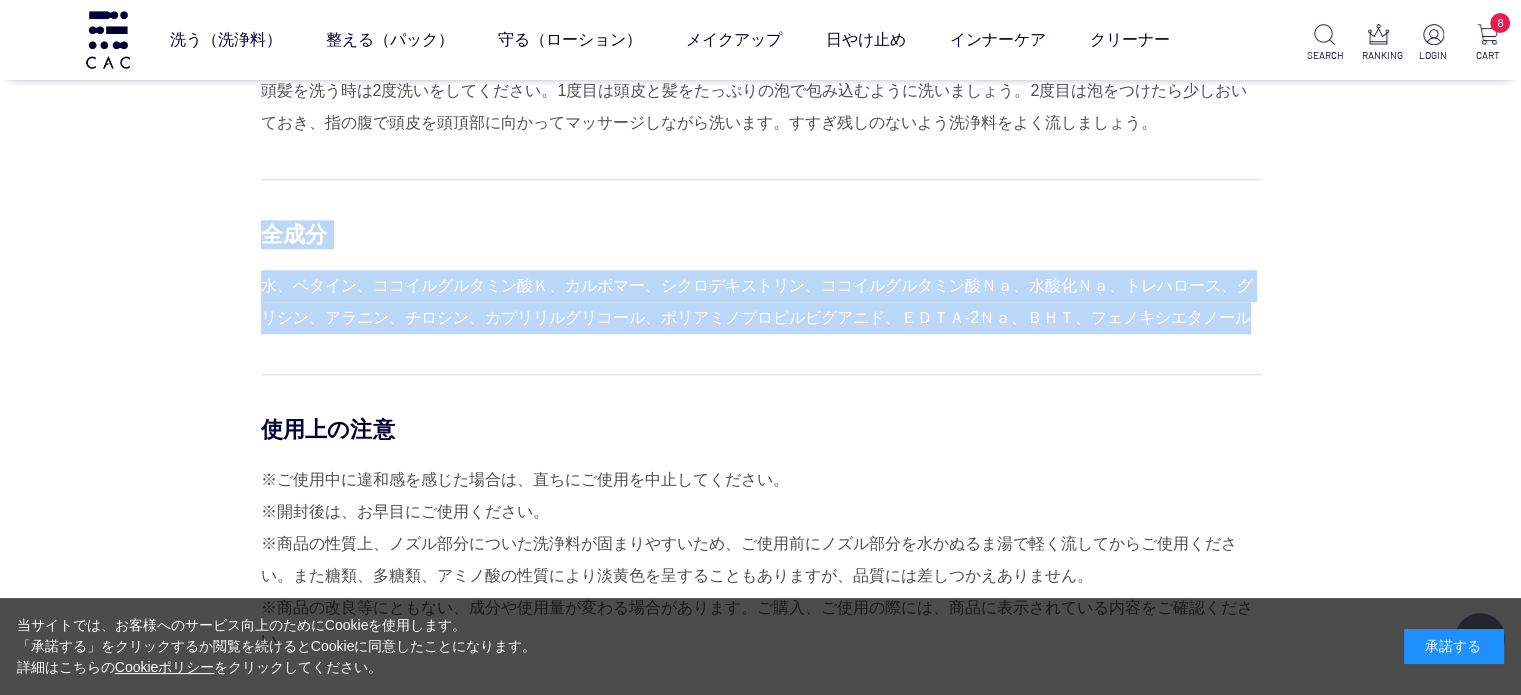 drag, startPoint x: 265, startPoint y: 227, endPoint x: 1229, endPoint y: 309, distance: 967.48126 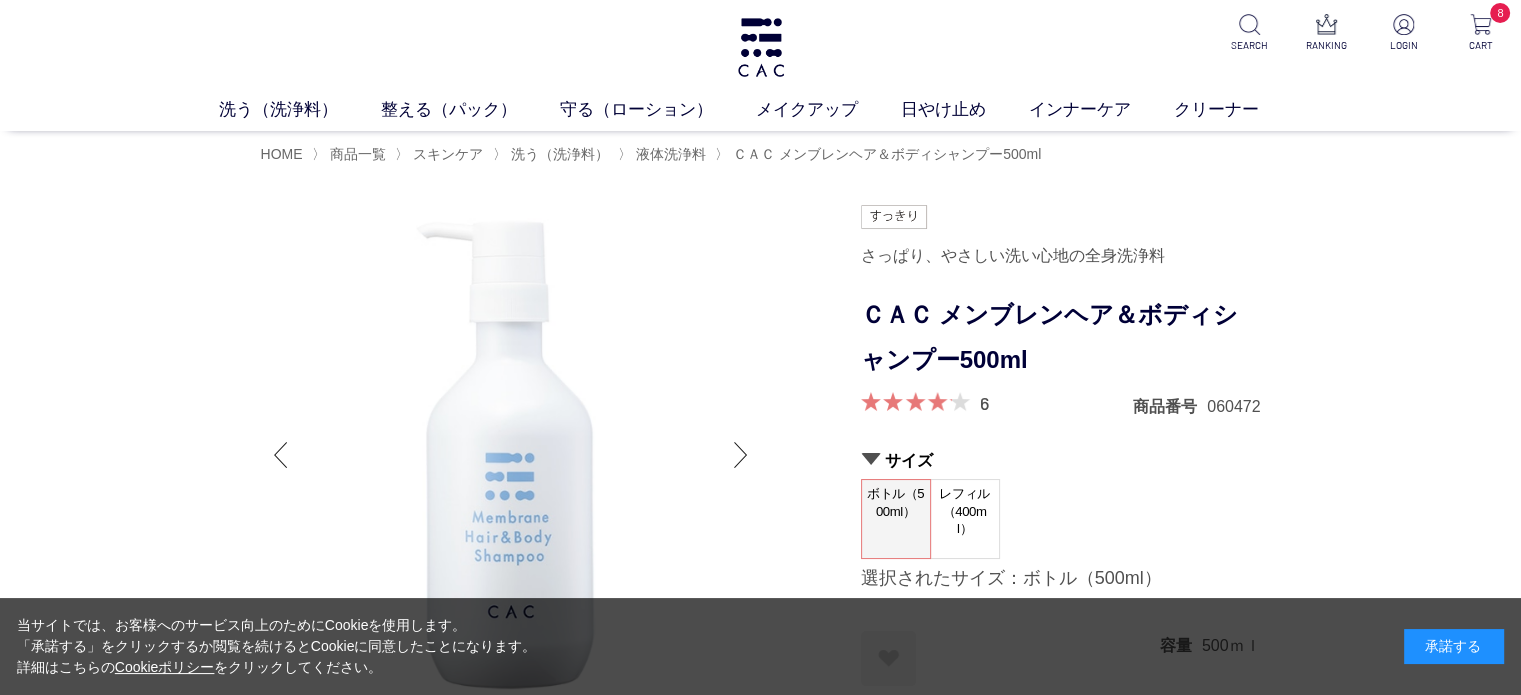 scroll, scrollTop: 0, scrollLeft: 0, axis: both 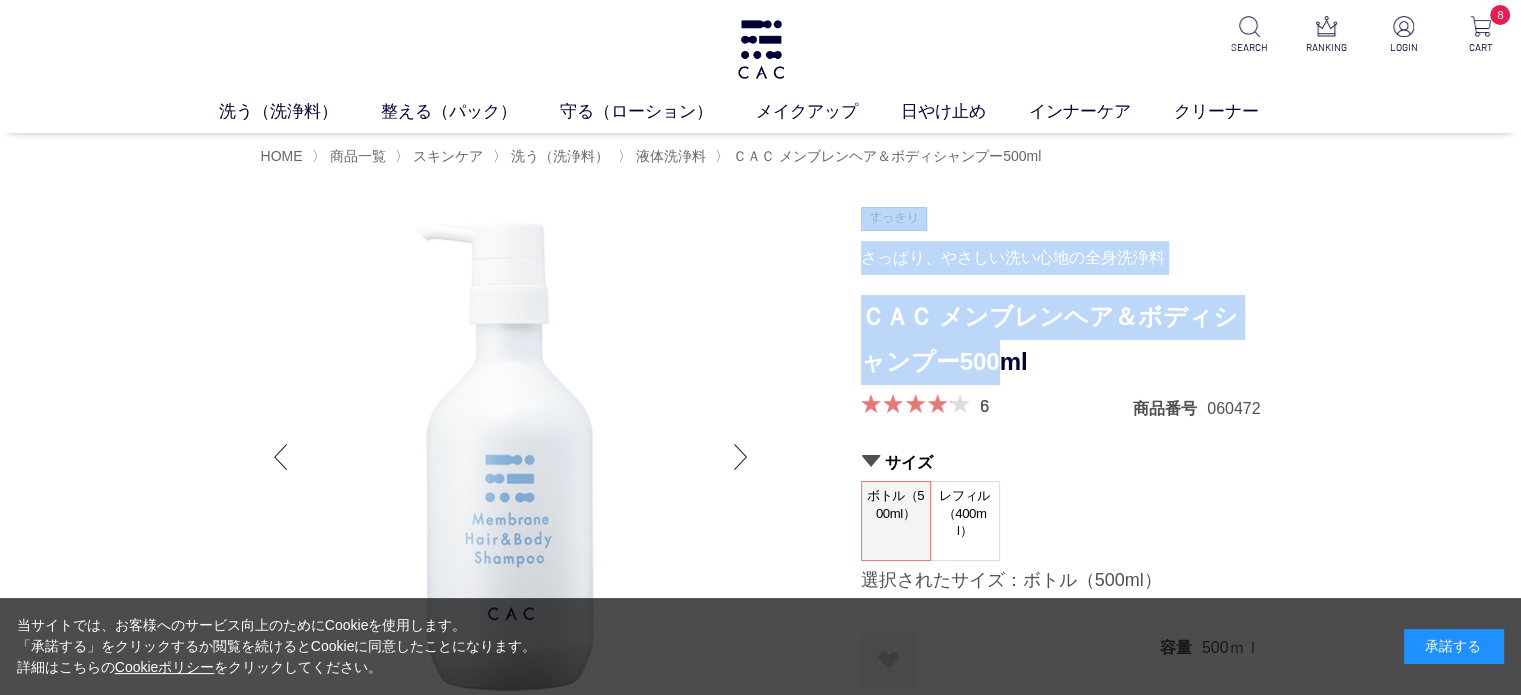 drag, startPoint x: 858, startPoint y: 307, endPoint x: 987, endPoint y: 341, distance: 133.4054 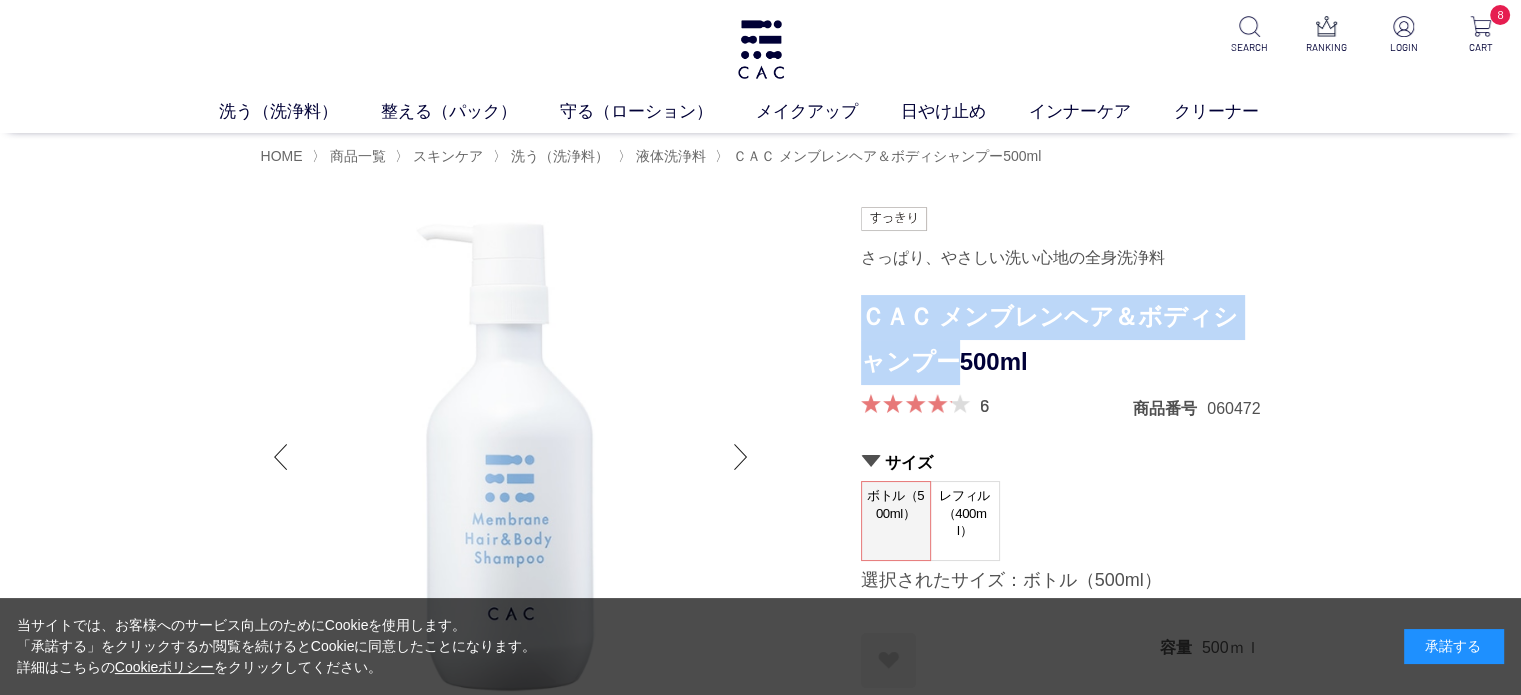 drag, startPoint x: 925, startPoint y: 357, endPoint x: 867, endPoint y: 308, distance: 75.9276 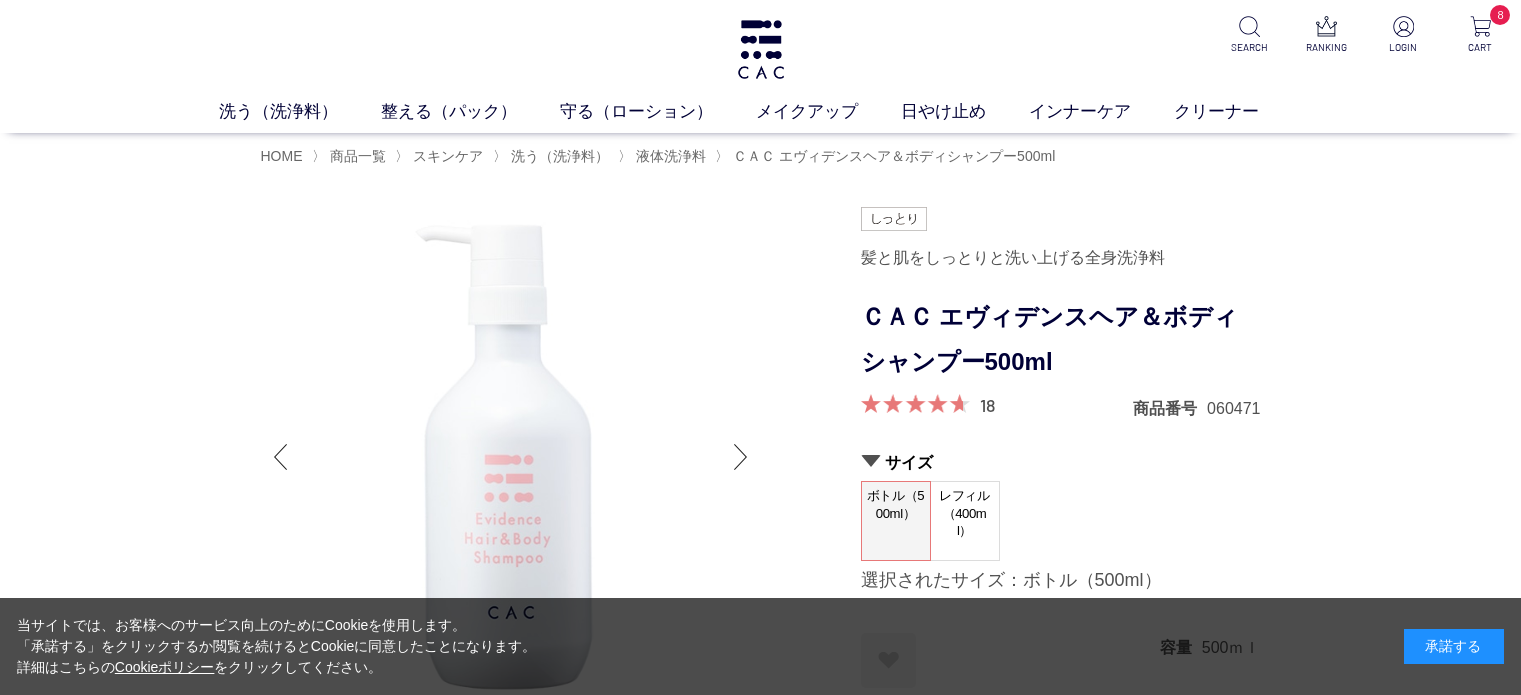 scroll, scrollTop: 0, scrollLeft: 0, axis: both 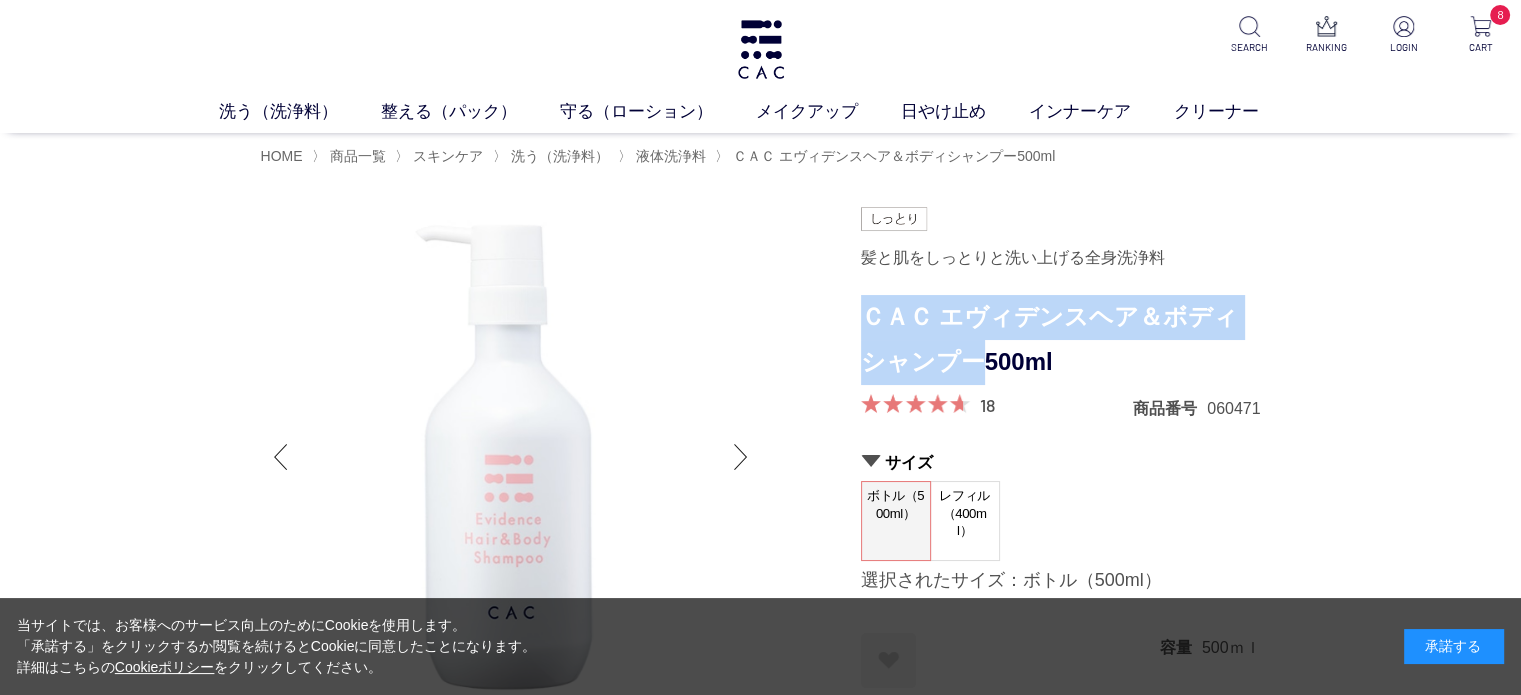 drag, startPoint x: 955, startPoint y: 358, endPoint x: 870, endPoint y: 308, distance: 98.61542 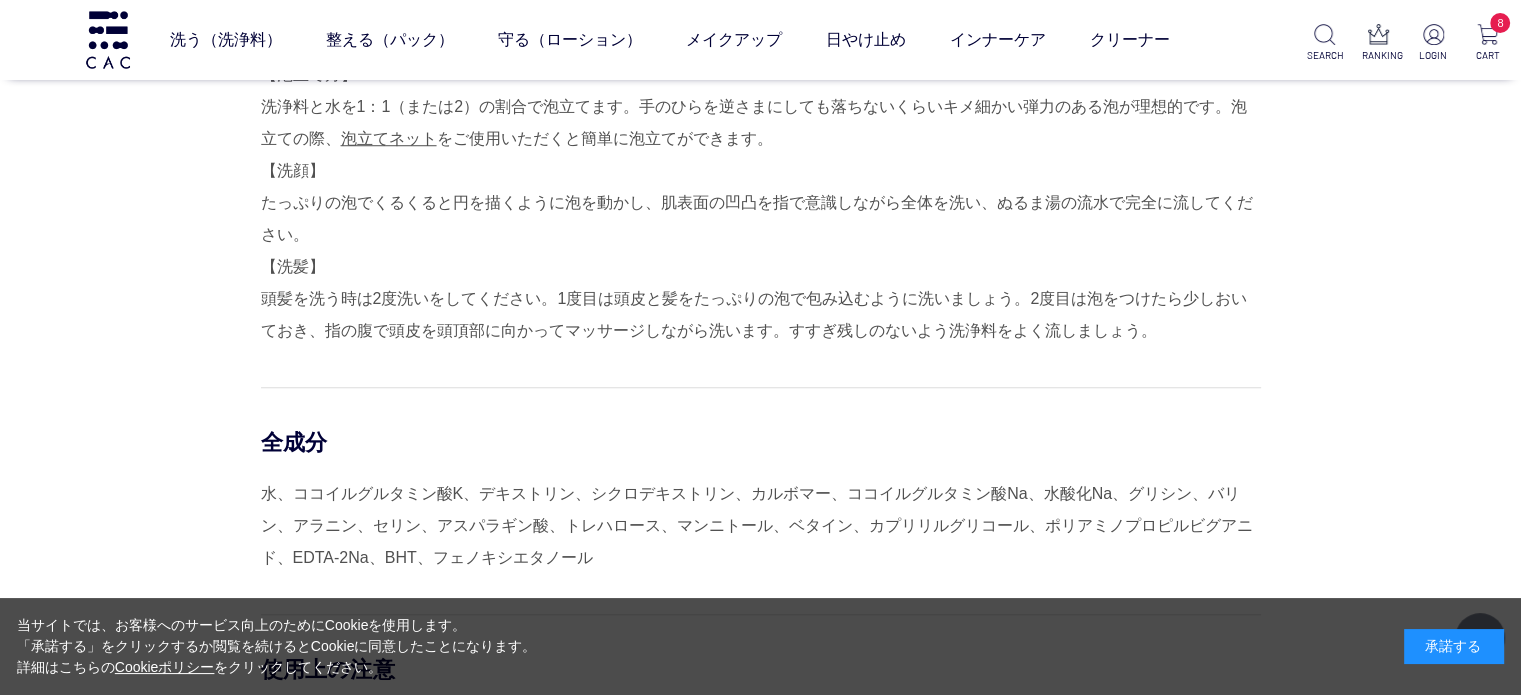 scroll, scrollTop: 1700, scrollLeft: 0, axis: vertical 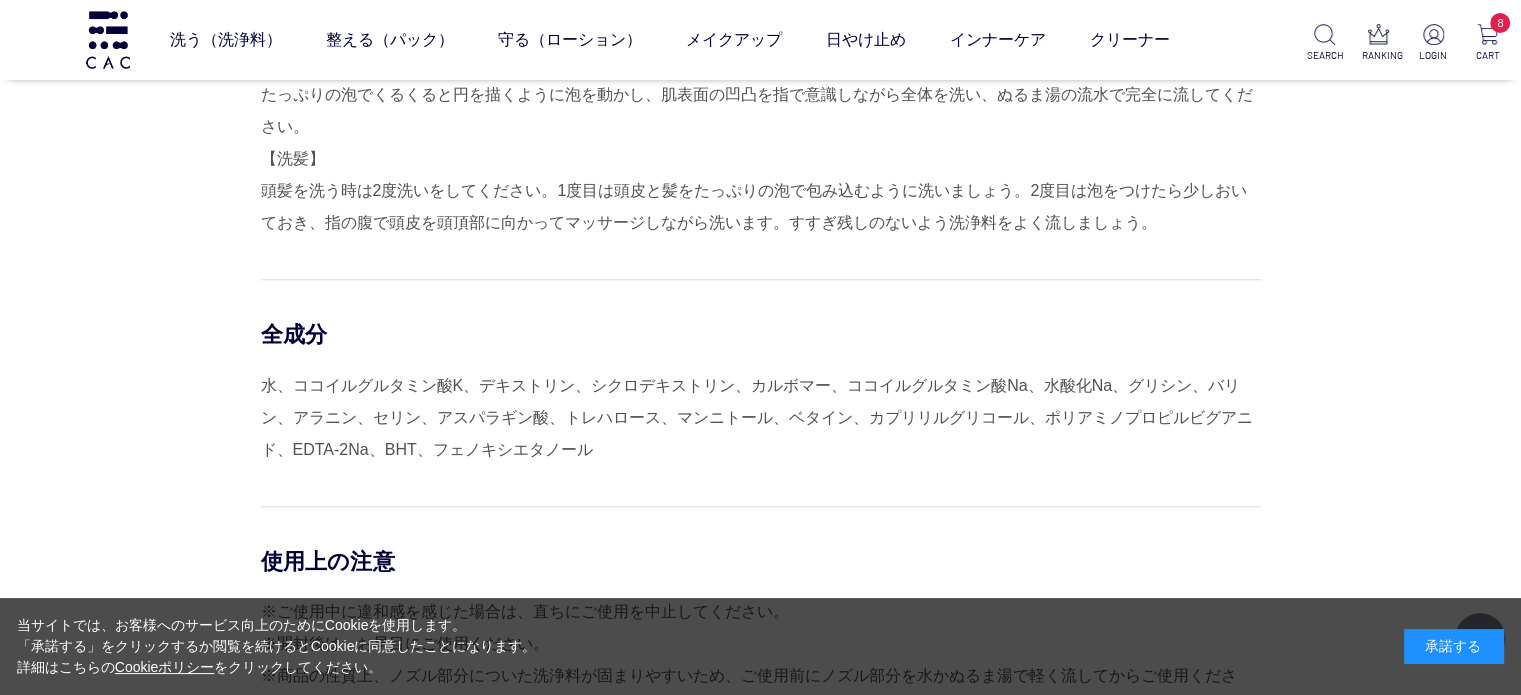 click on "全成分" at bounding box center [761, 334] 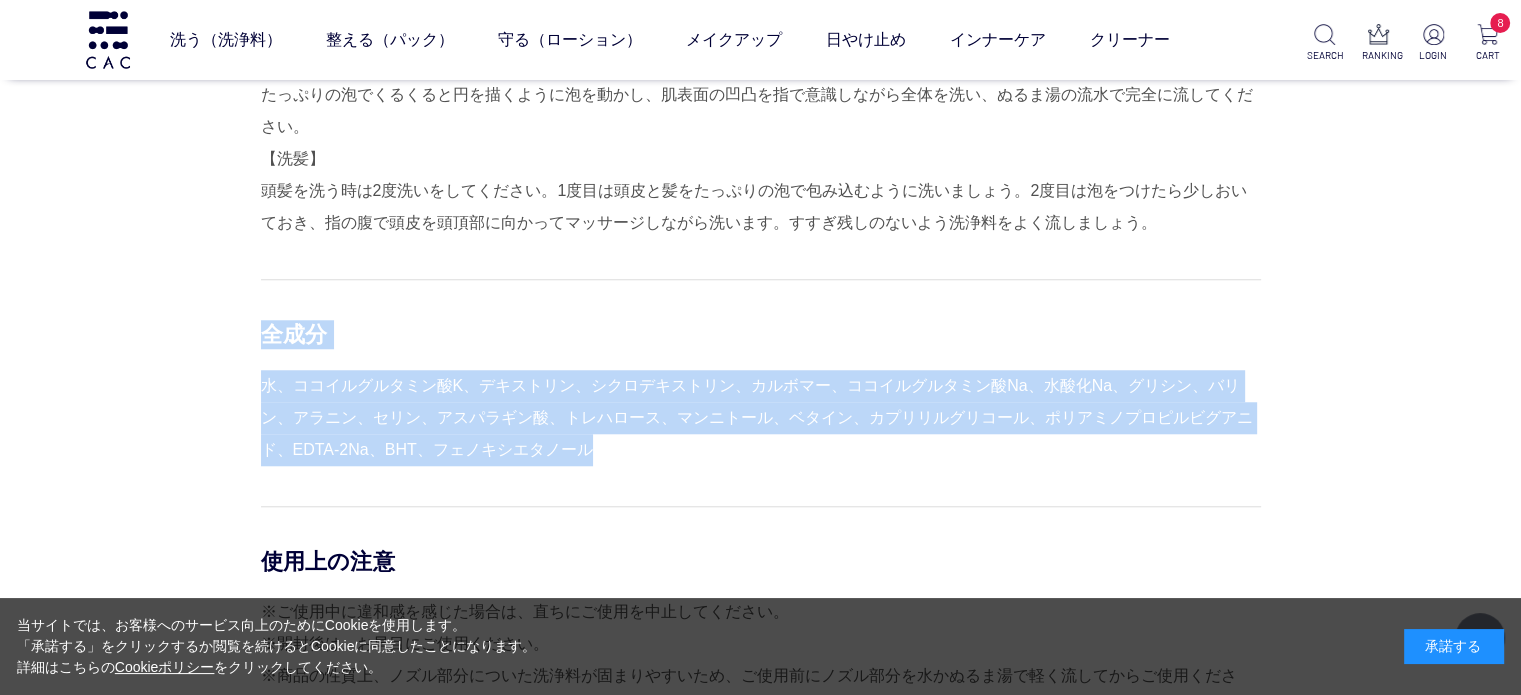 drag, startPoint x: 268, startPoint y: 329, endPoint x: 592, endPoint y: 452, distance: 346.56168 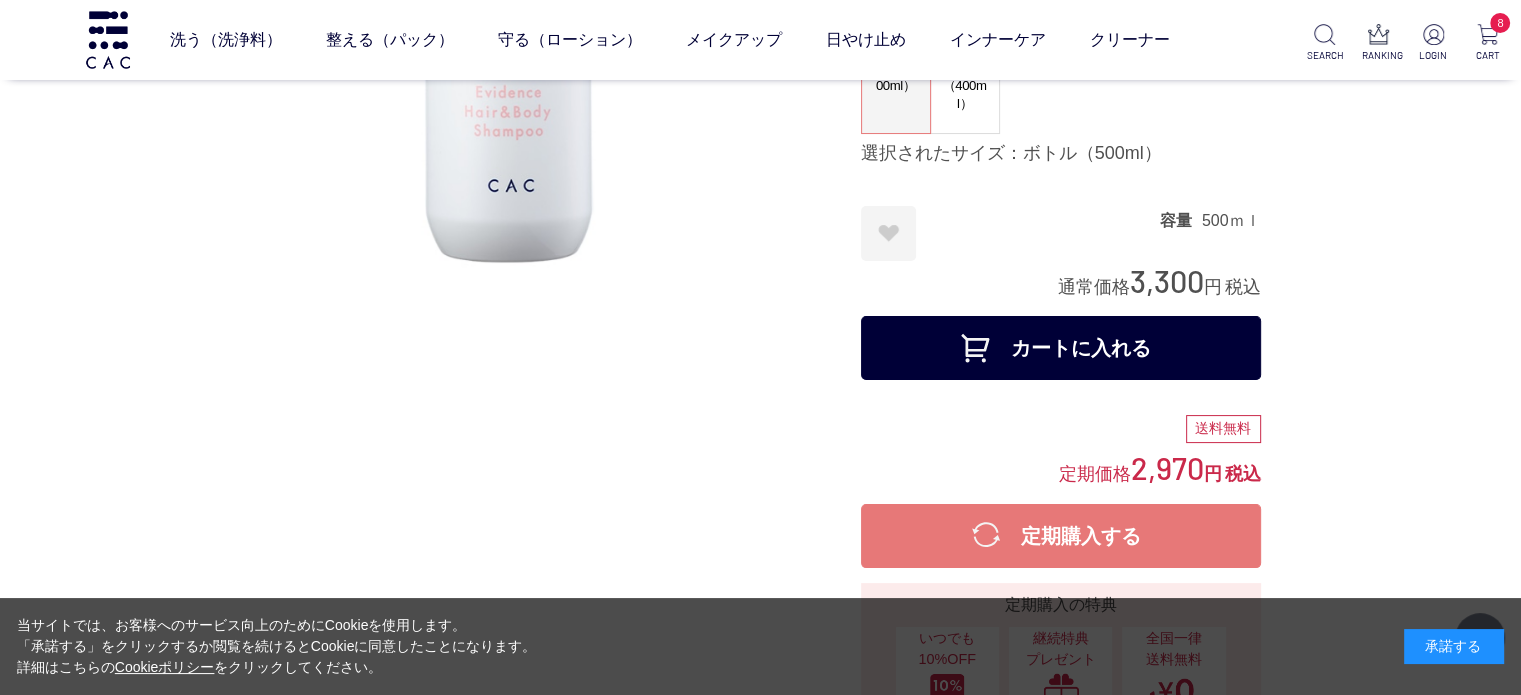 scroll, scrollTop: 0, scrollLeft: 0, axis: both 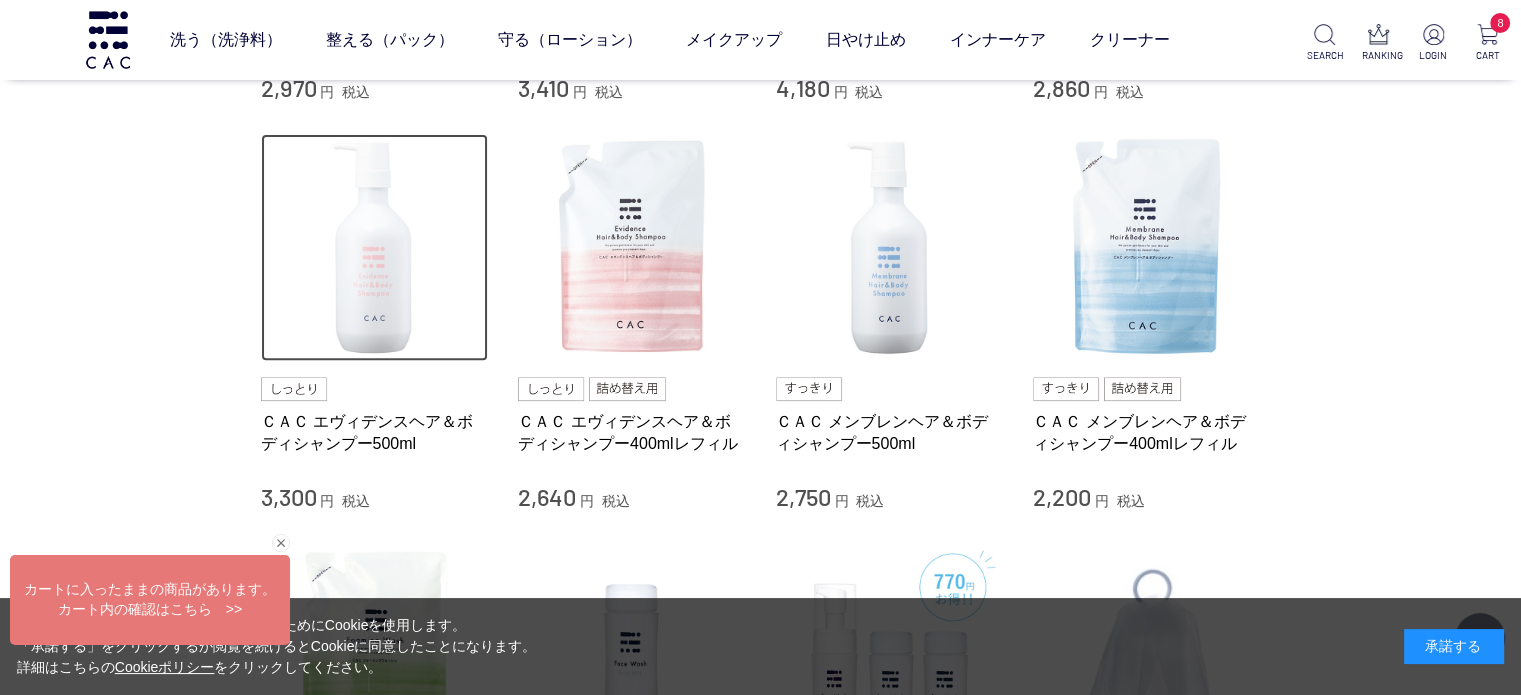 click at bounding box center [375, 248] 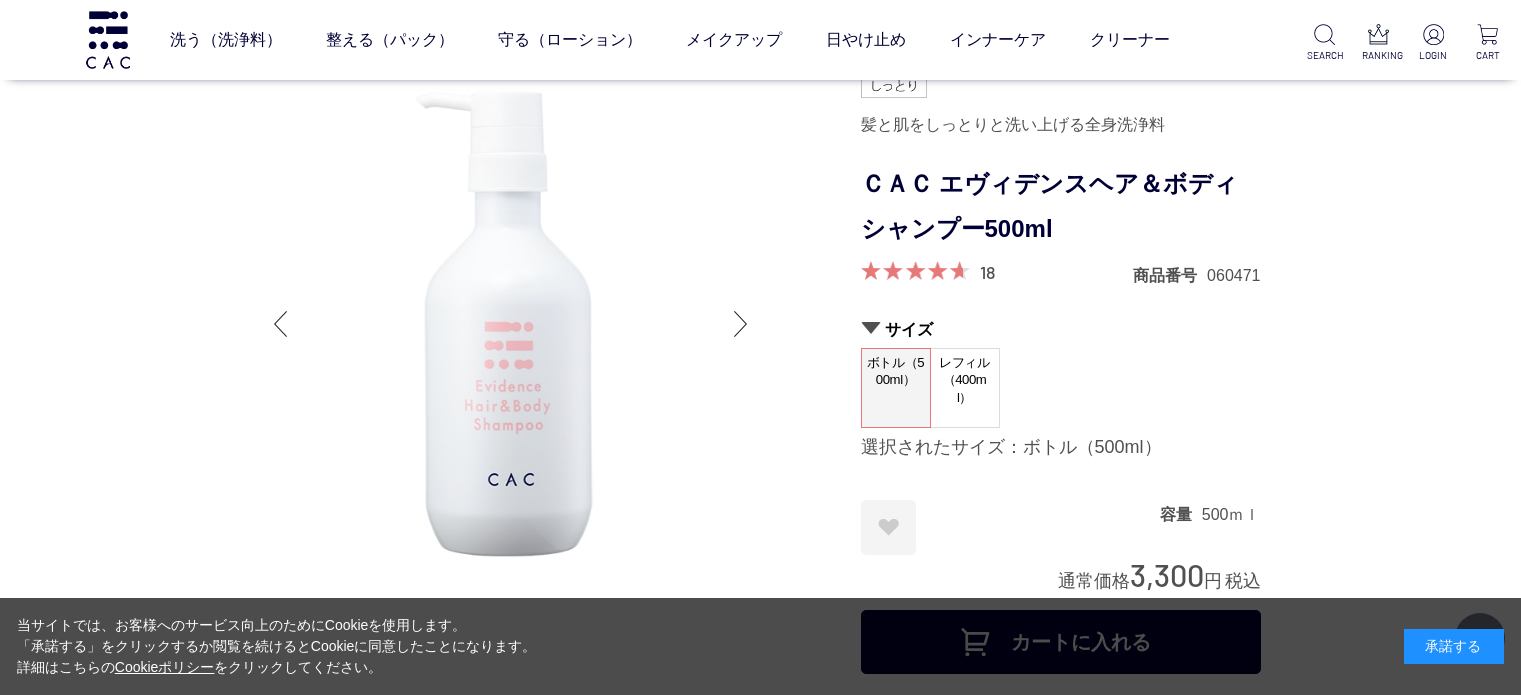 scroll, scrollTop: 295, scrollLeft: 0, axis: vertical 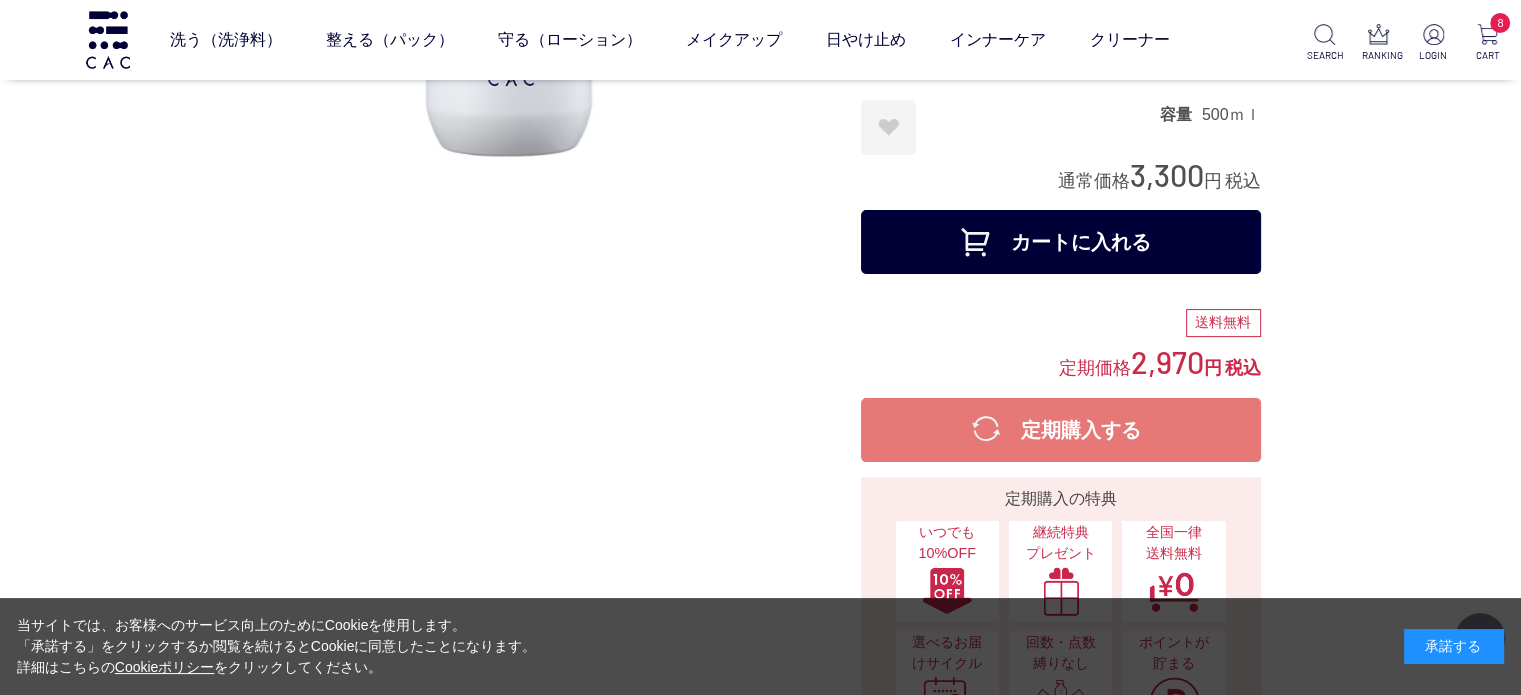 click on "定期購入する" at bounding box center (1061, 430) 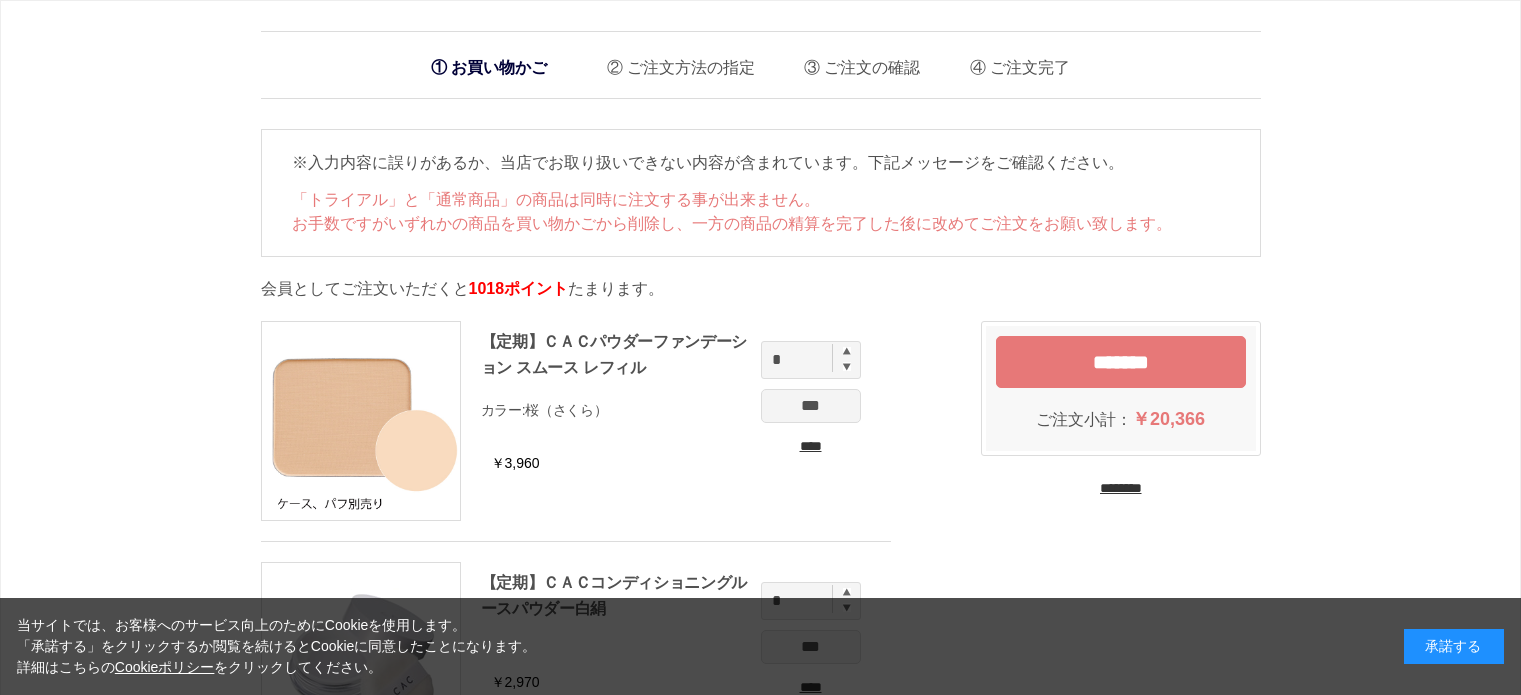 scroll, scrollTop: 0, scrollLeft: 0, axis: both 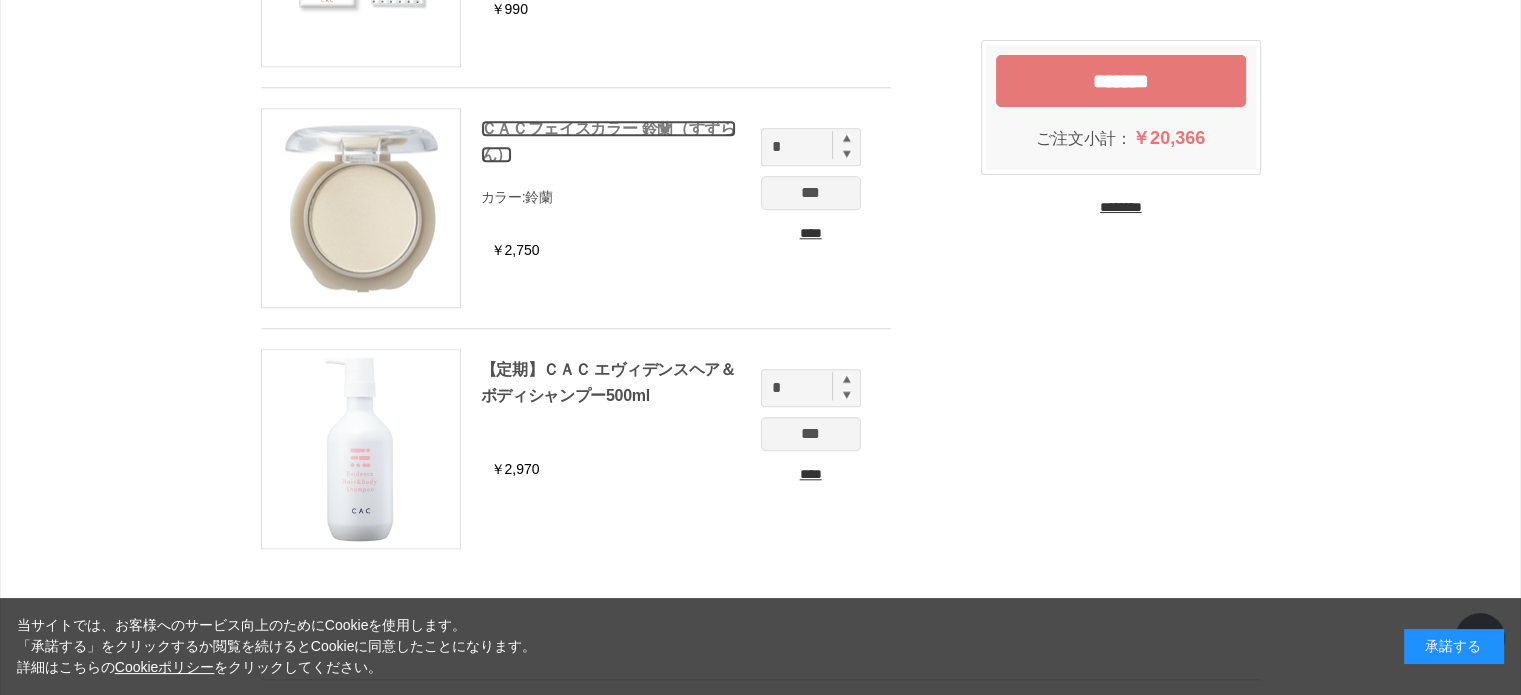 click on "ＣＡＣフェイスカラー 鈴蘭（すずらん）" at bounding box center (608, 141) 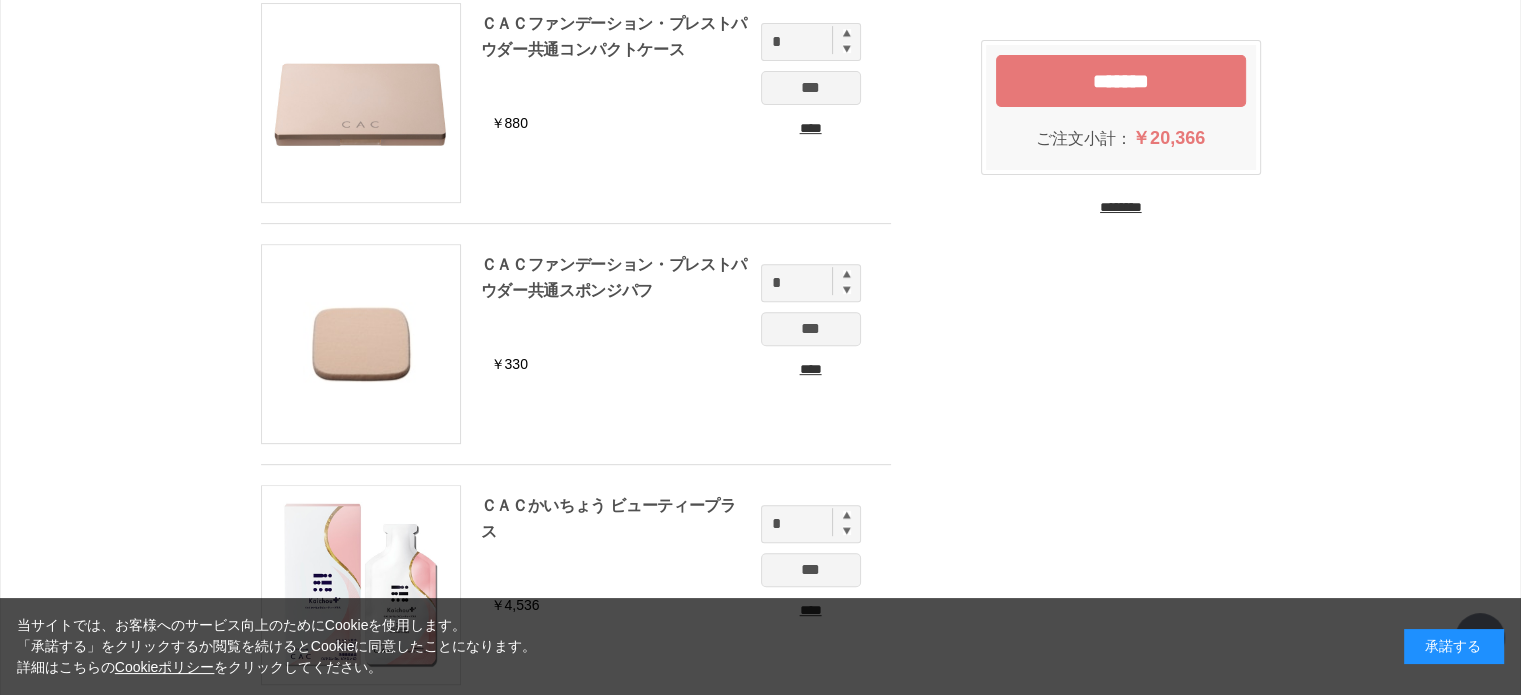 scroll, scrollTop: 300, scrollLeft: 0, axis: vertical 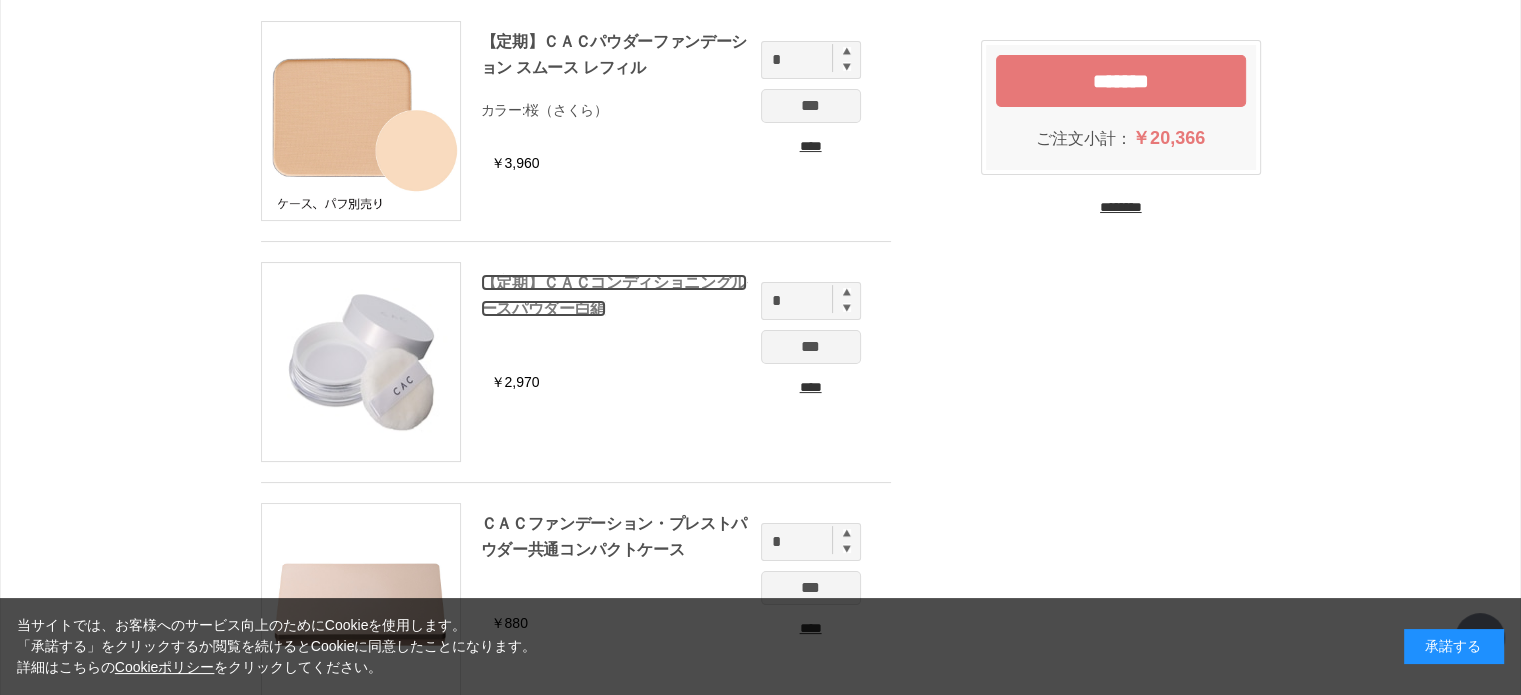 click on "【定期】ＣＡＣコンディショニングルースパウダー白絹" at bounding box center [614, 295] 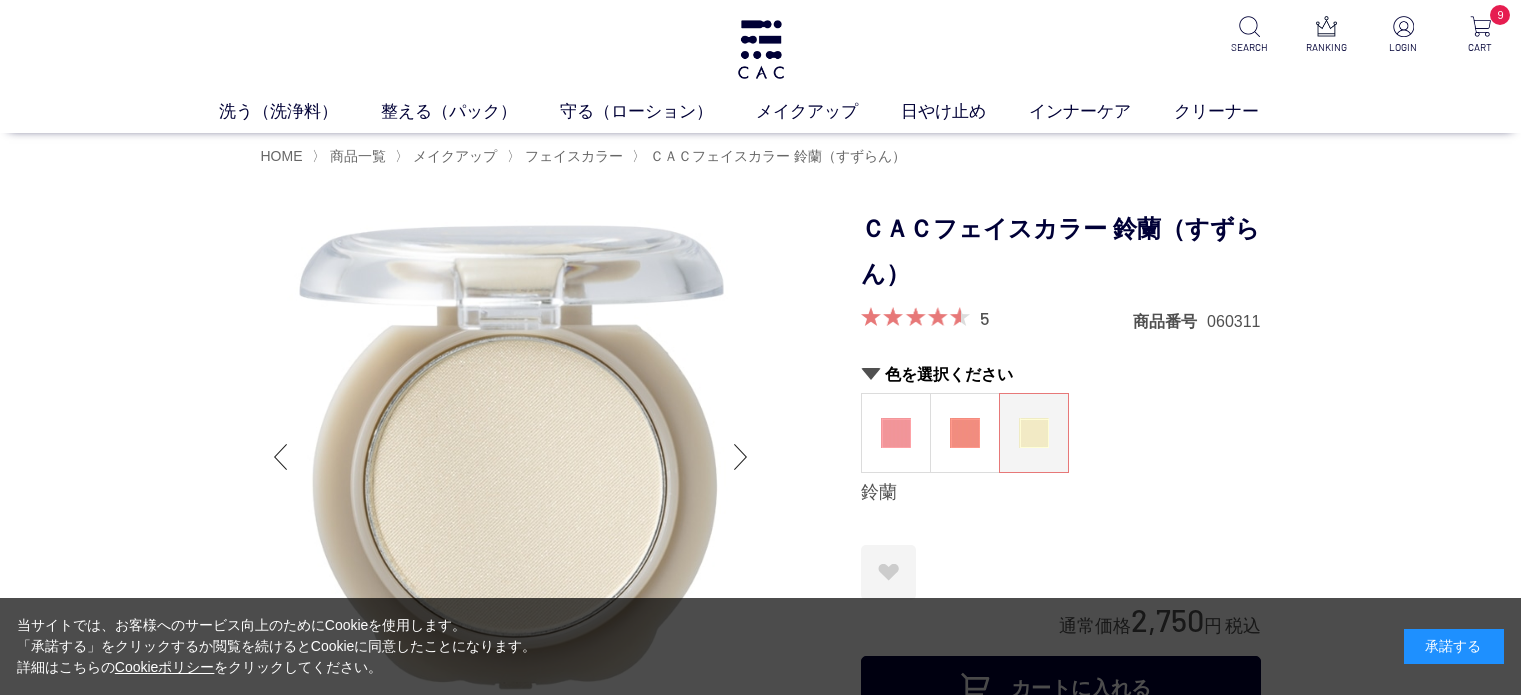 scroll, scrollTop: 0, scrollLeft: 0, axis: both 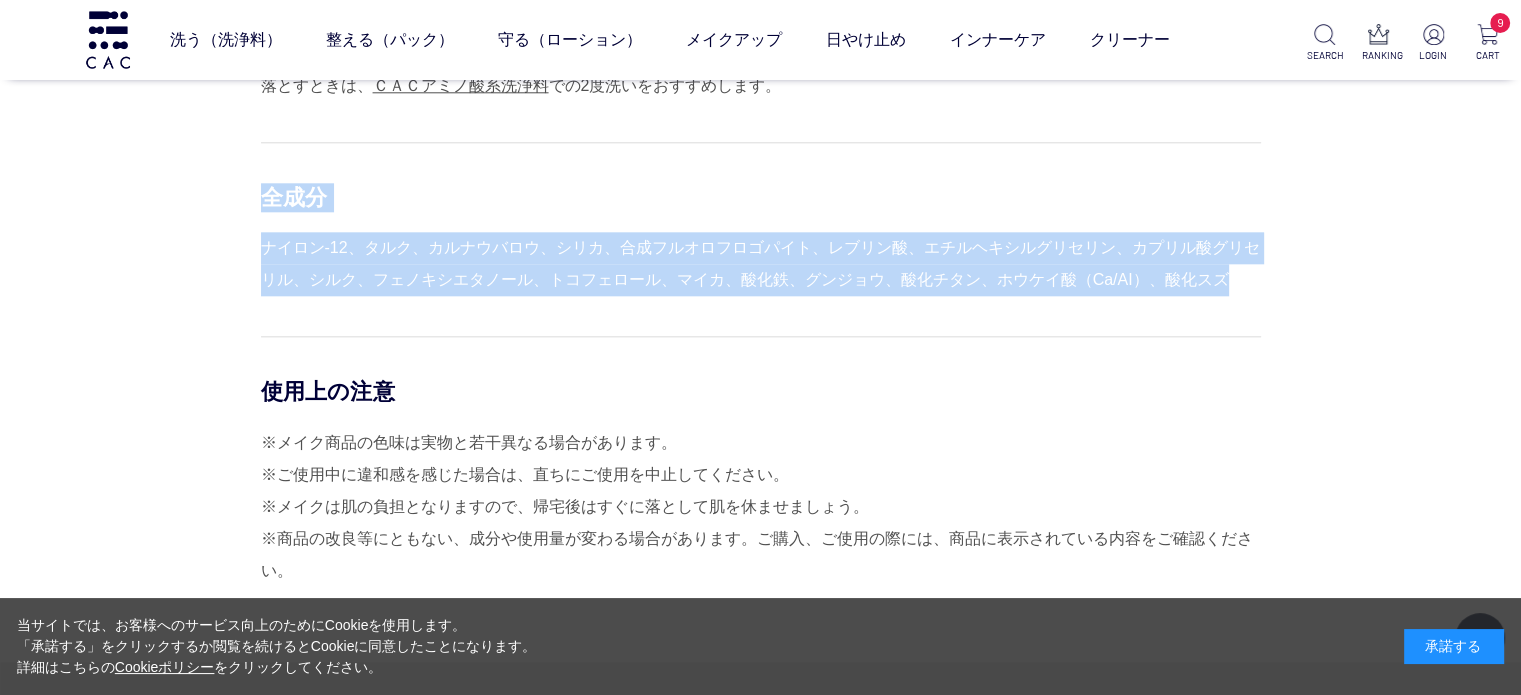 drag, startPoint x: 265, startPoint y: 196, endPoint x: 1222, endPoint y: 273, distance: 960.0927 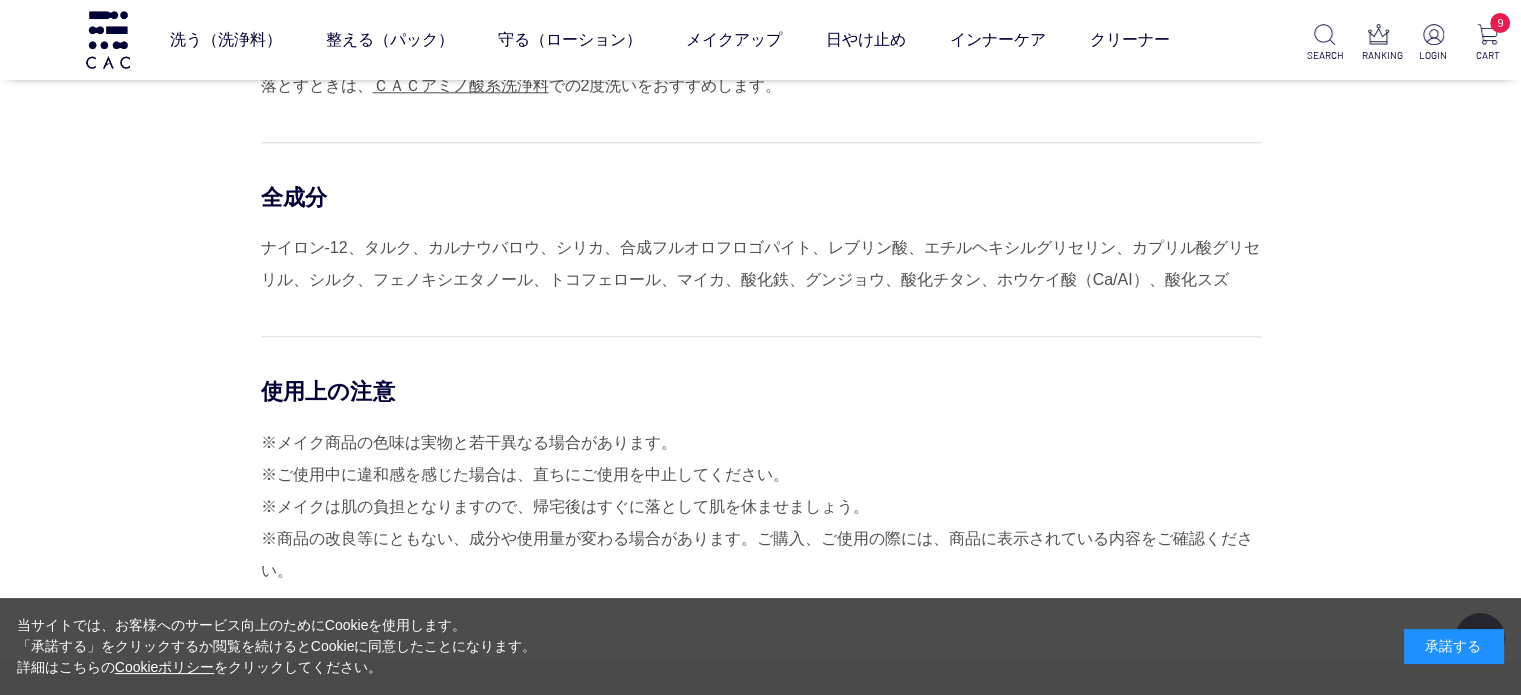 drag, startPoint x: 1108, startPoint y: 297, endPoint x: 624, endPoint y: 257, distance: 485.6501 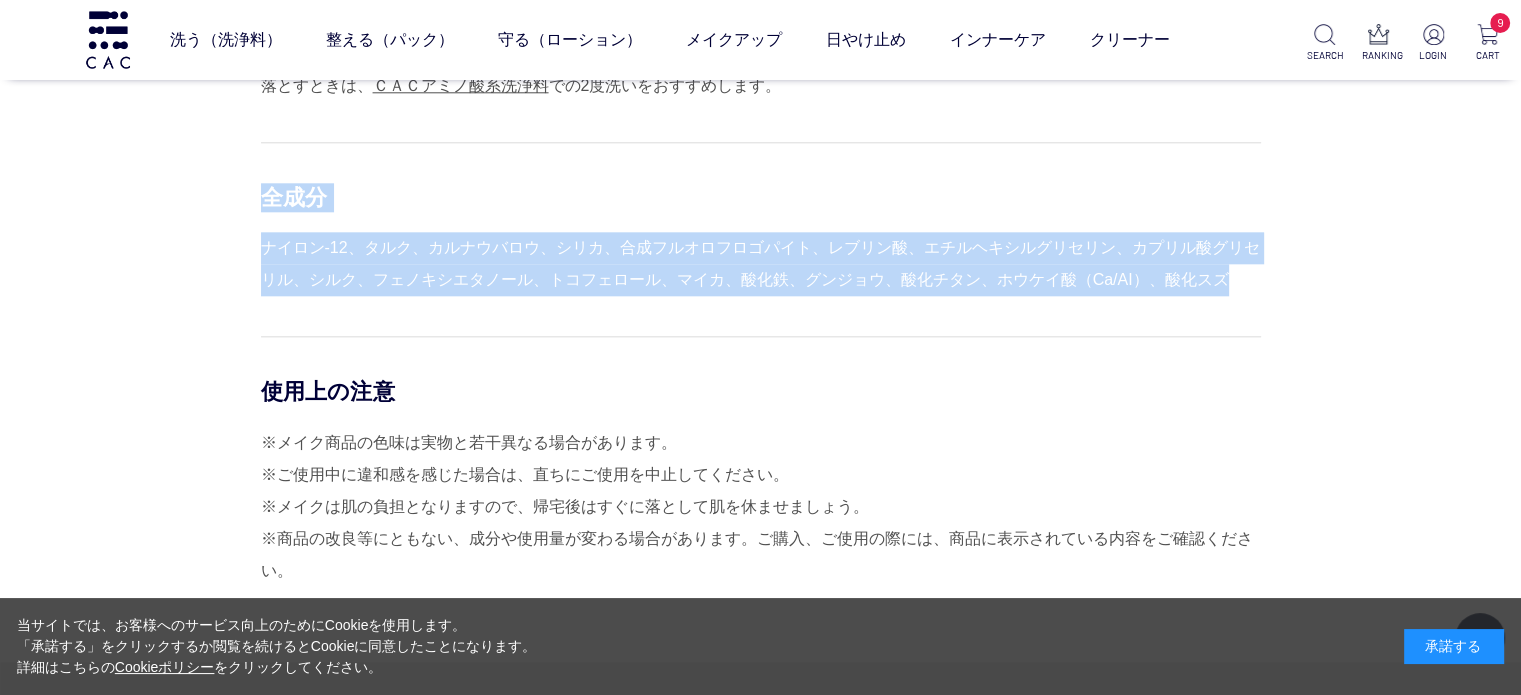 drag, startPoint x: 260, startPoint y: 197, endPoint x: 1243, endPoint y: 280, distance: 986.49786 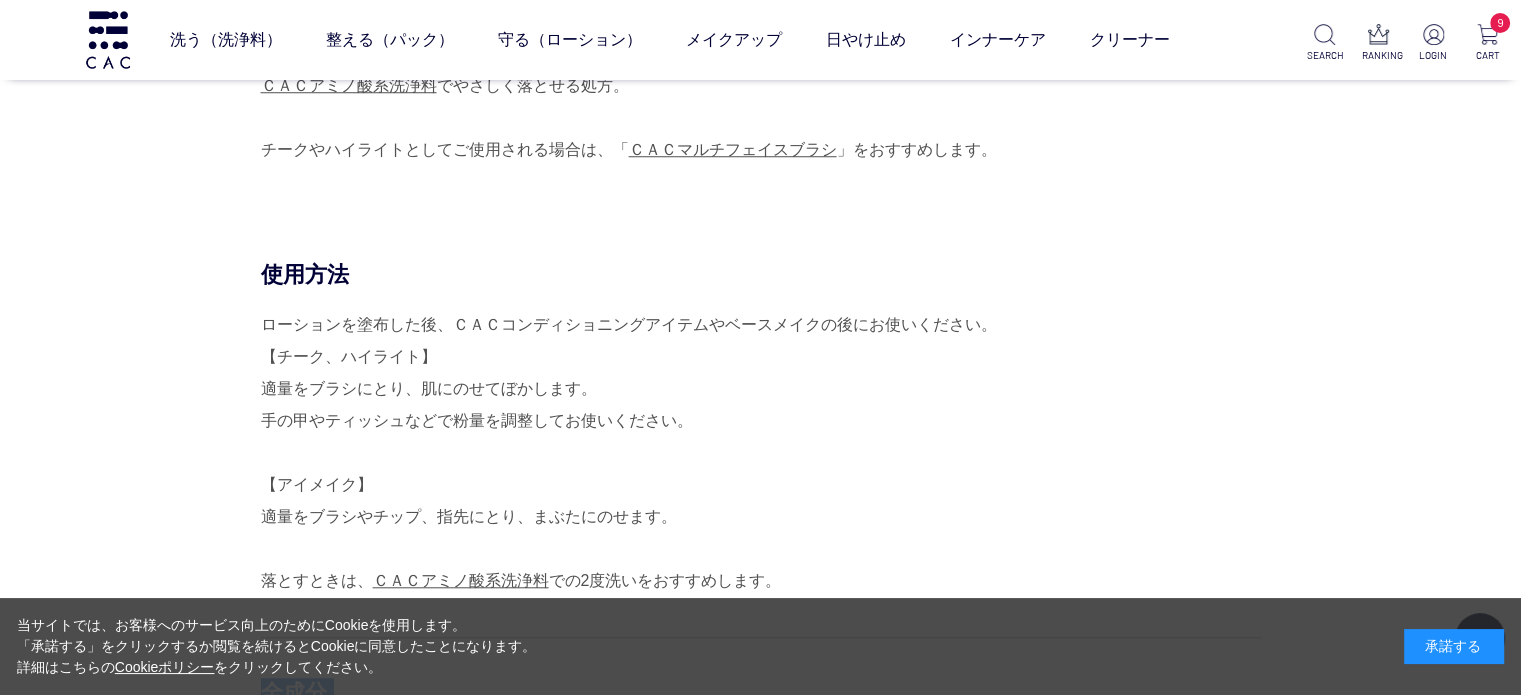 scroll, scrollTop: 1700, scrollLeft: 0, axis: vertical 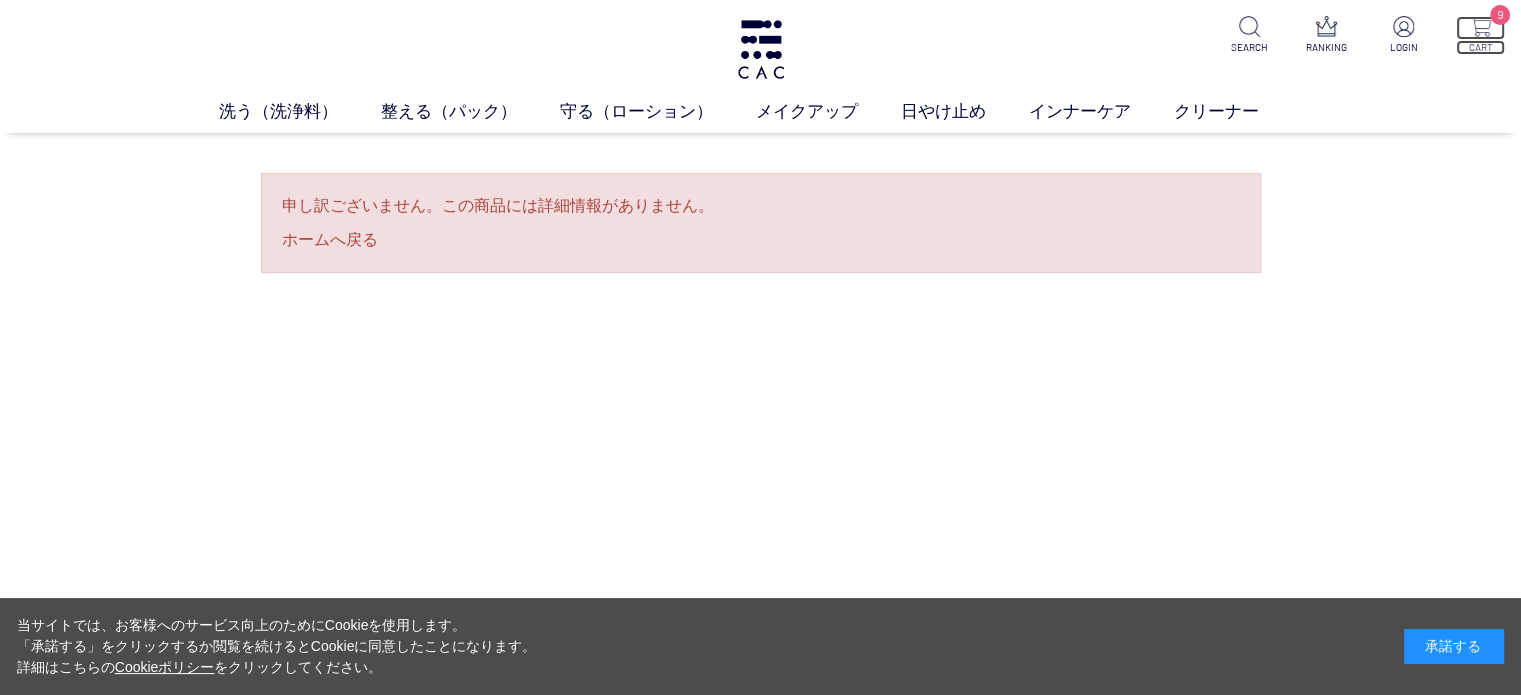 click at bounding box center (1480, 26) 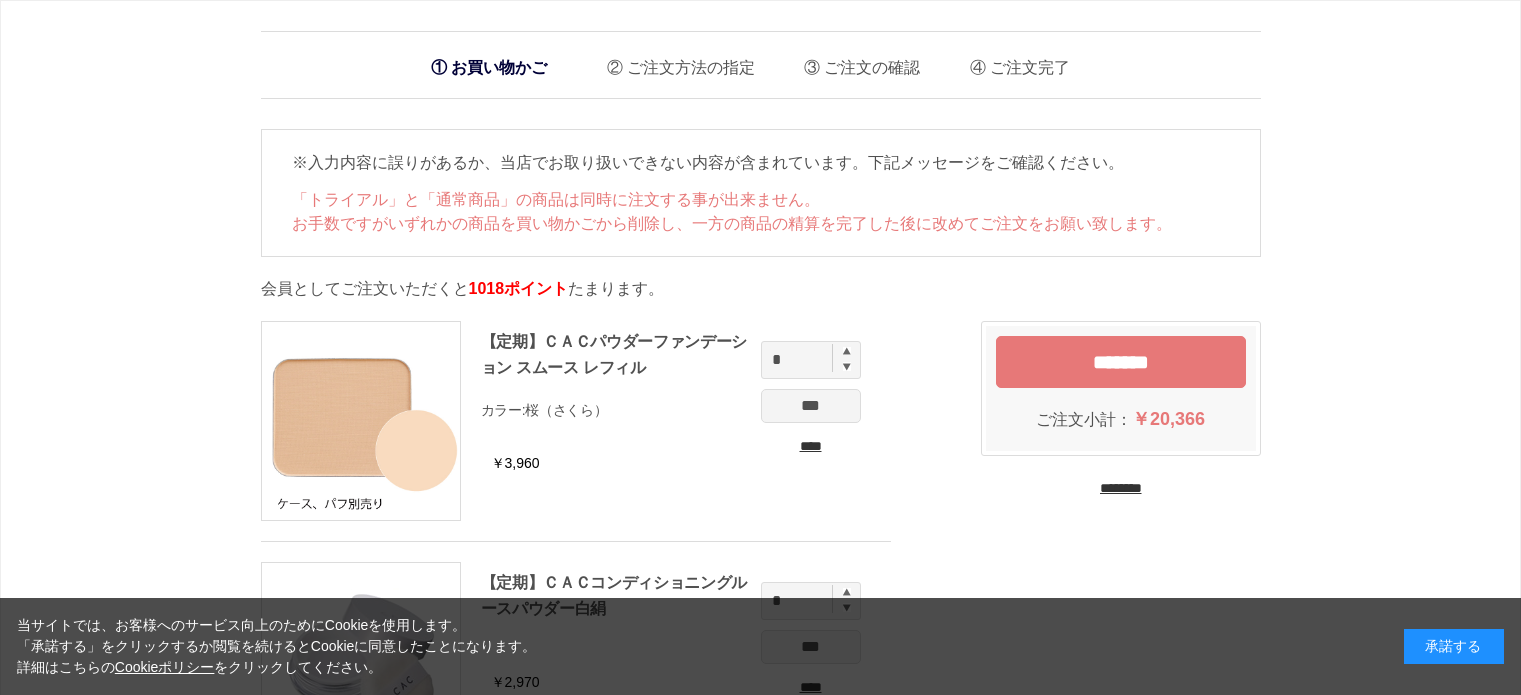 scroll, scrollTop: 0, scrollLeft: 0, axis: both 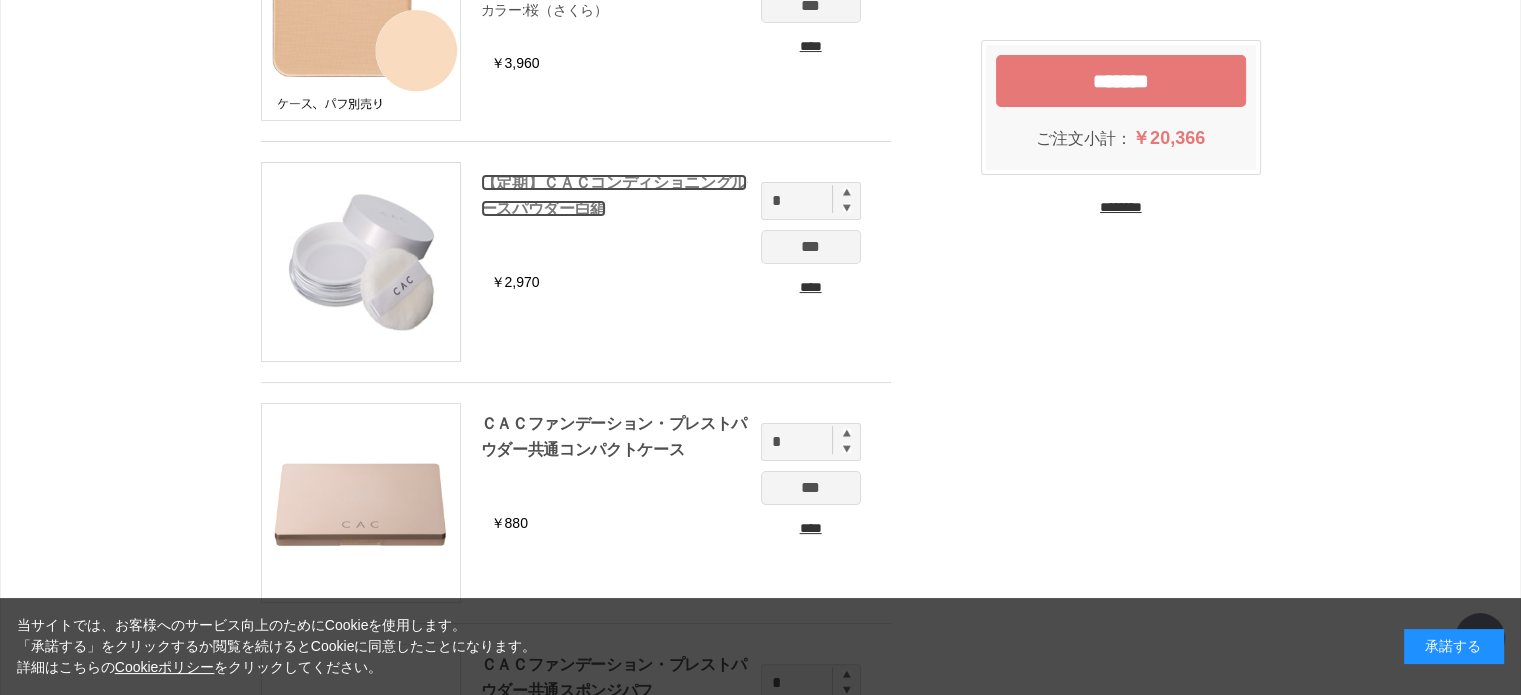 click on "【定期】ＣＡＣコンディショニングルースパウダー白絹" at bounding box center (614, 195) 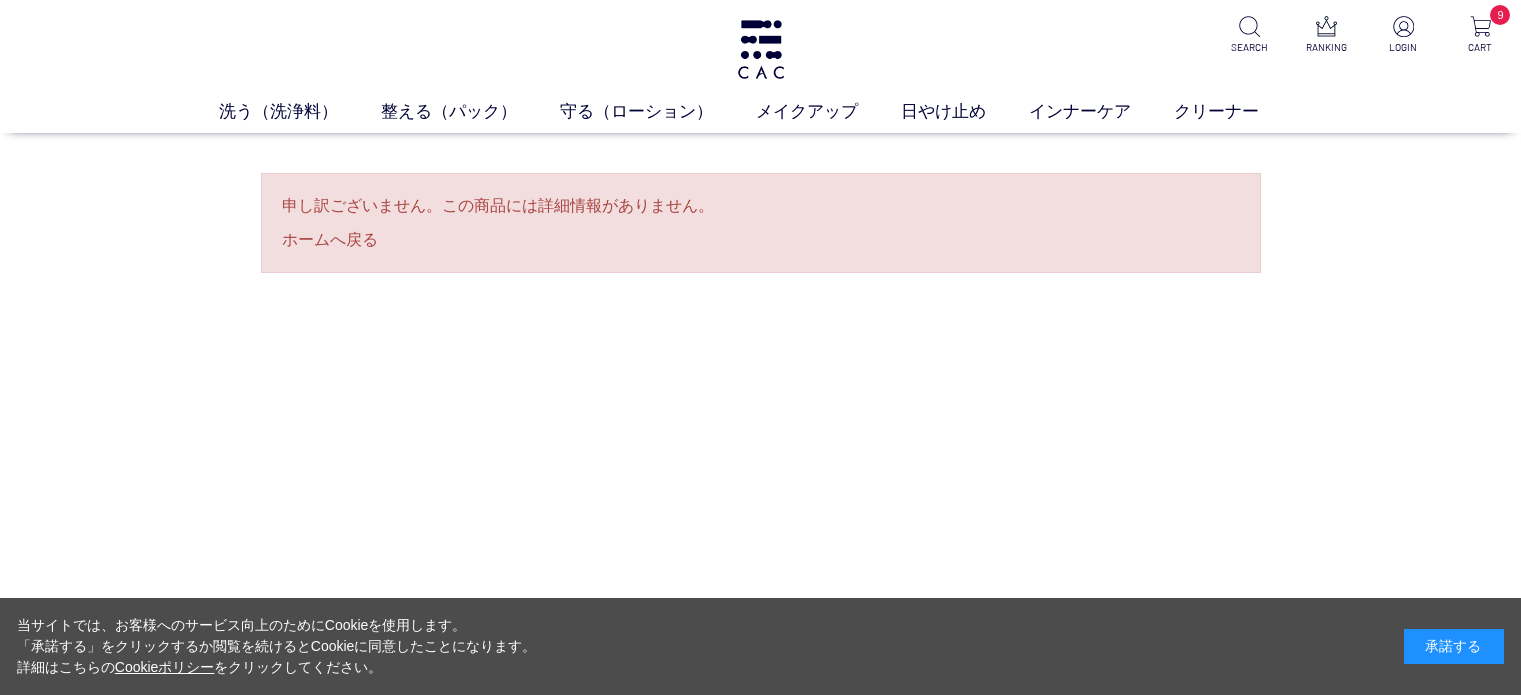 scroll, scrollTop: 0, scrollLeft: 0, axis: both 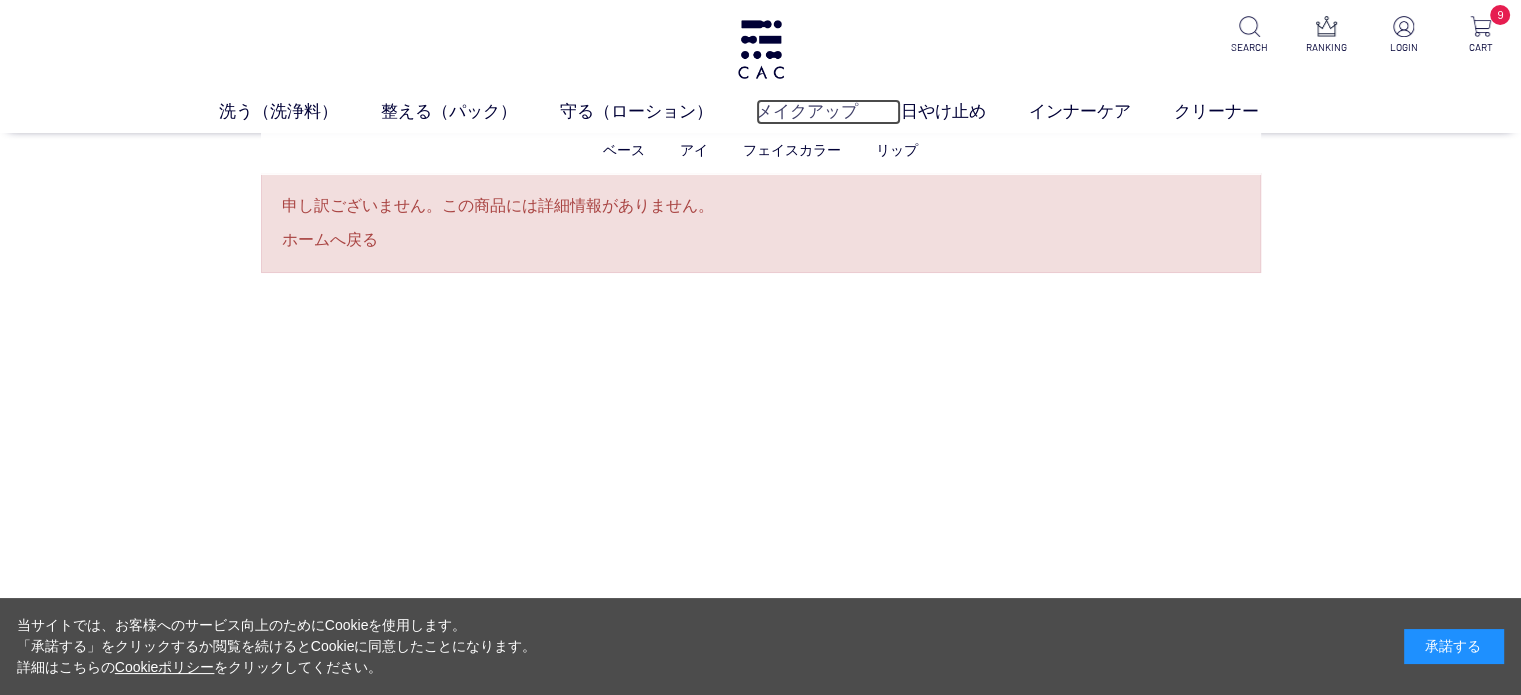 click on "メイクアップ" at bounding box center (828, 112) 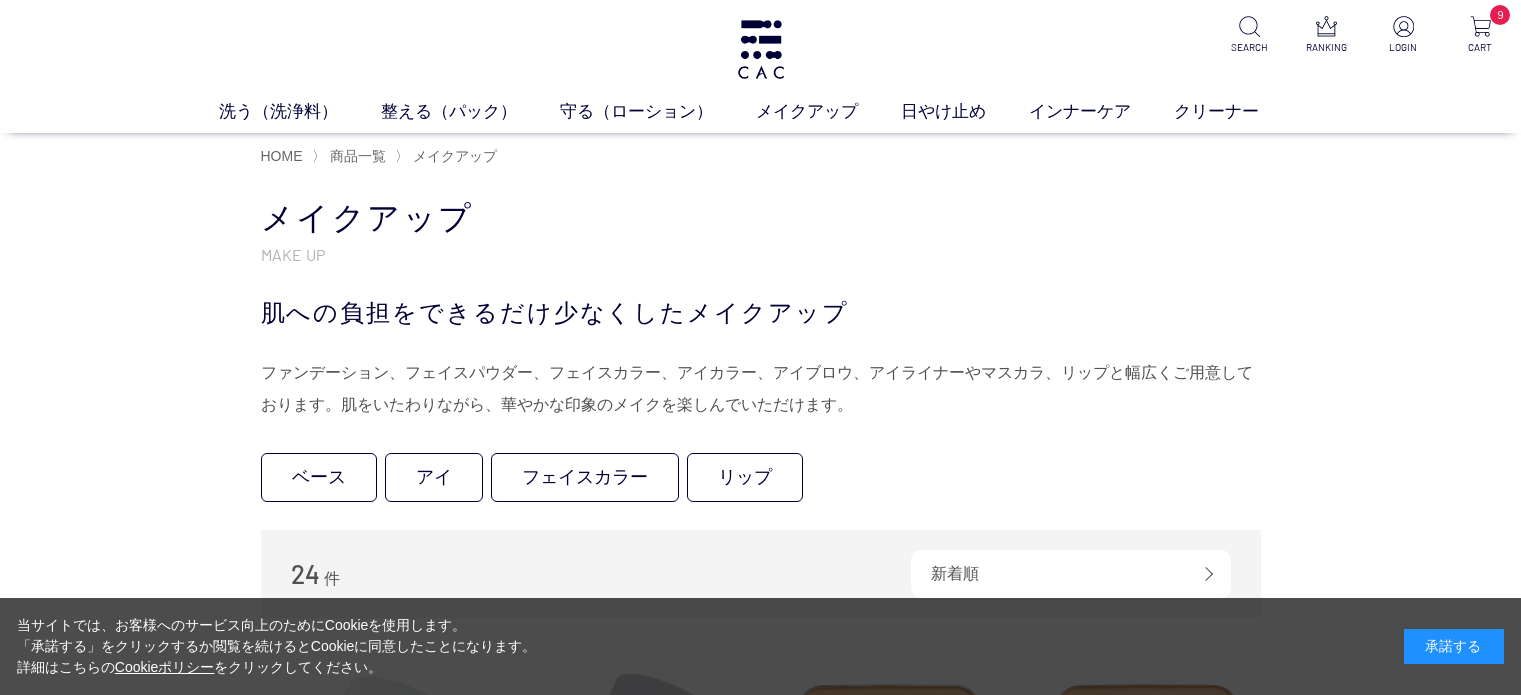 scroll, scrollTop: 0, scrollLeft: 0, axis: both 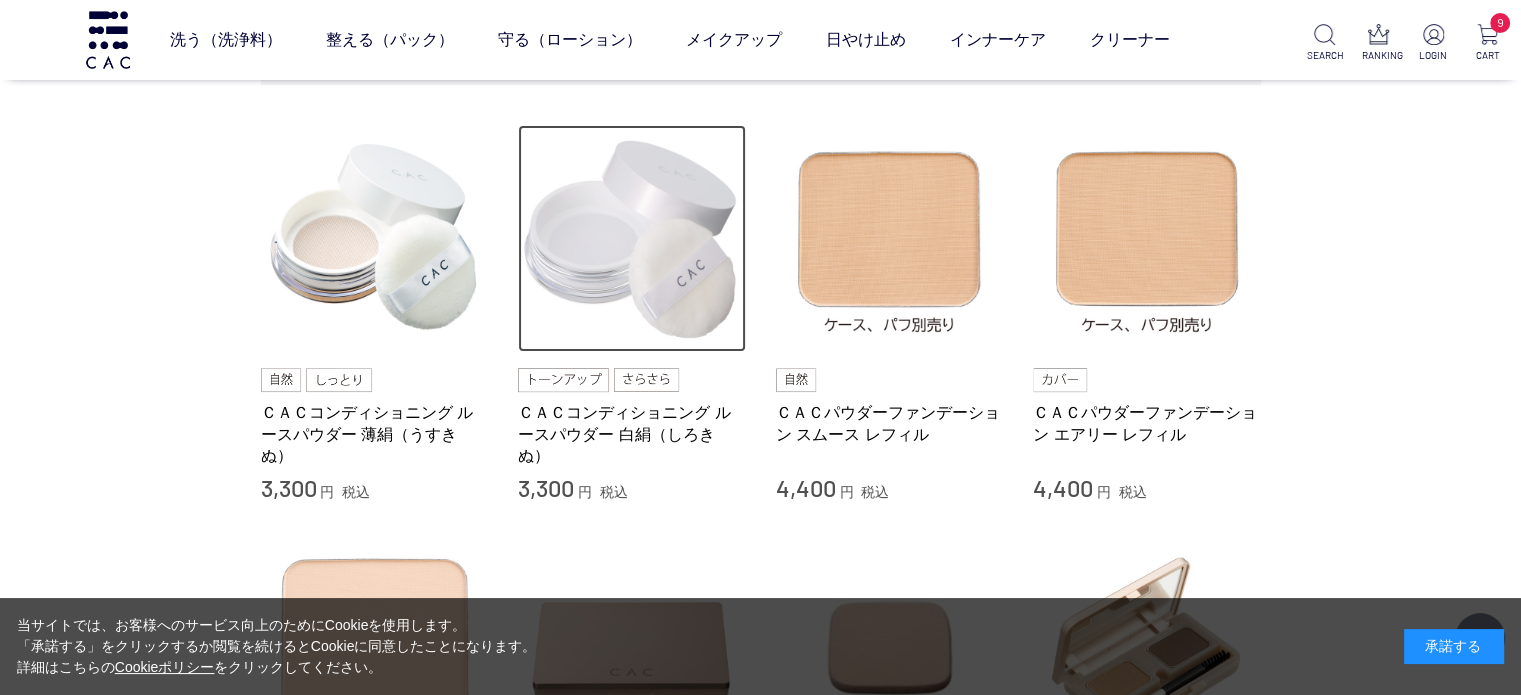 click at bounding box center (632, 239) 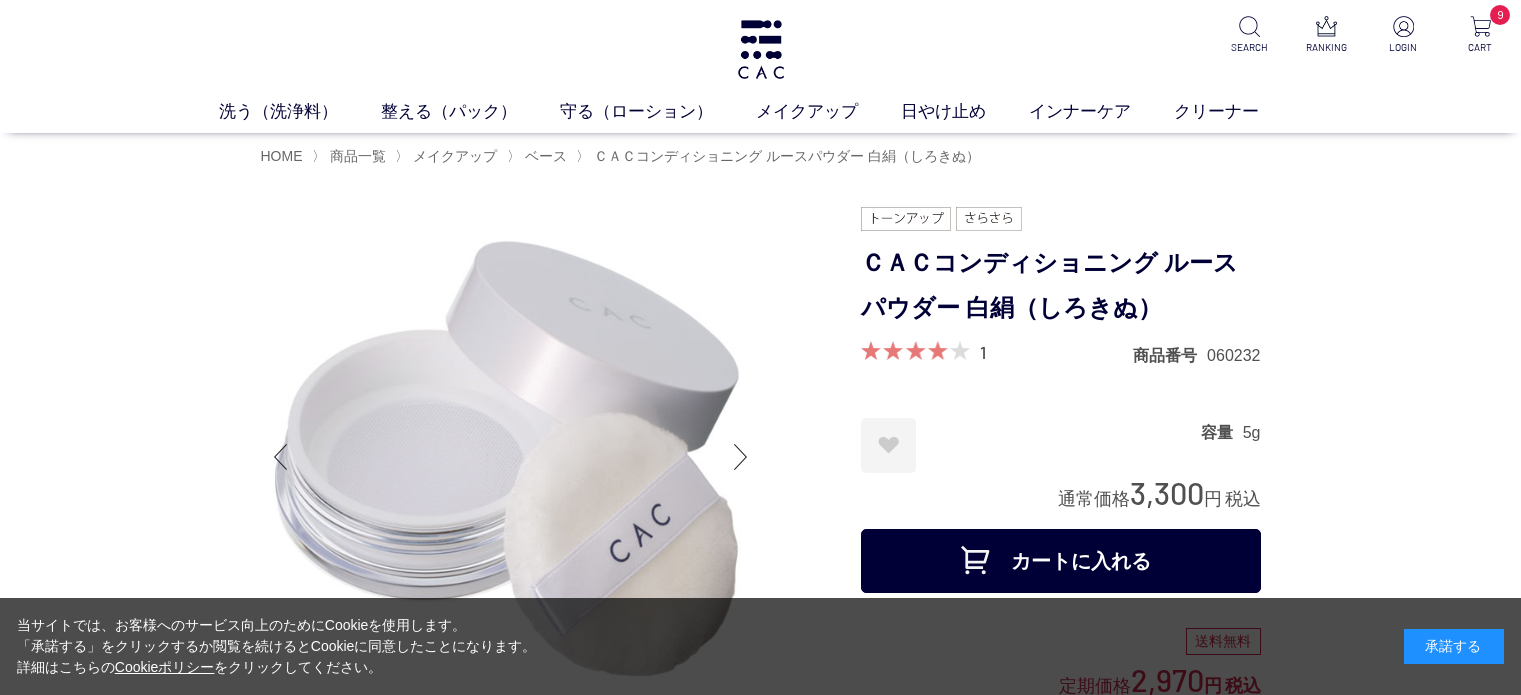 scroll, scrollTop: 0, scrollLeft: 0, axis: both 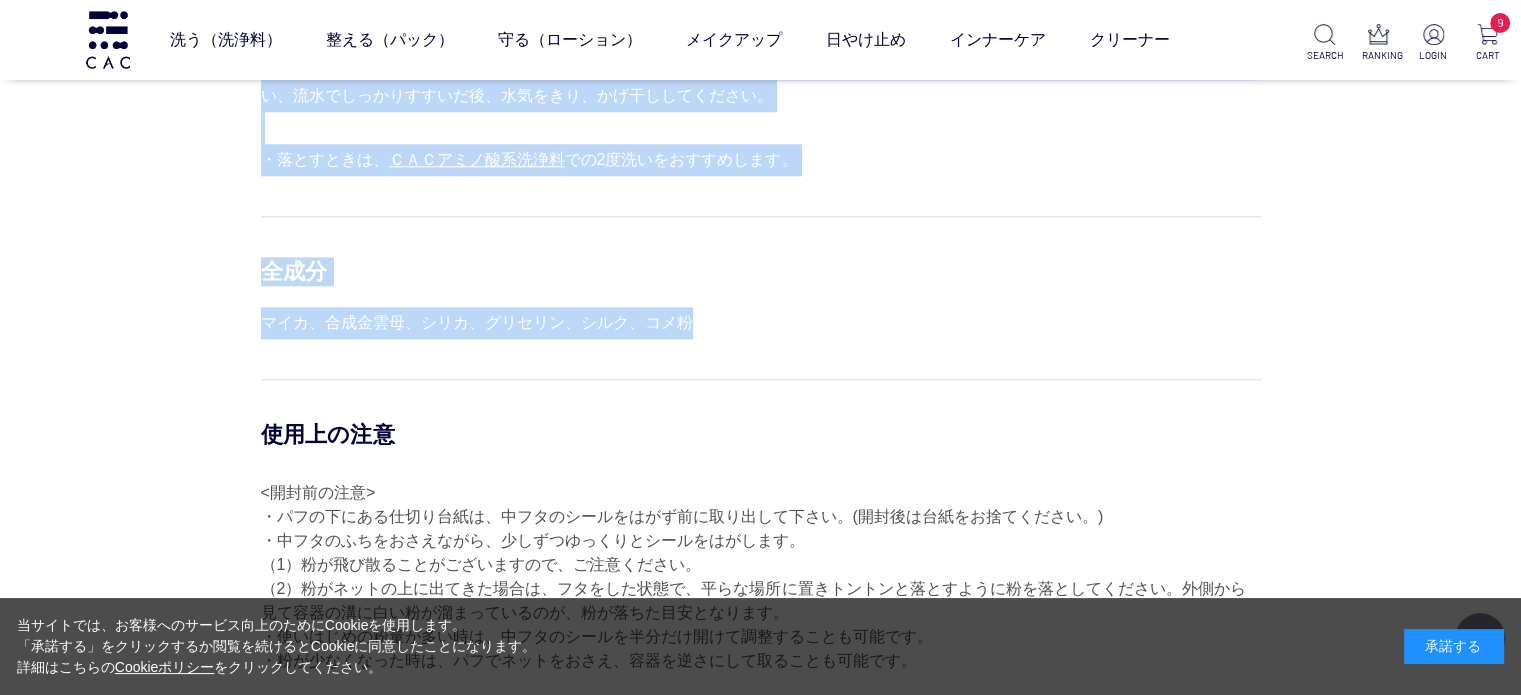 drag, startPoint x: 742, startPoint y: 319, endPoint x: 244, endPoint y: 267, distance: 500.7075 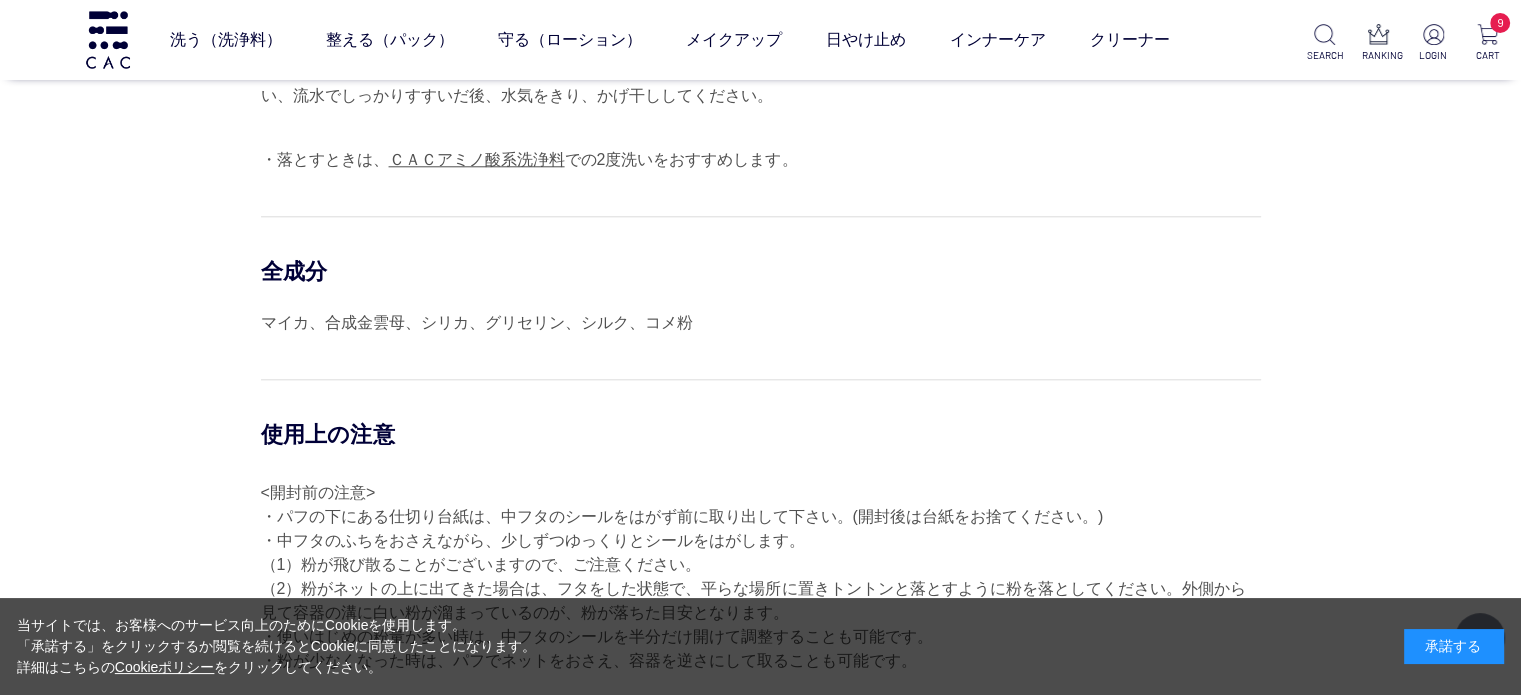 click on "使用方法
ベースメイクの仕上げにお使いください。
パフをネットの上から軽く押すようにして適量を含ませ、顔全体にポンポンと抑えるように塗布した後、顔の中心から外側へ向かって軽くすべらせるように仕上げます。
・パウダーをムラなく全体に広げる伸縮メッシュフィルターを採用。パフで押さえれば丸底まで届き、使い終わりまで量を調節してお使いいただけます。
・パフは清潔な状態でご使用ください。パフが汚れたときは、中性洗剤をパフに染み込ませ水やぬるま湯を含ませながら揉みこむように洗い、流水でしっかりすすいだ後、水気をきり、かげ干ししてください。
・落とすときは、 ＣＡＣアミノ酸系洗浄料 での2度洗いをおすすめします。
全成分
マイカ、合成金雲母、シリカ、グリセリン、シルク、コメ粉" at bounding box center (761, 774) 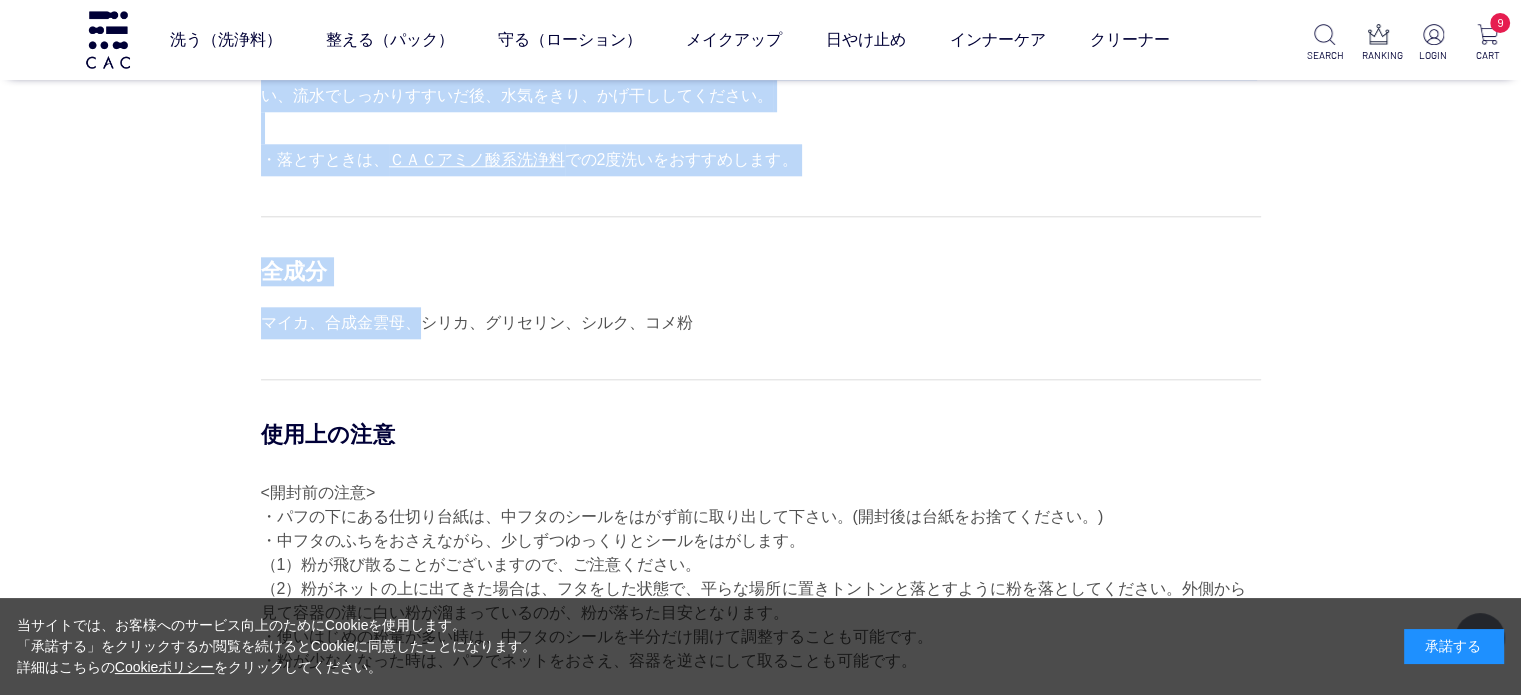 drag, startPoint x: 254, startPoint y: 267, endPoint x: 397, endPoint y: 302, distance: 147.22092 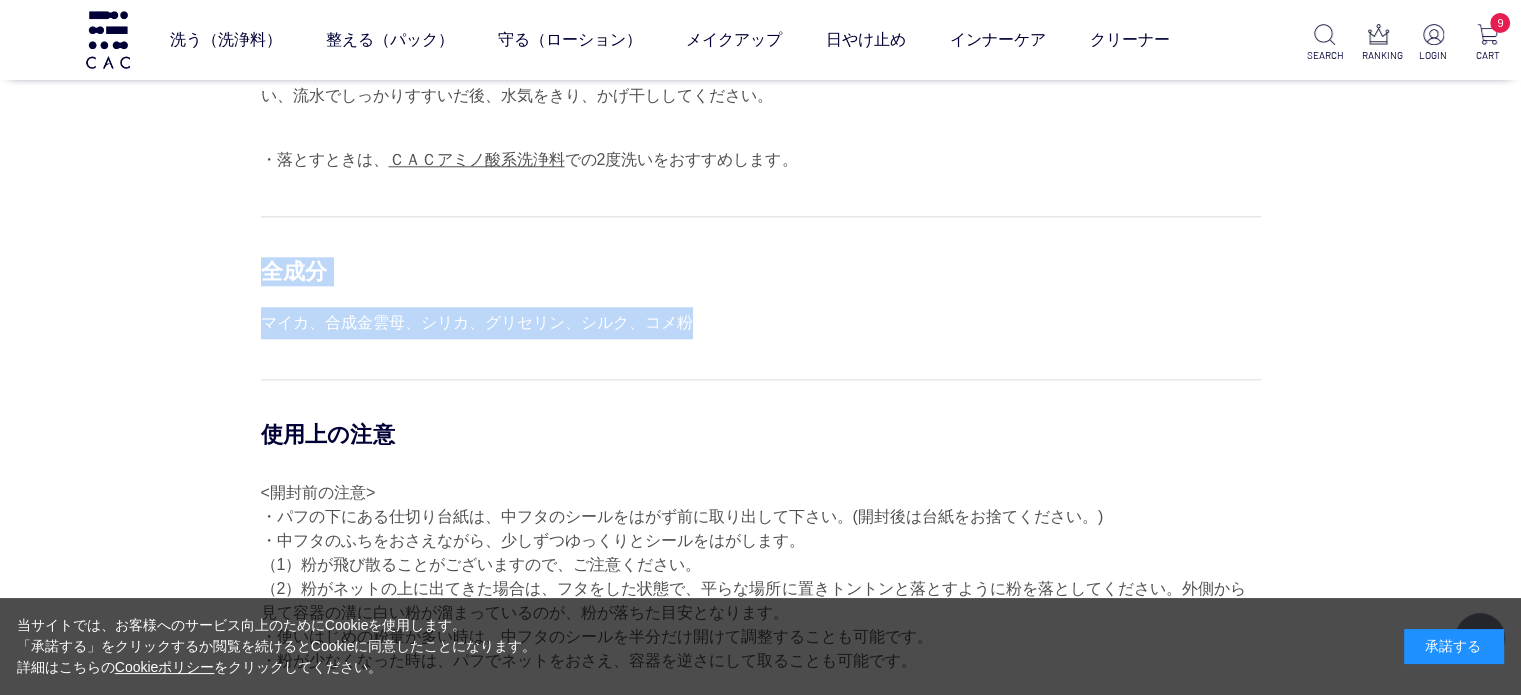 drag, startPoint x: 265, startPoint y: 269, endPoint x: 696, endPoint y: 327, distance: 434.88504 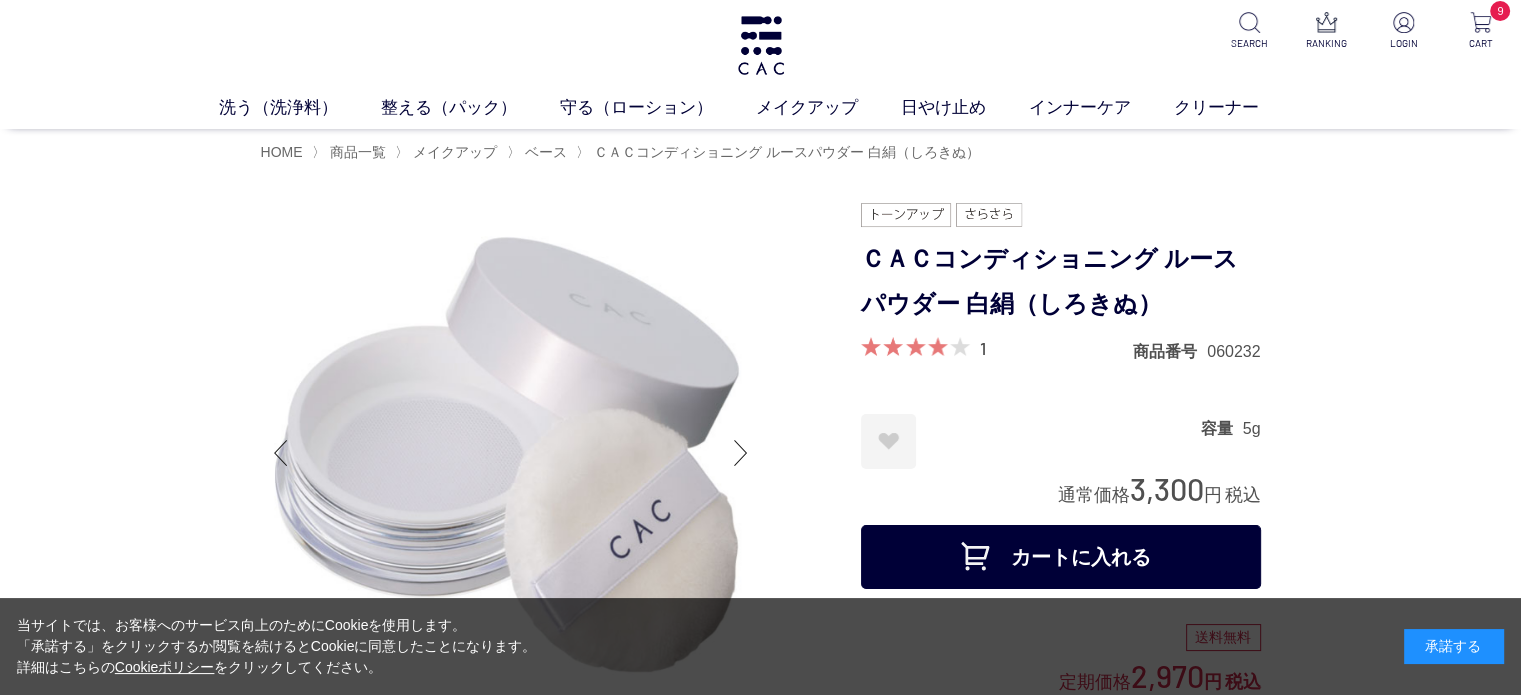 scroll, scrollTop: 0, scrollLeft: 0, axis: both 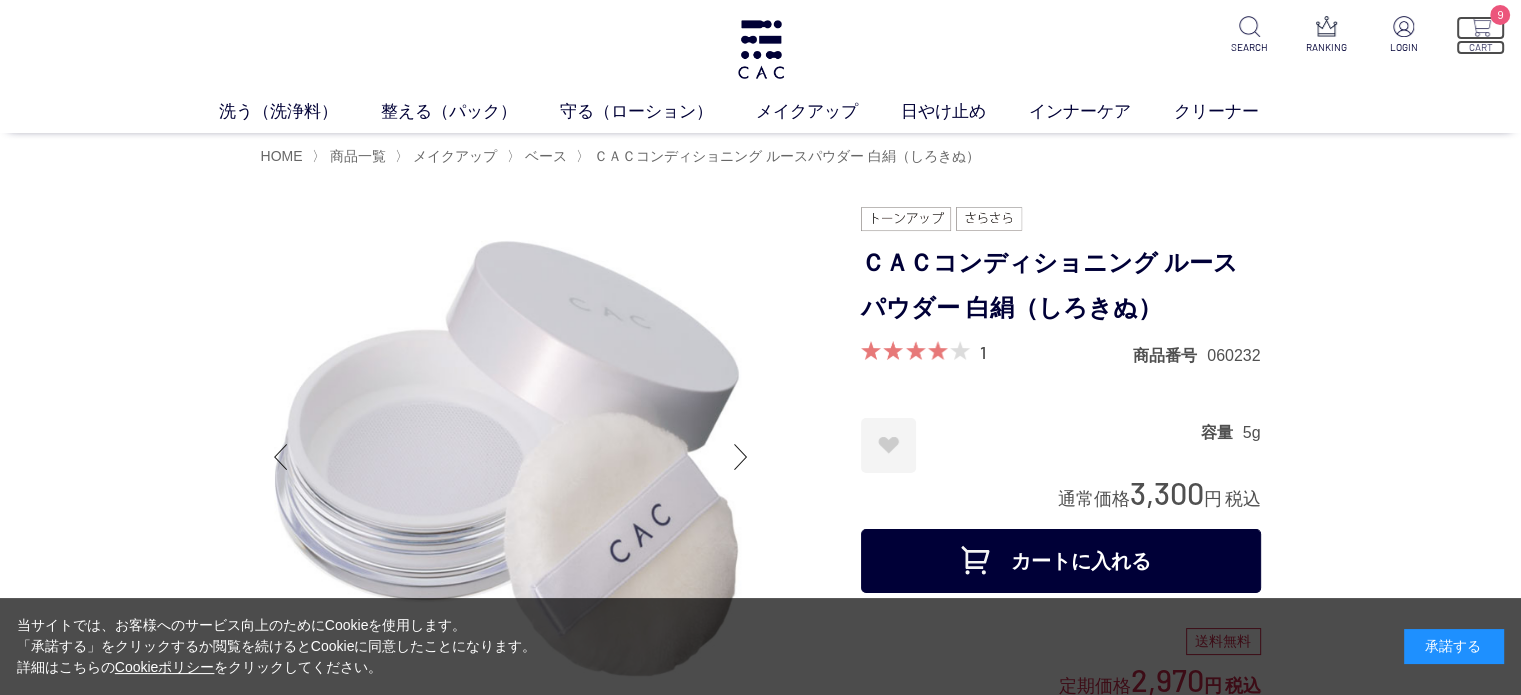 click at bounding box center (1480, 26) 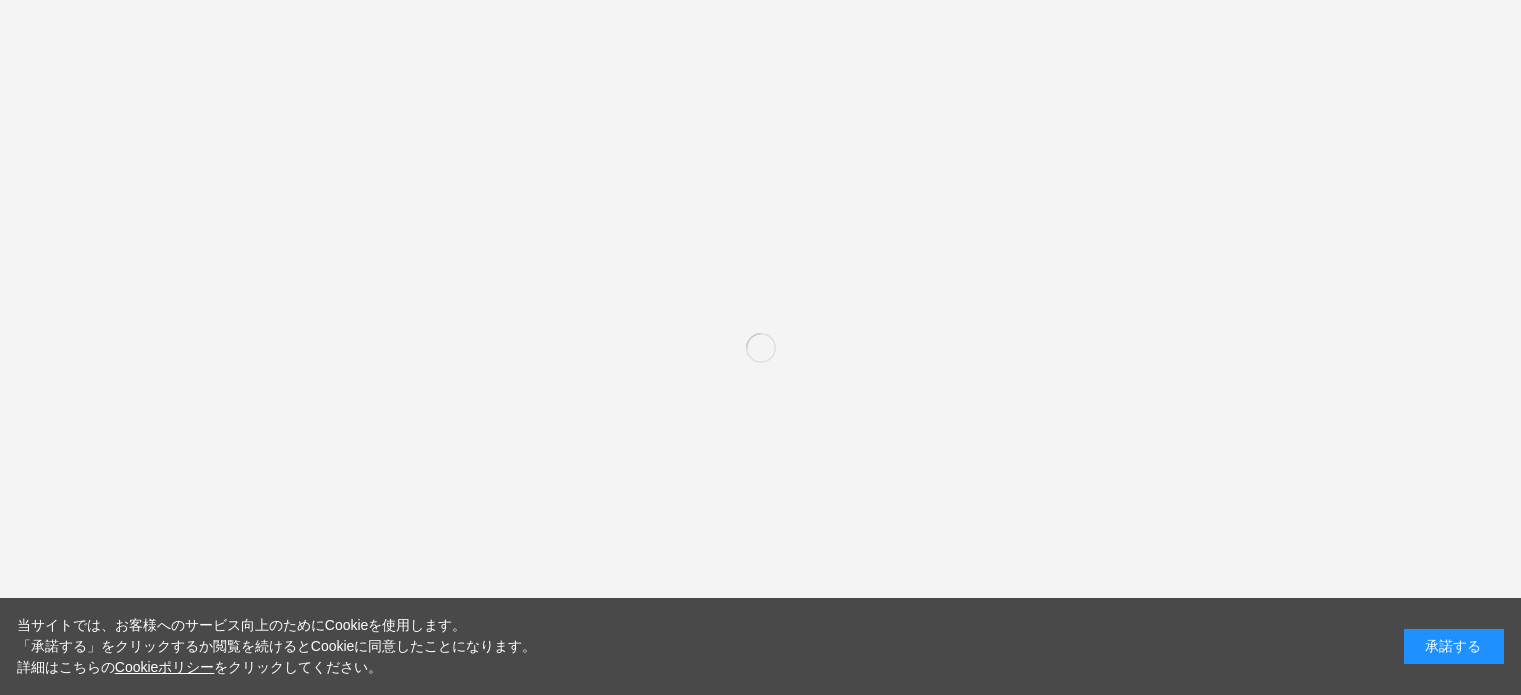 scroll, scrollTop: 0, scrollLeft: 0, axis: both 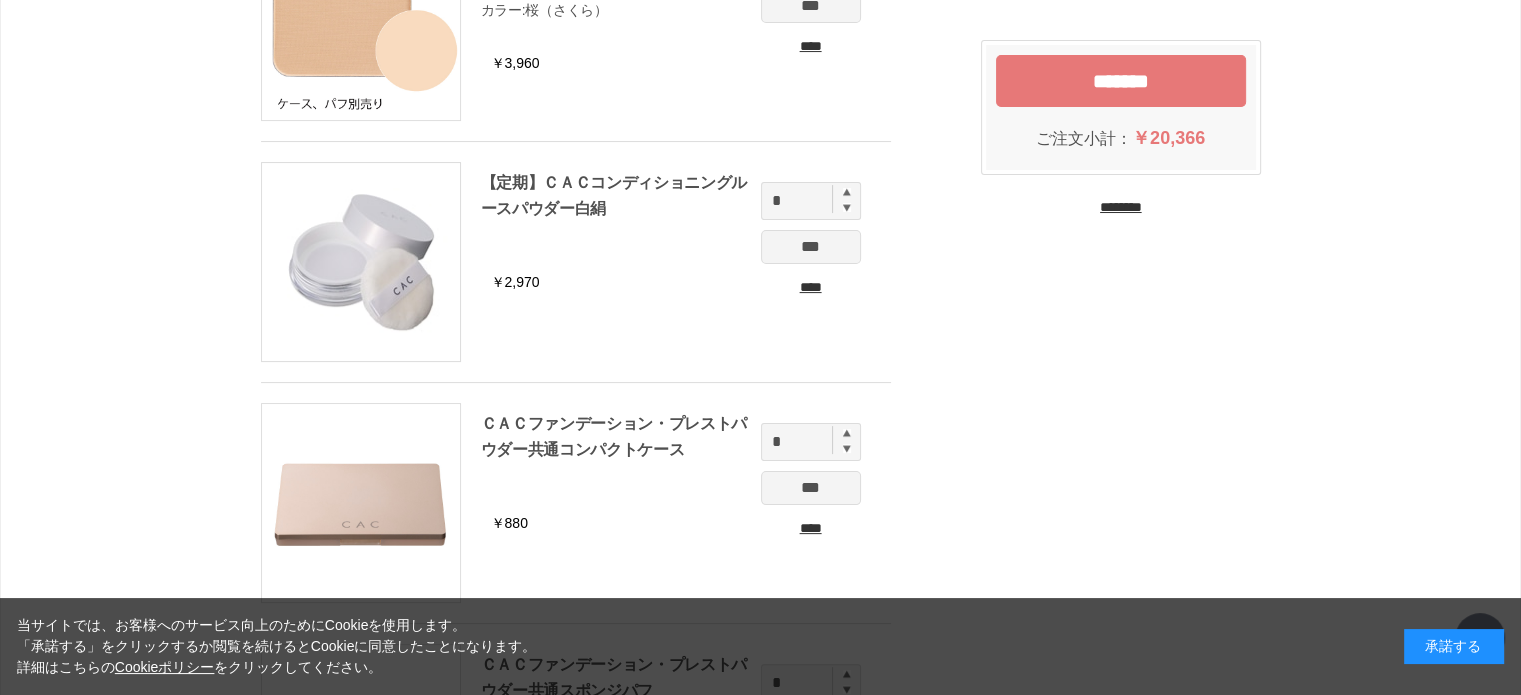 click on "****" at bounding box center [811, 287] 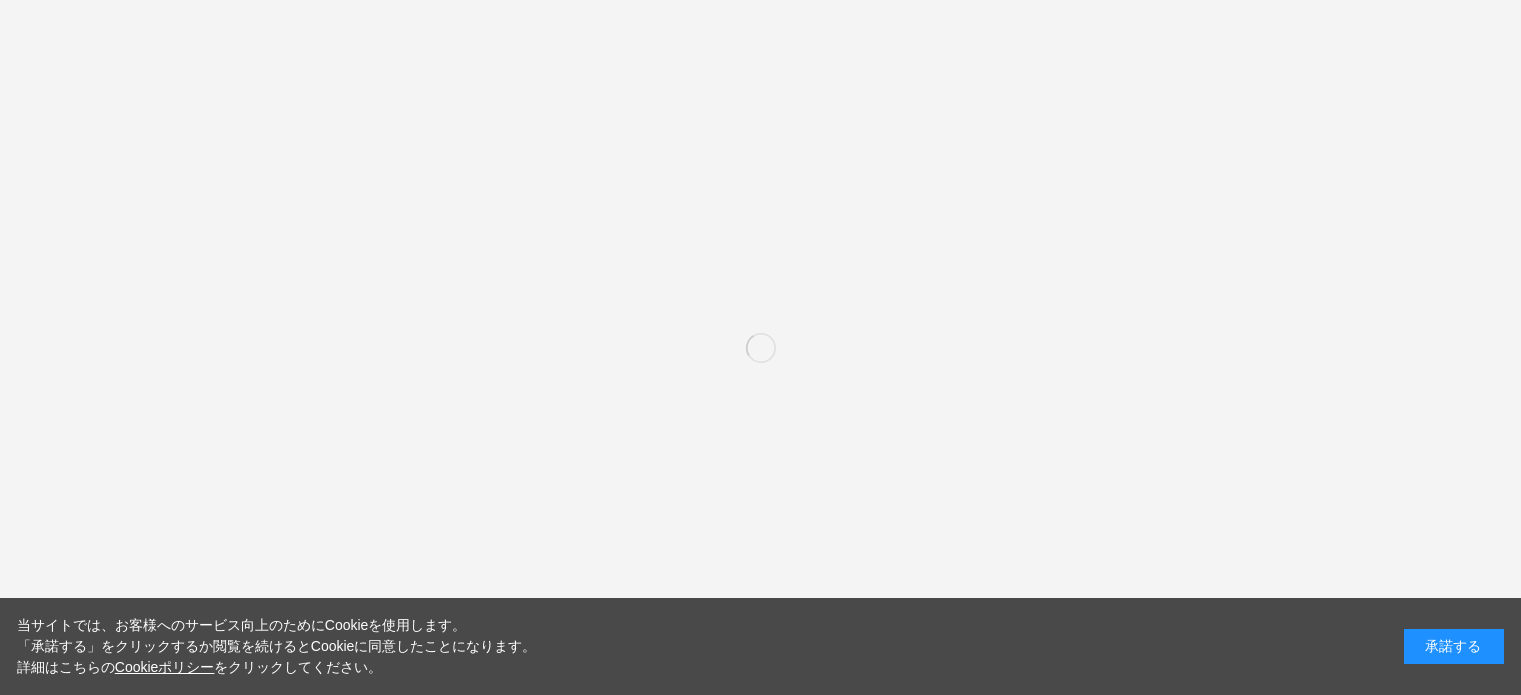 scroll, scrollTop: 0, scrollLeft: 0, axis: both 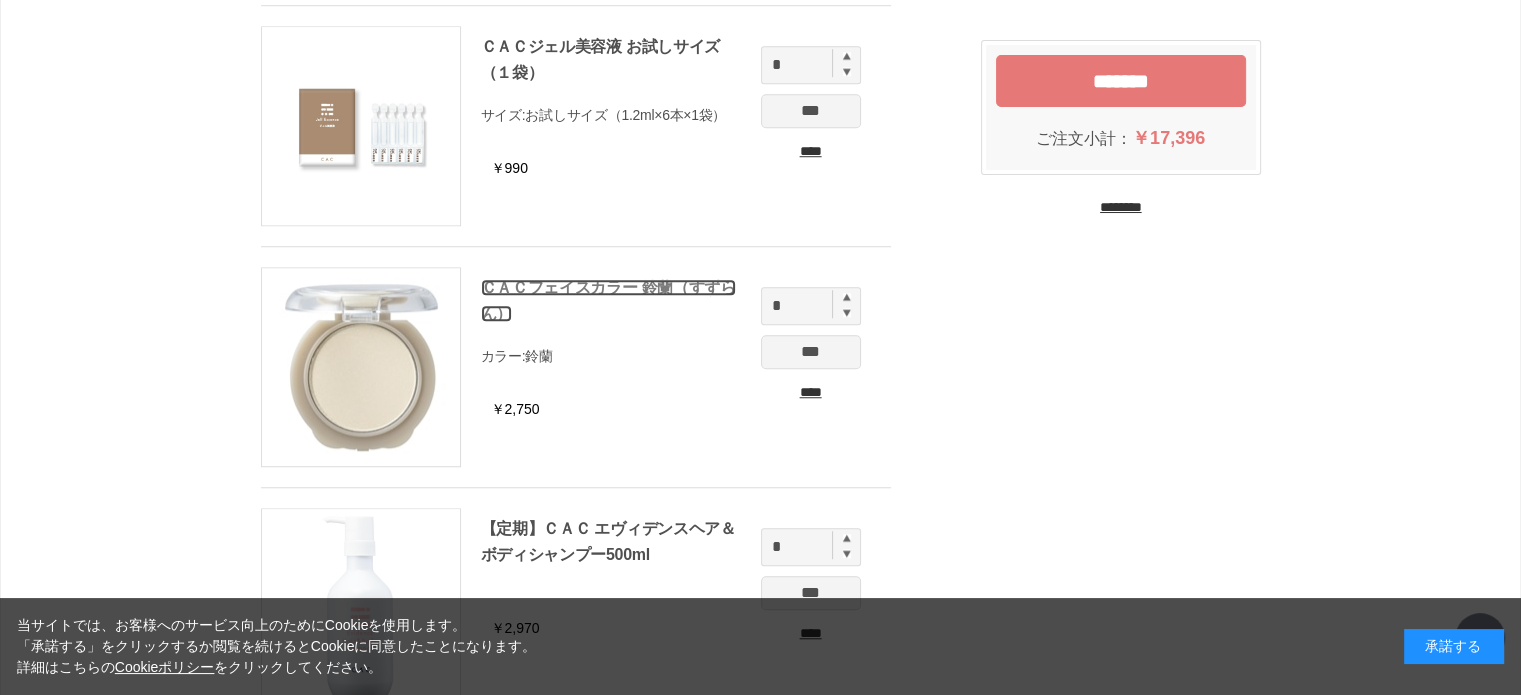 click on "ＣＡＣフェイスカラー 鈴蘭（すずらん）" at bounding box center (608, 300) 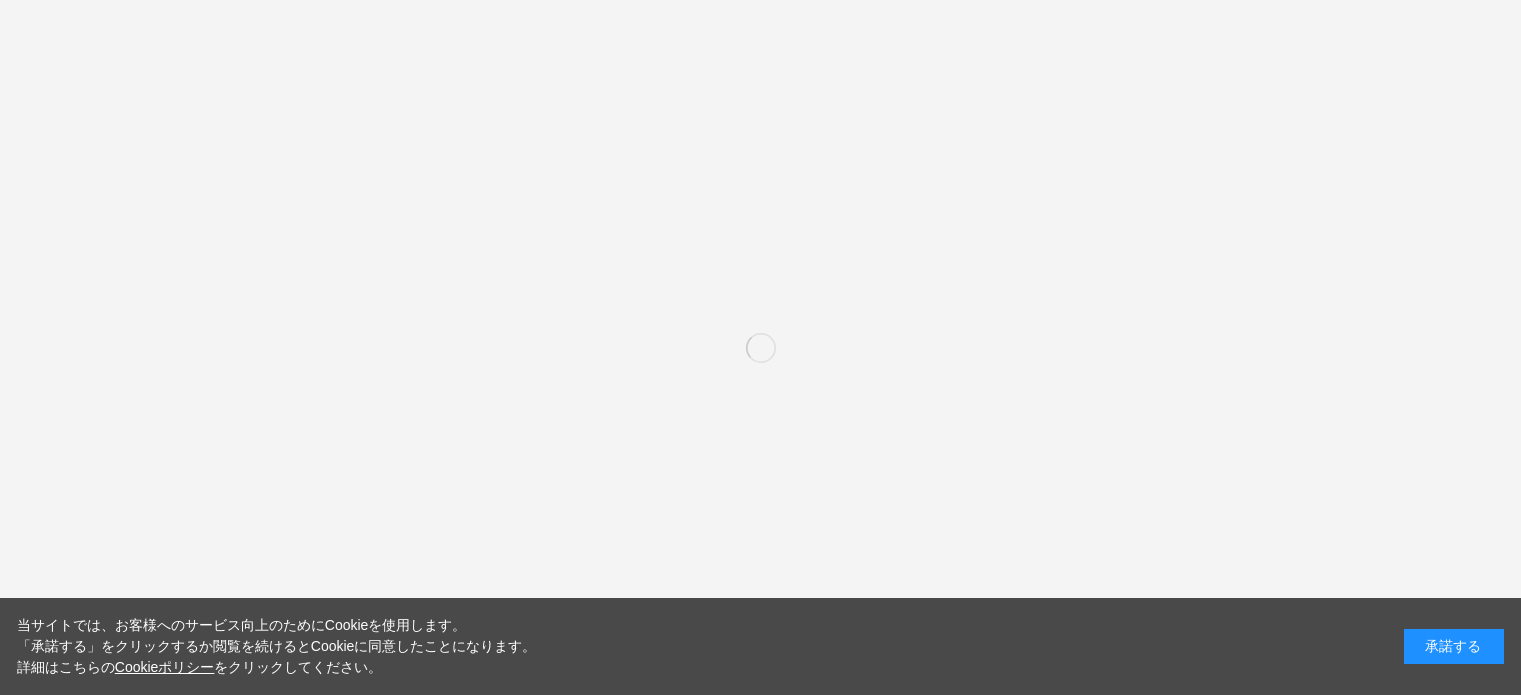 scroll, scrollTop: 0, scrollLeft: 0, axis: both 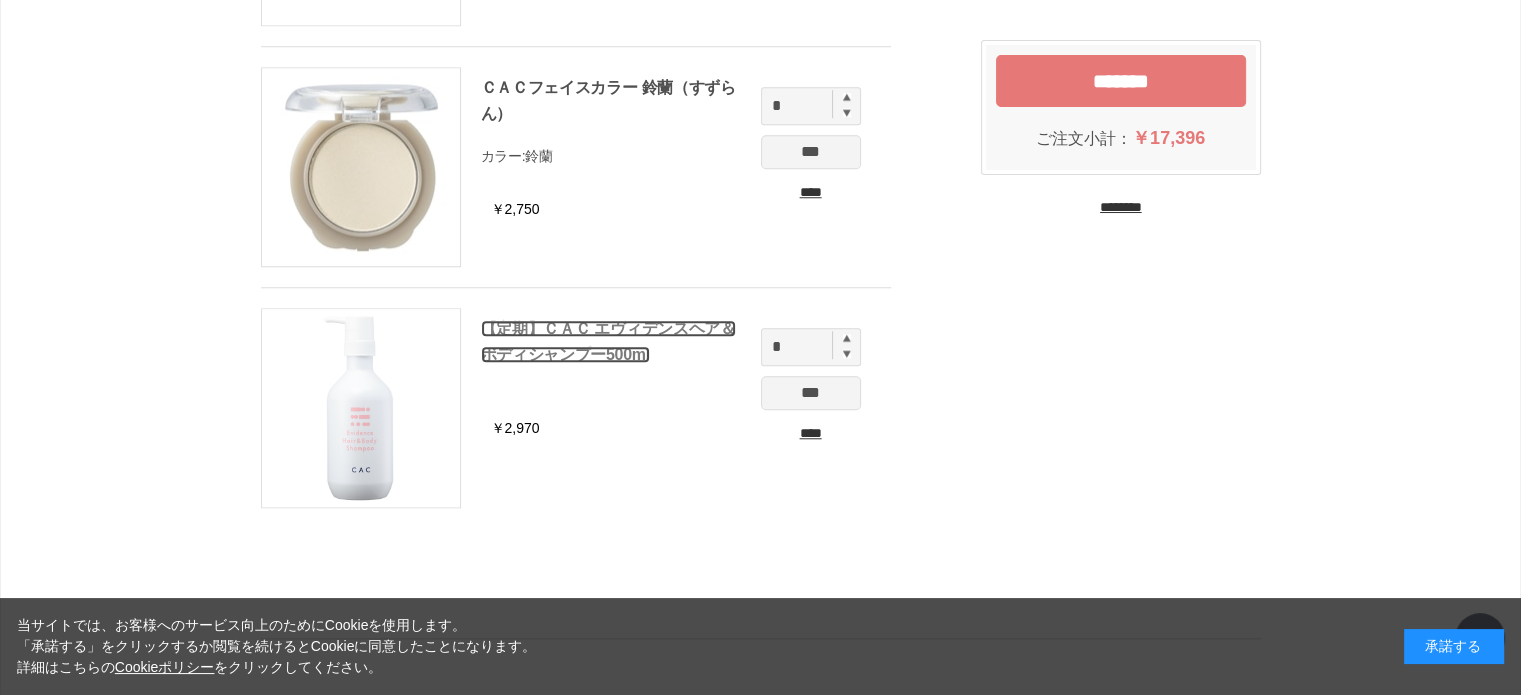 click on "【定期】ＣＡＣ エヴィデンスヘア＆ボディシャンプー500ml" at bounding box center [608, 341] 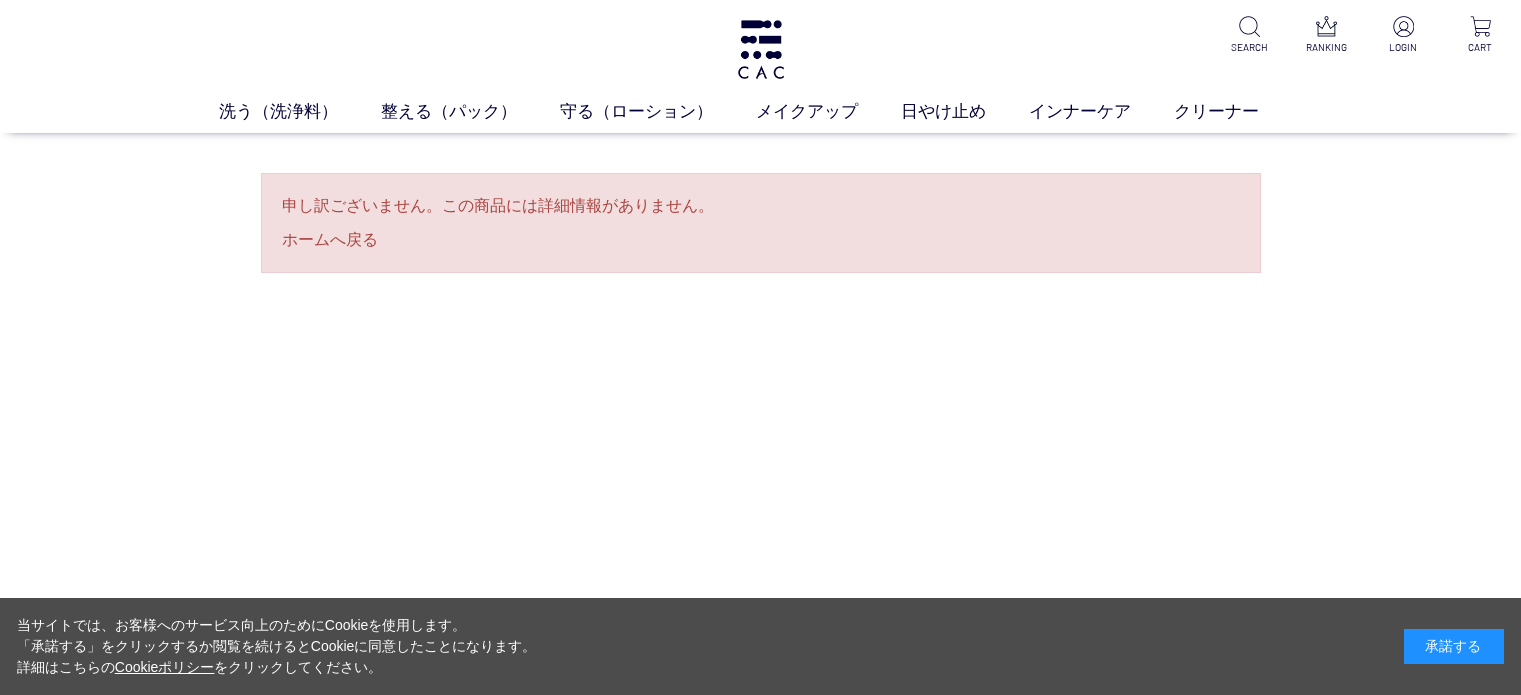 scroll, scrollTop: 0, scrollLeft: 0, axis: both 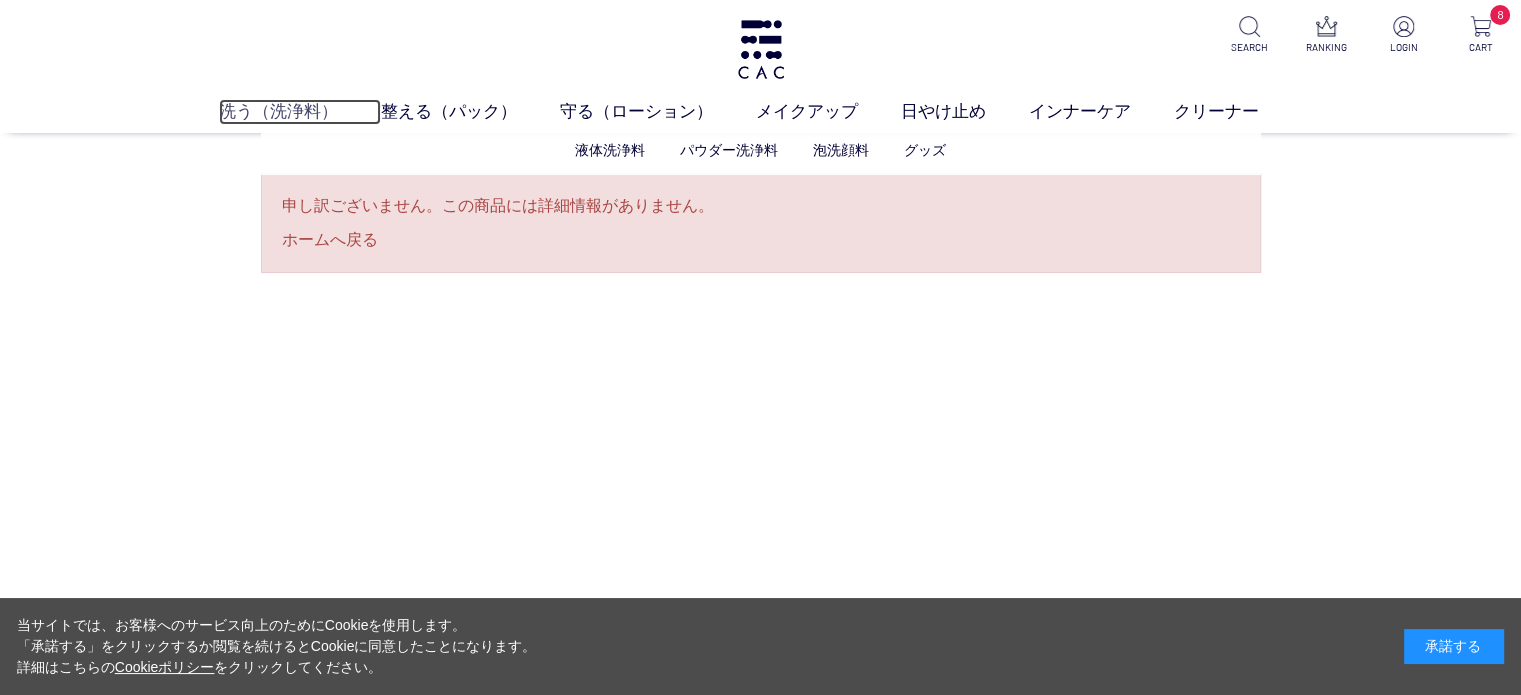 click on "洗う（洗浄料）" at bounding box center [300, 112] 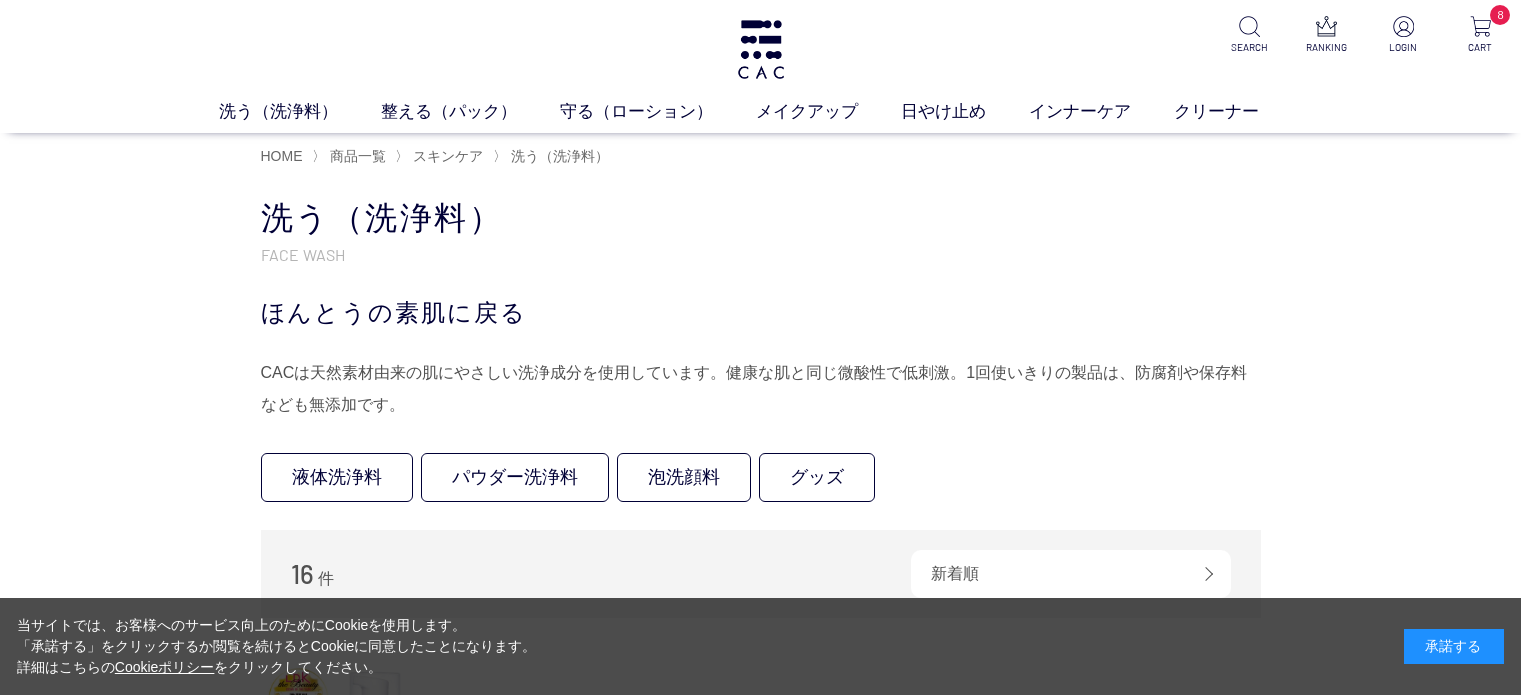 scroll, scrollTop: 72, scrollLeft: 0, axis: vertical 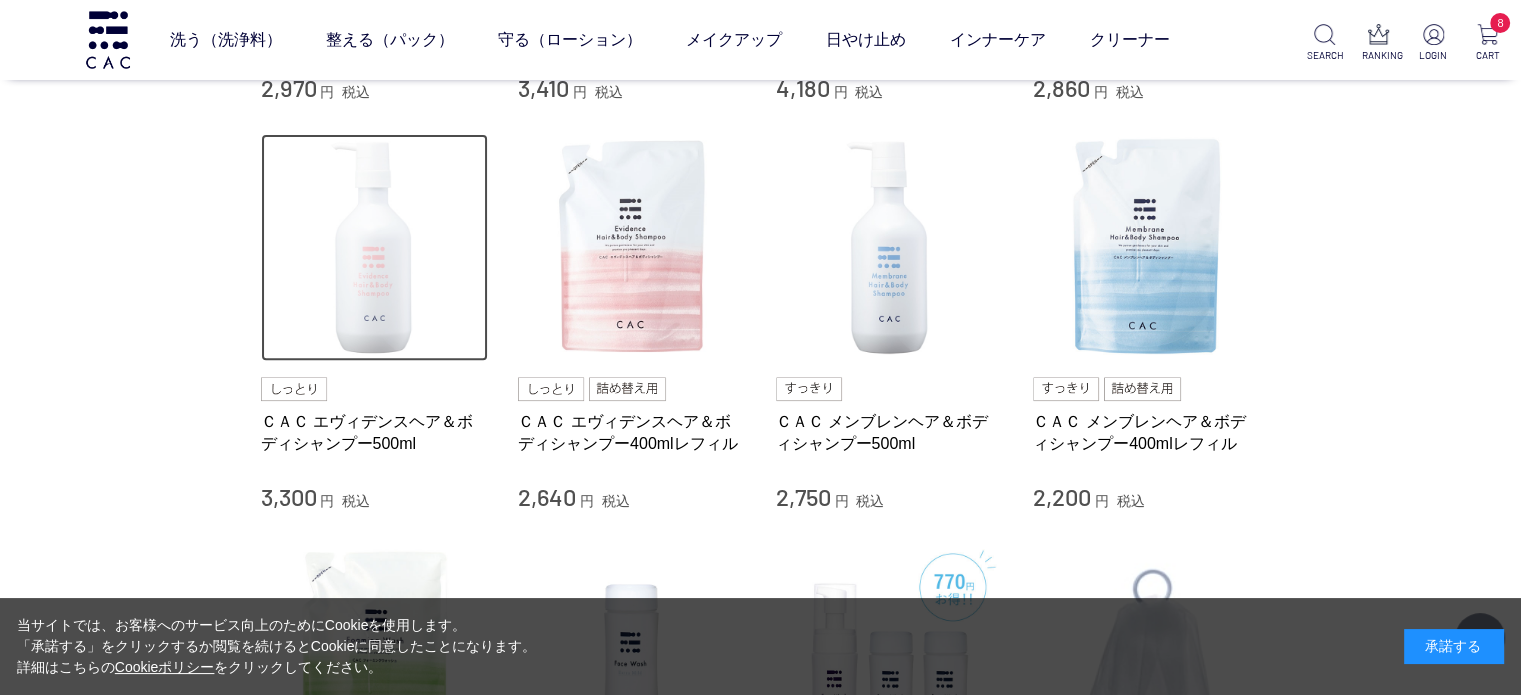click at bounding box center [375, 248] 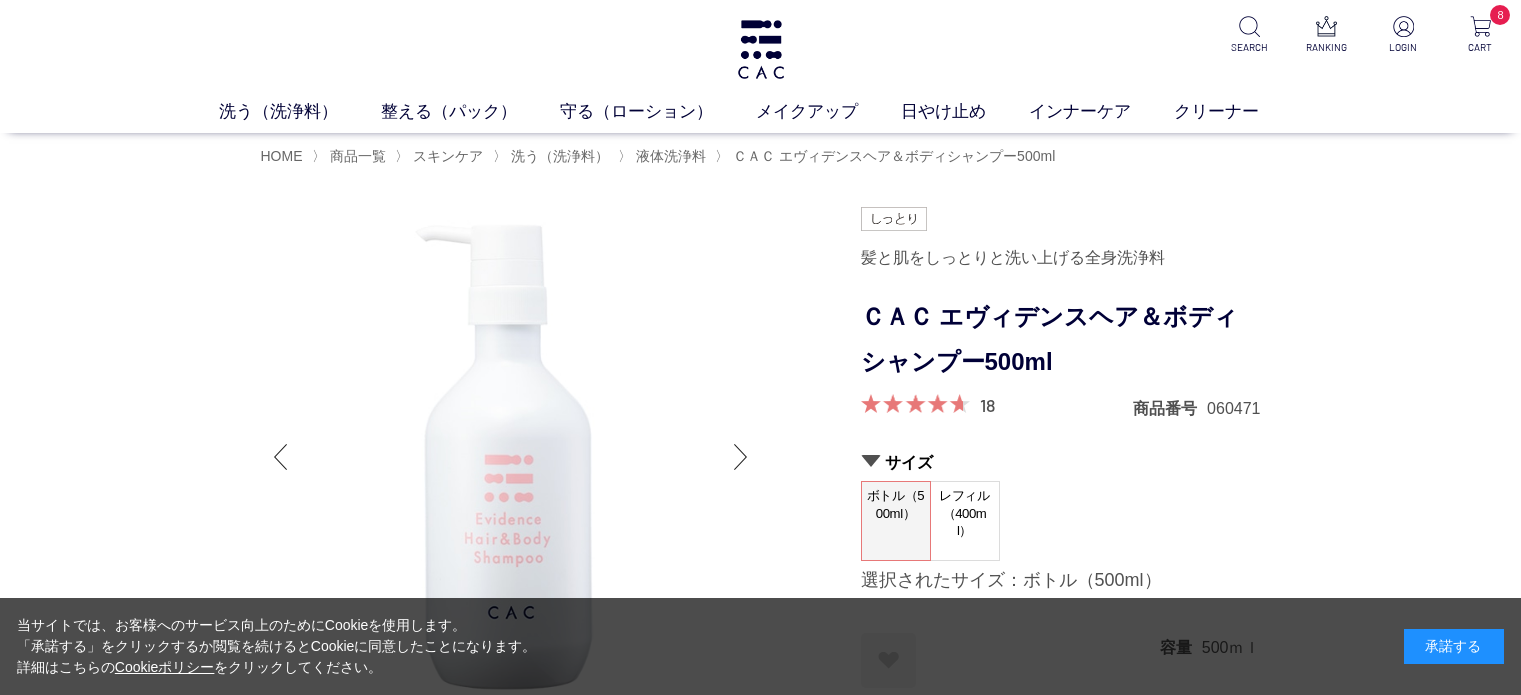 scroll, scrollTop: 0, scrollLeft: 0, axis: both 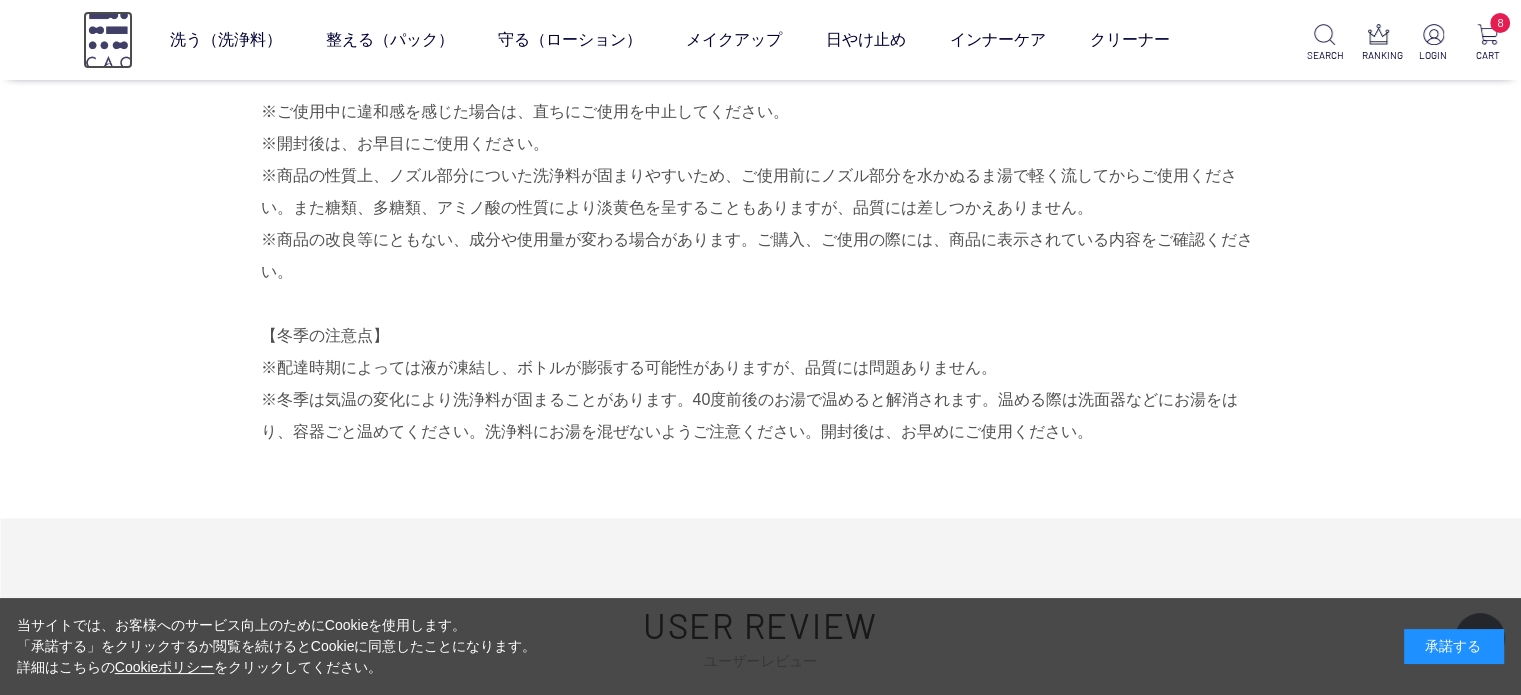 click at bounding box center [108, 39] 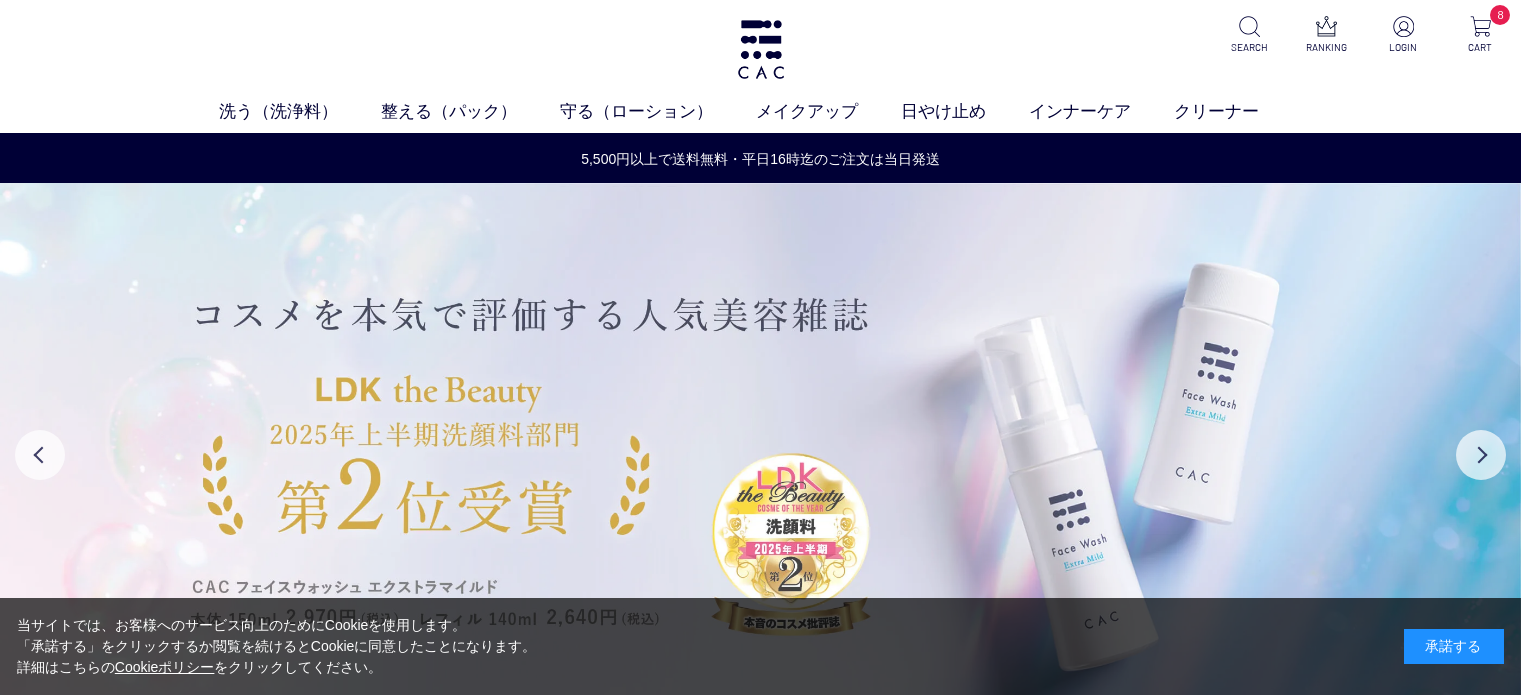 scroll, scrollTop: 0, scrollLeft: 0, axis: both 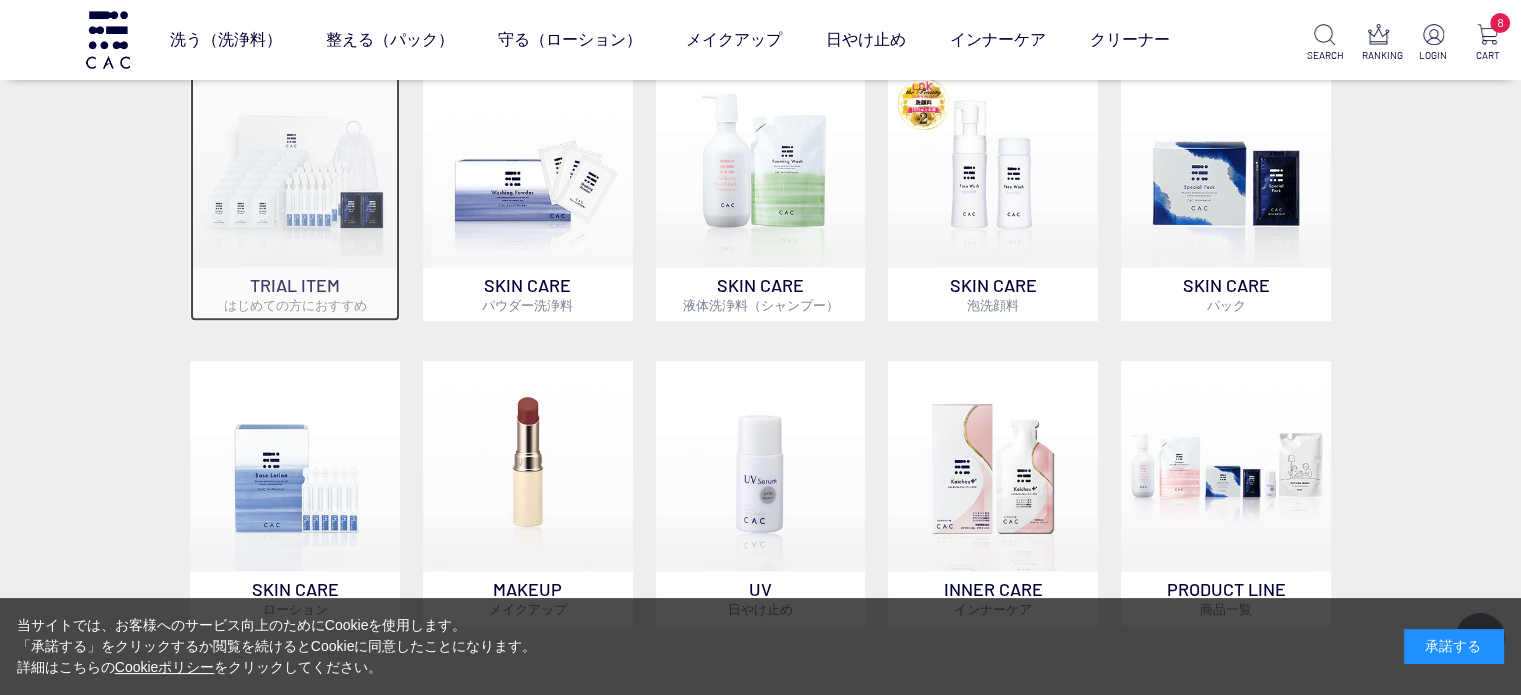 click at bounding box center [295, 162] 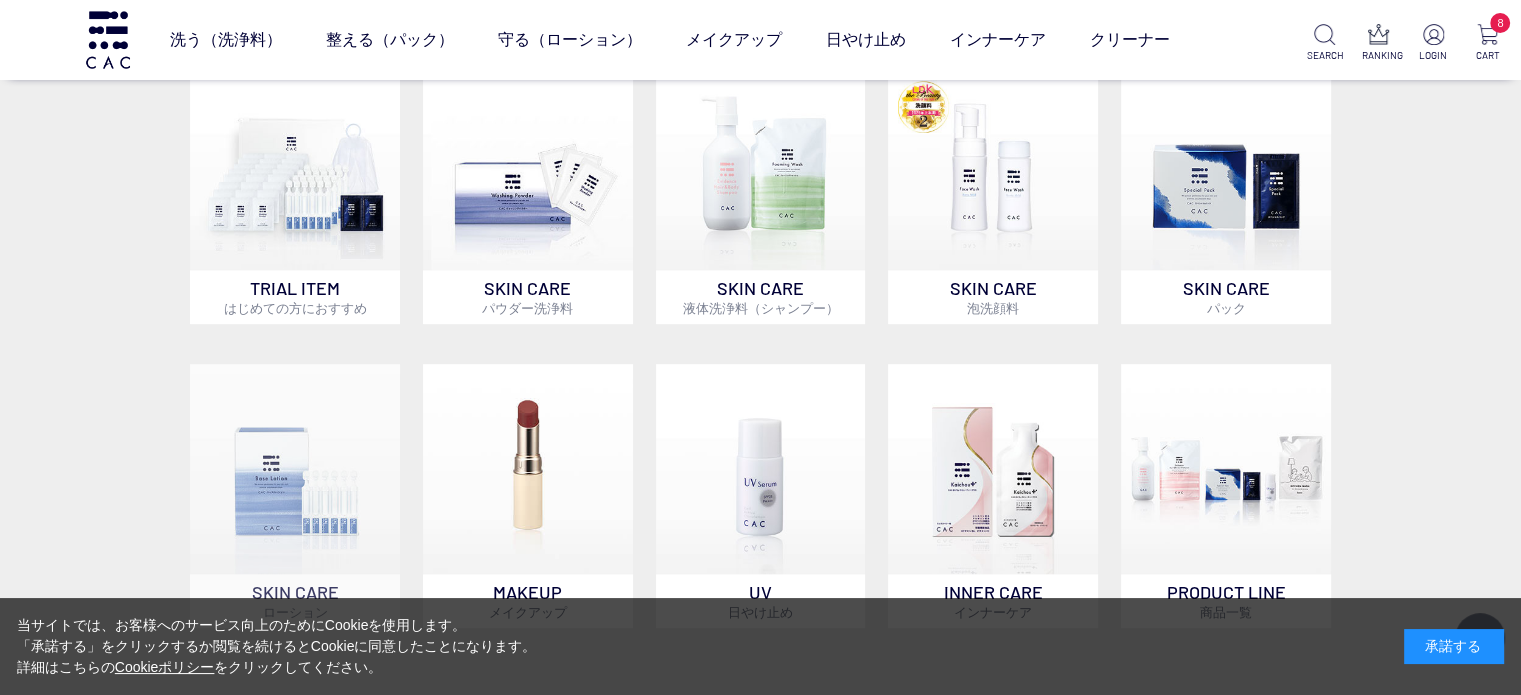 scroll, scrollTop: 1097, scrollLeft: 0, axis: vertical 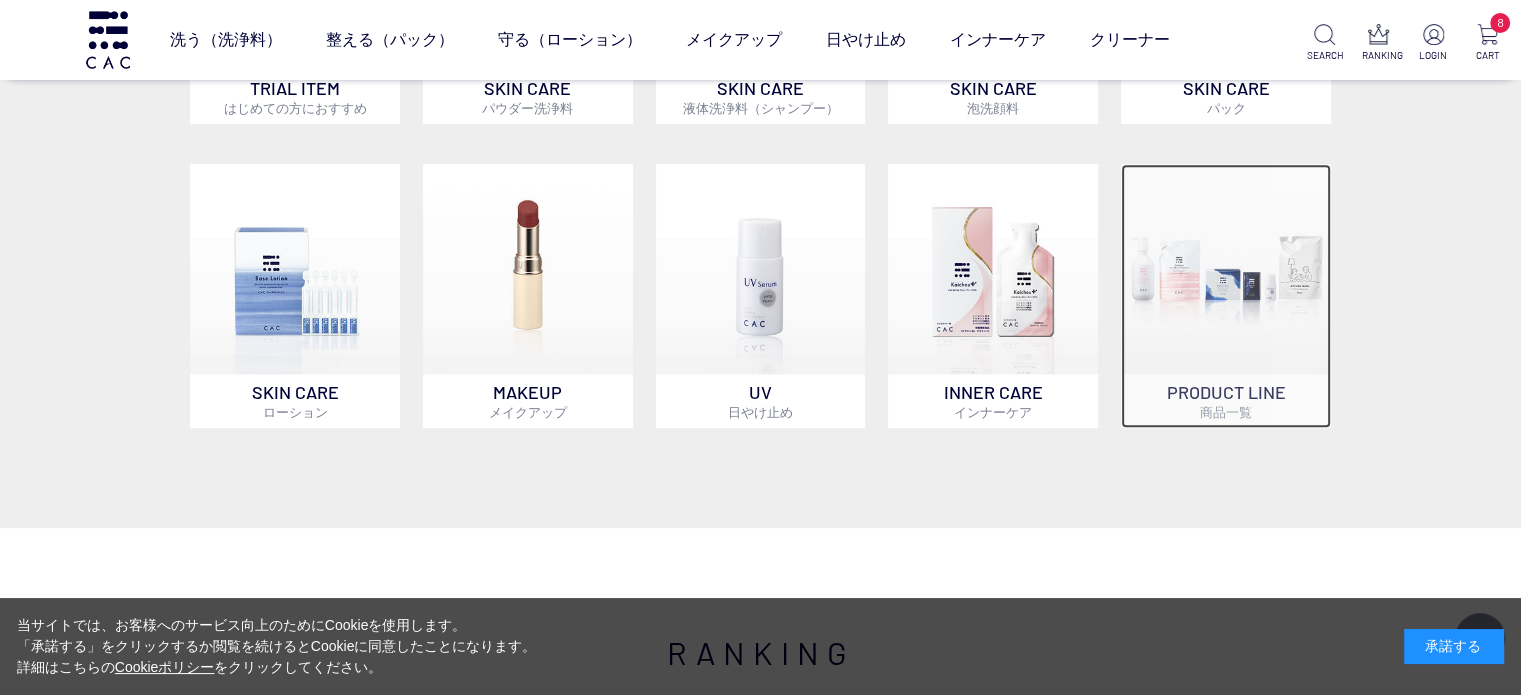 click at bounding box center (1226, 269) 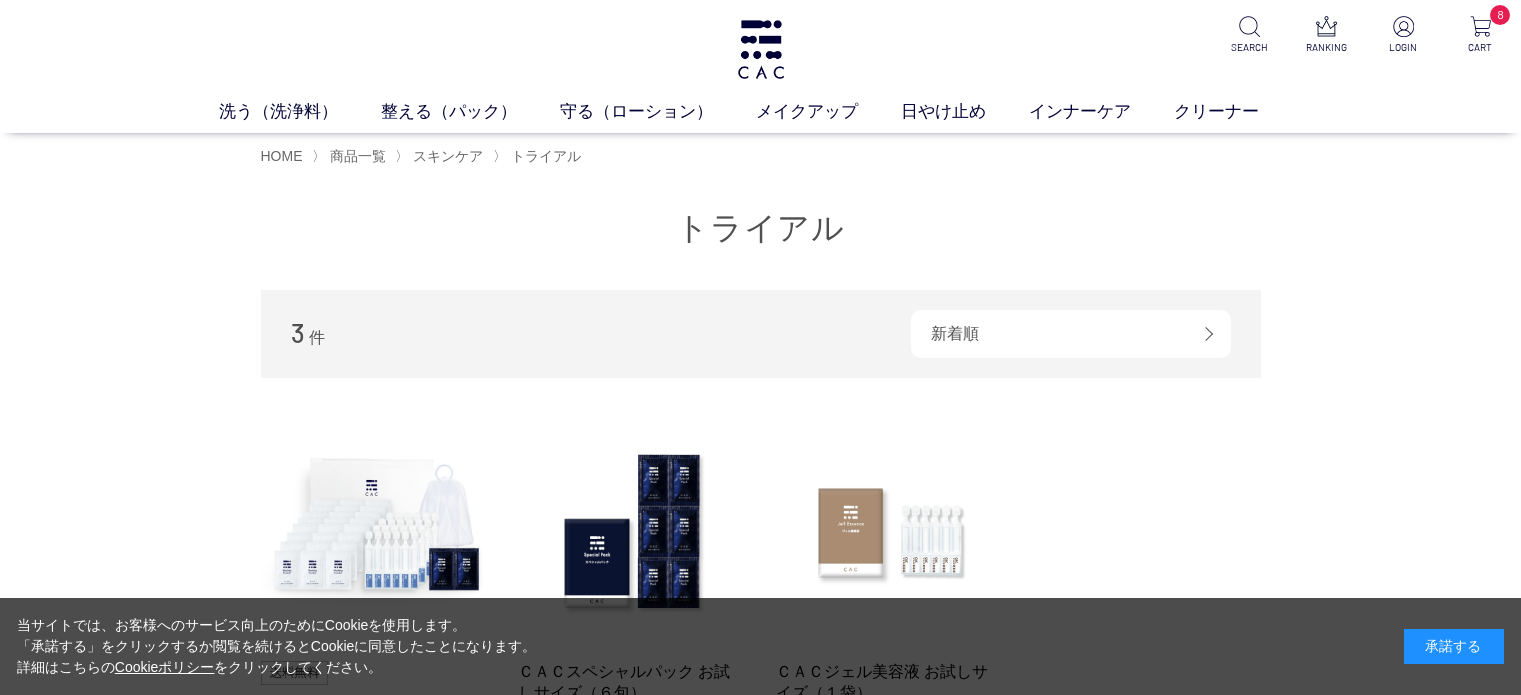scroll, scrollTop: 0, scrollLeft: 0, axis: both 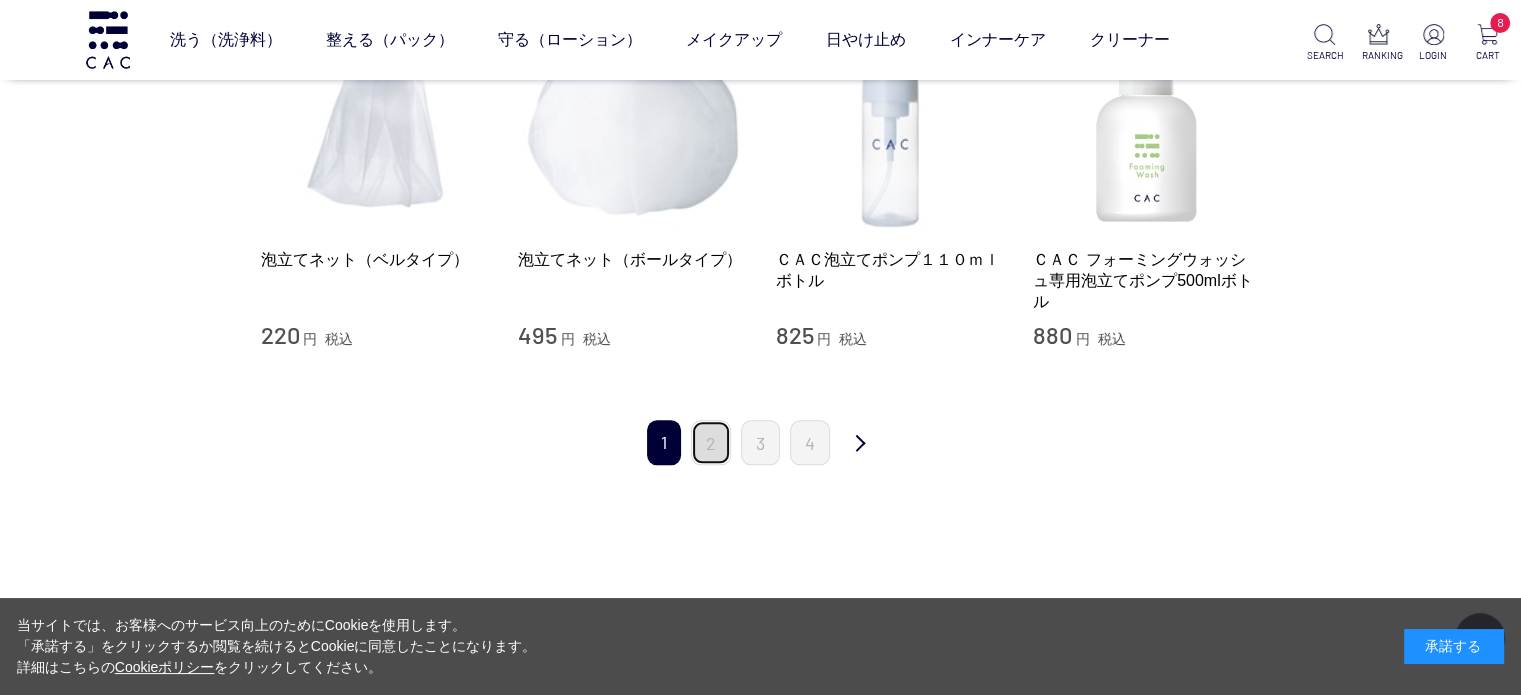 click on "2" at bounding box center (711, 442) 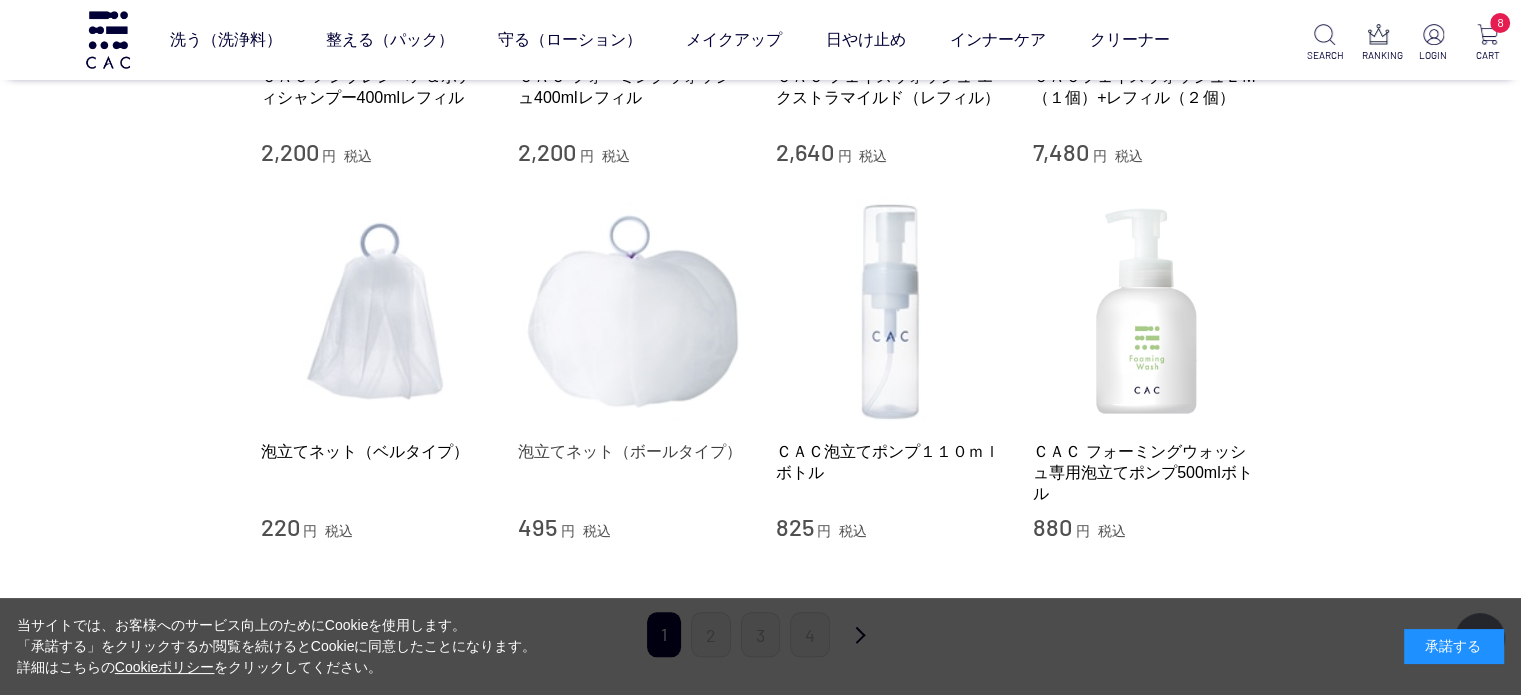 scroll, scrollTop: 1900, scrollLeft: 0, axis: vertical 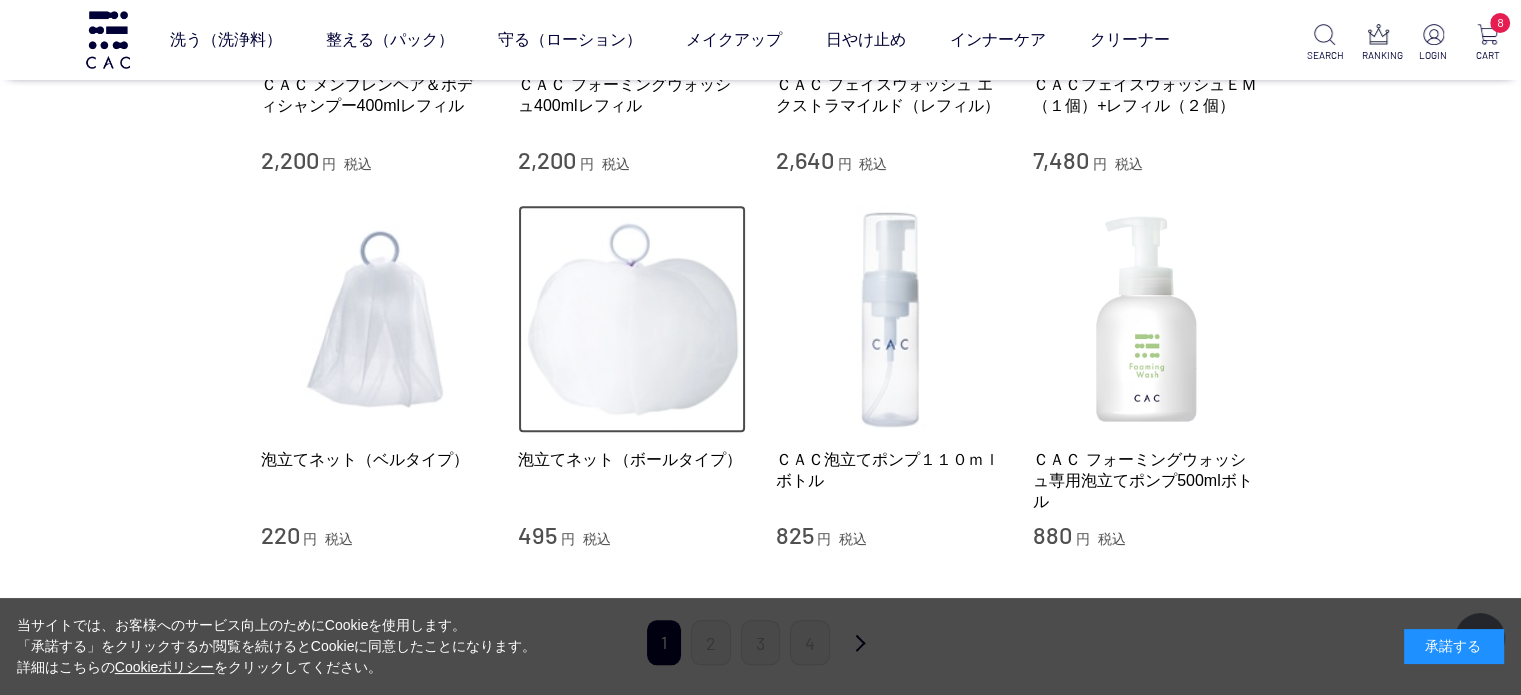 click at bounding box center [632, 319] 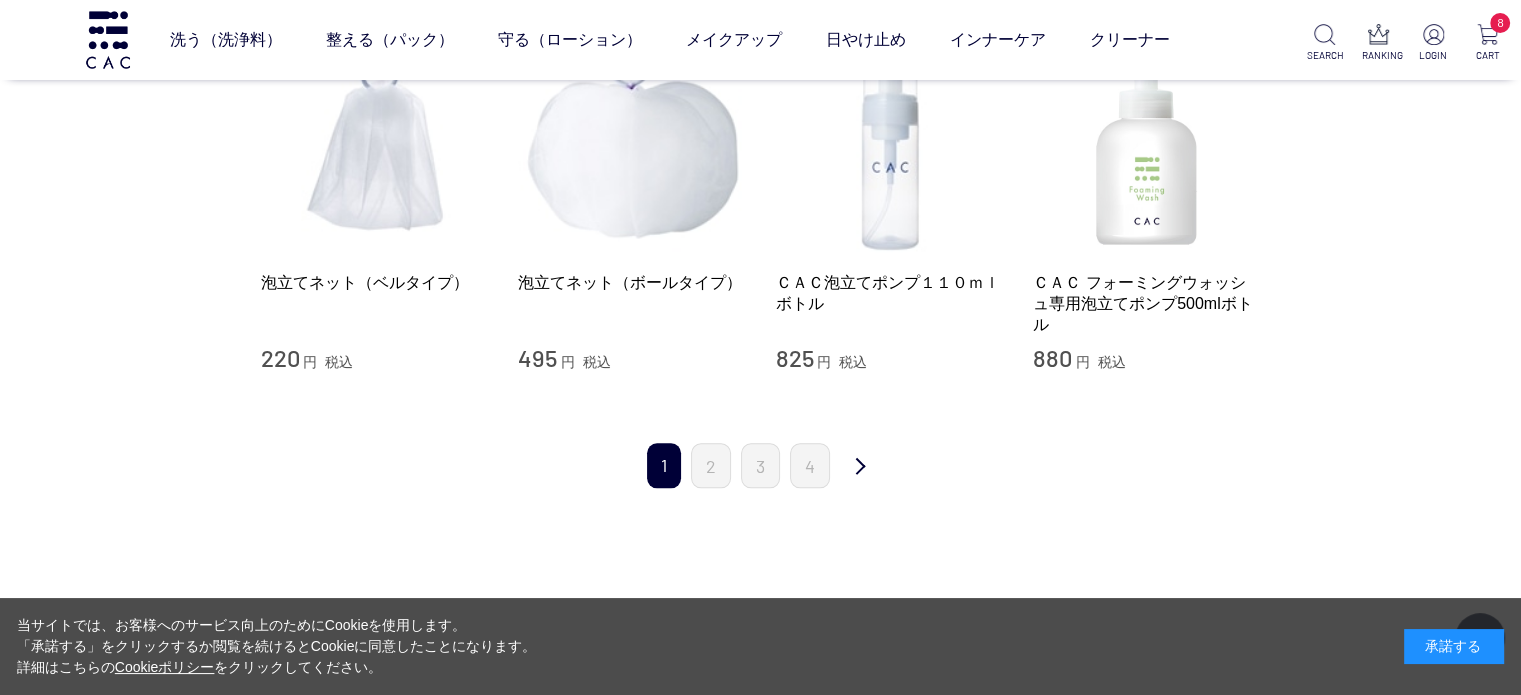 scroll, scrollTop: 2200, scrollLeft: 0, axis: vertical 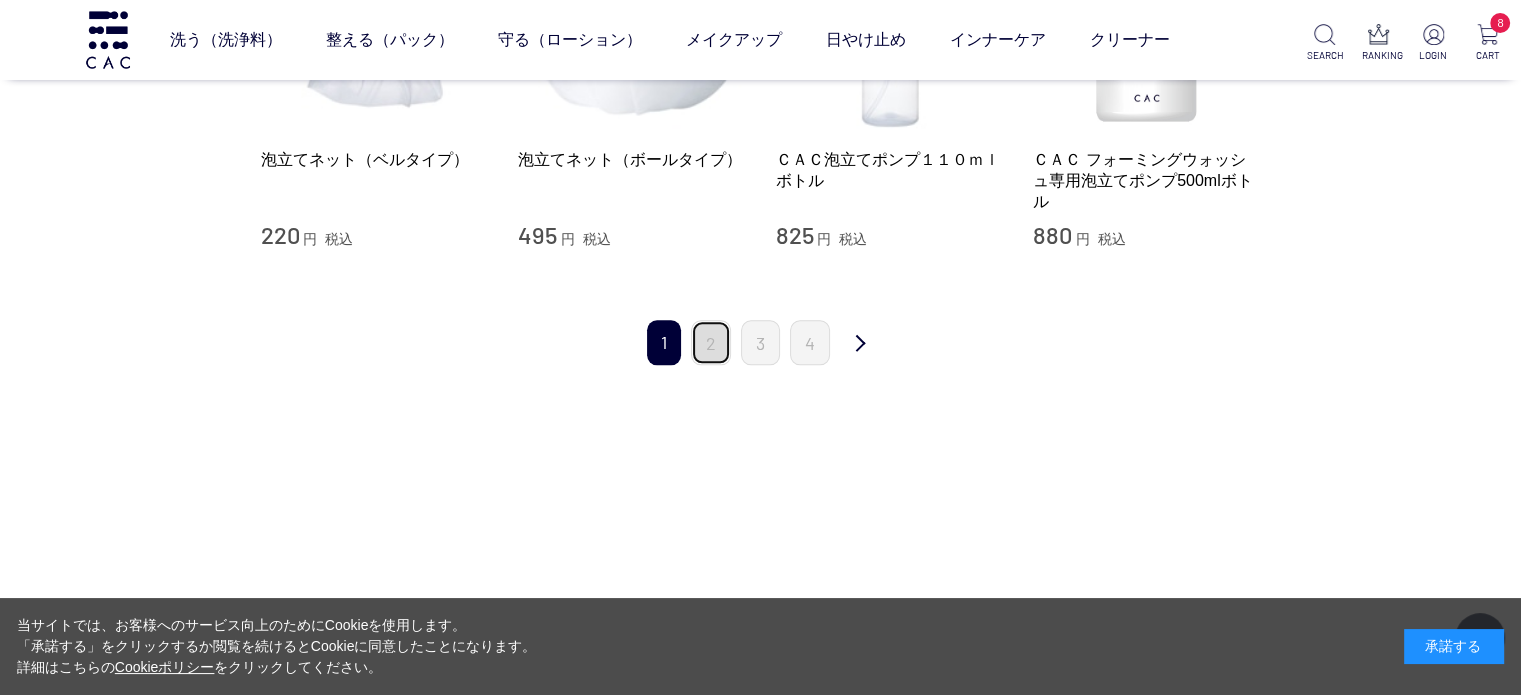 click on "2" at bounding box center [711, 342] 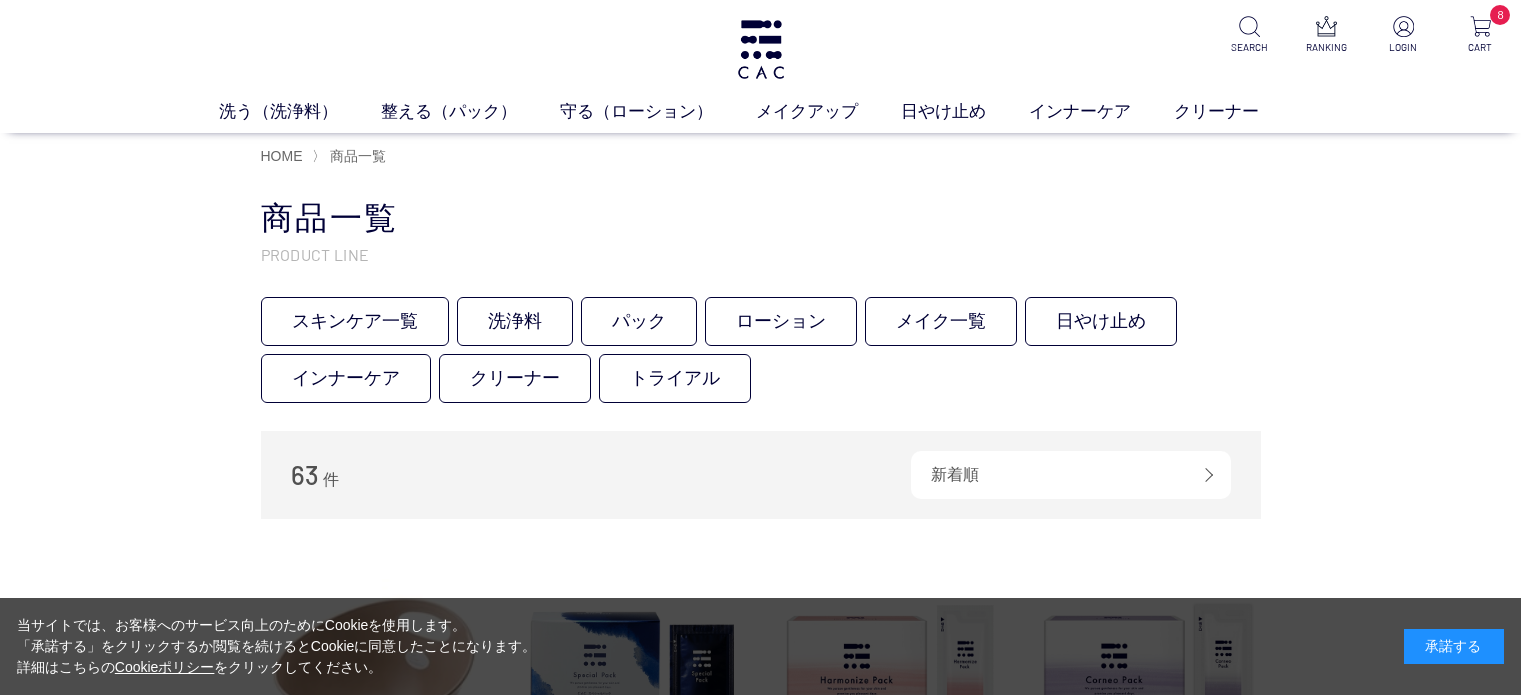 scroll, scrollTop: 0, scrollLeft: 0, axis: both 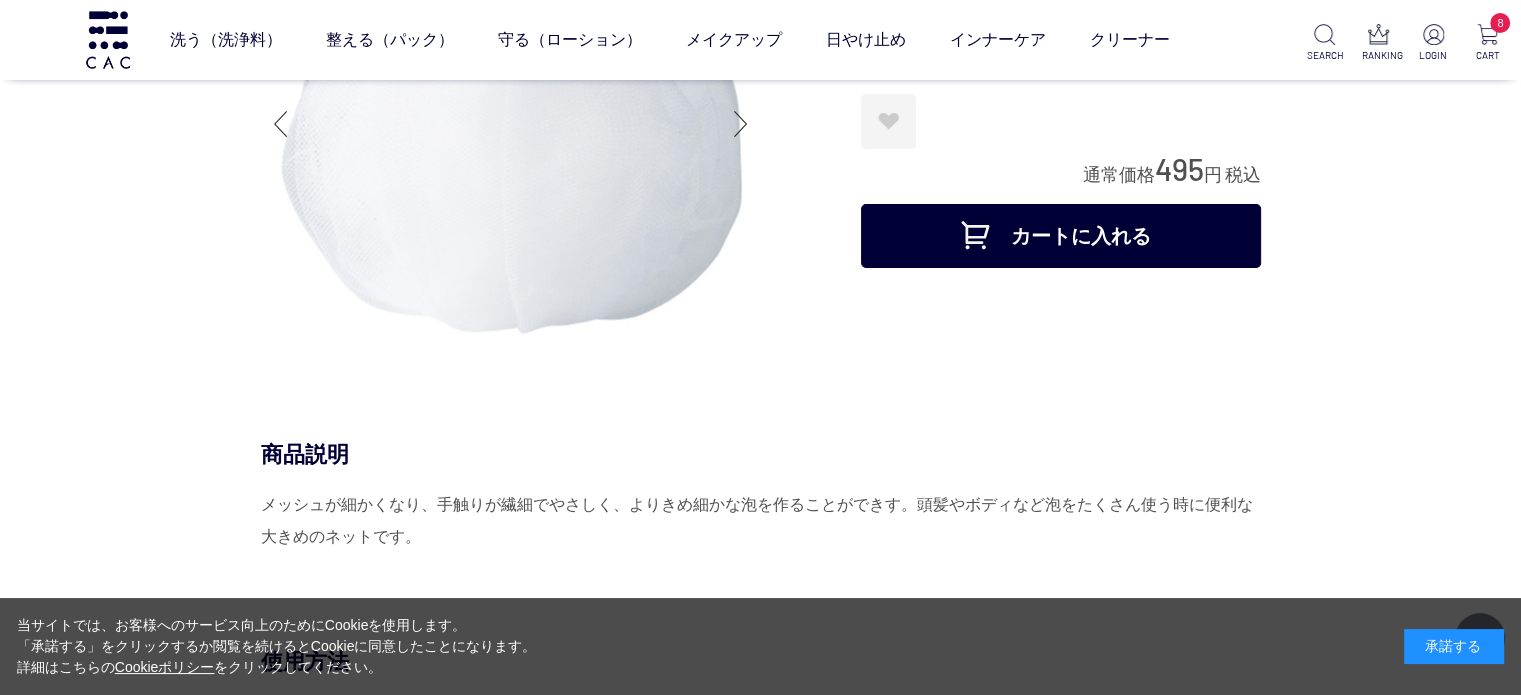 click on "カートに入れる" at bounding box center [1061, 236] 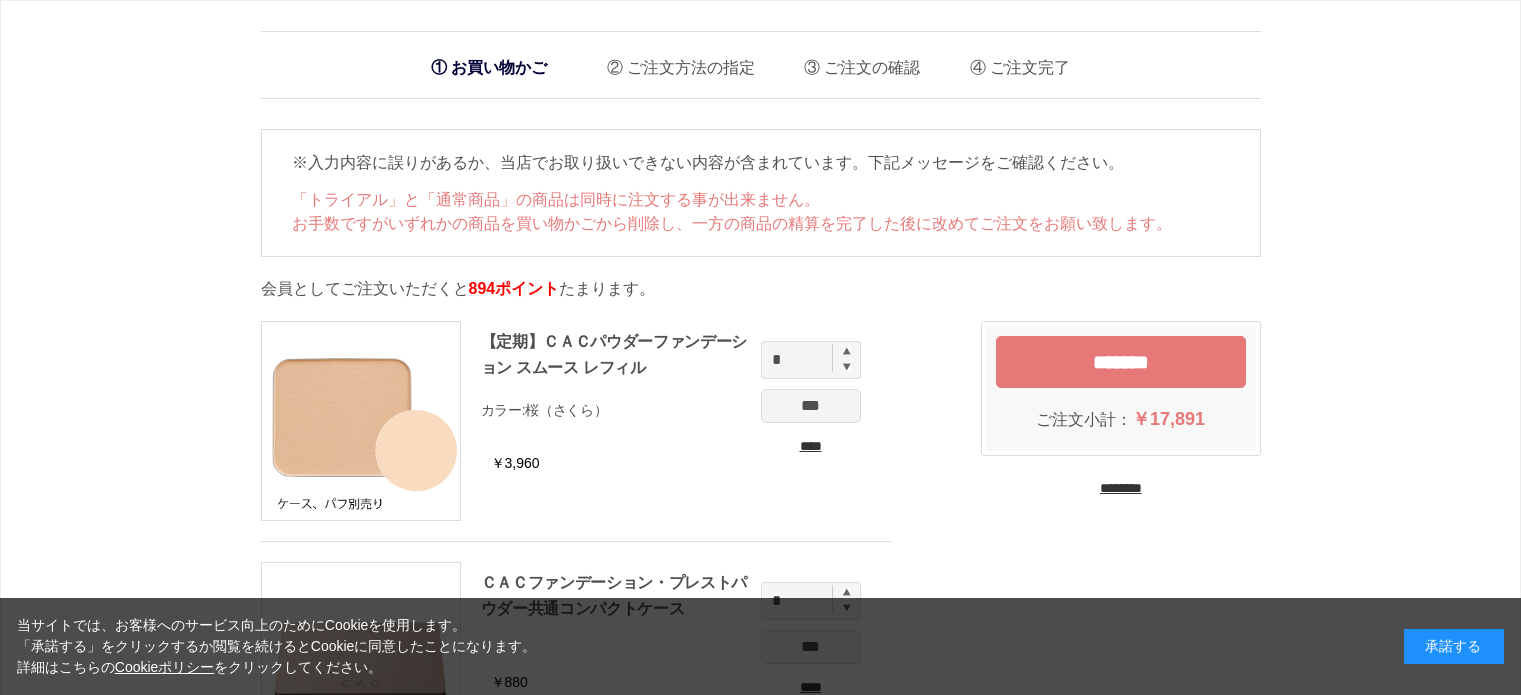 scroll, scrollTop: 0, scrollLeft: 0, axis: both 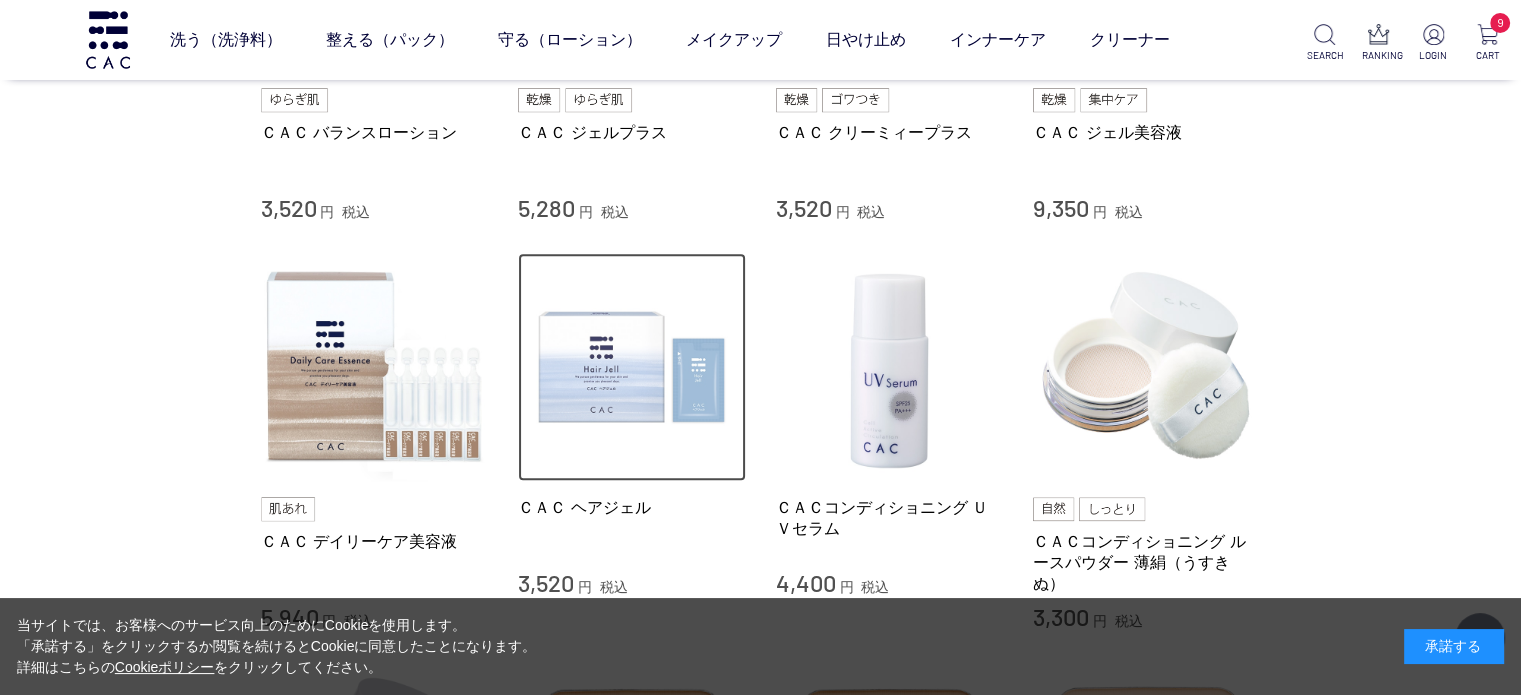 click at bounding box center [632, 367] 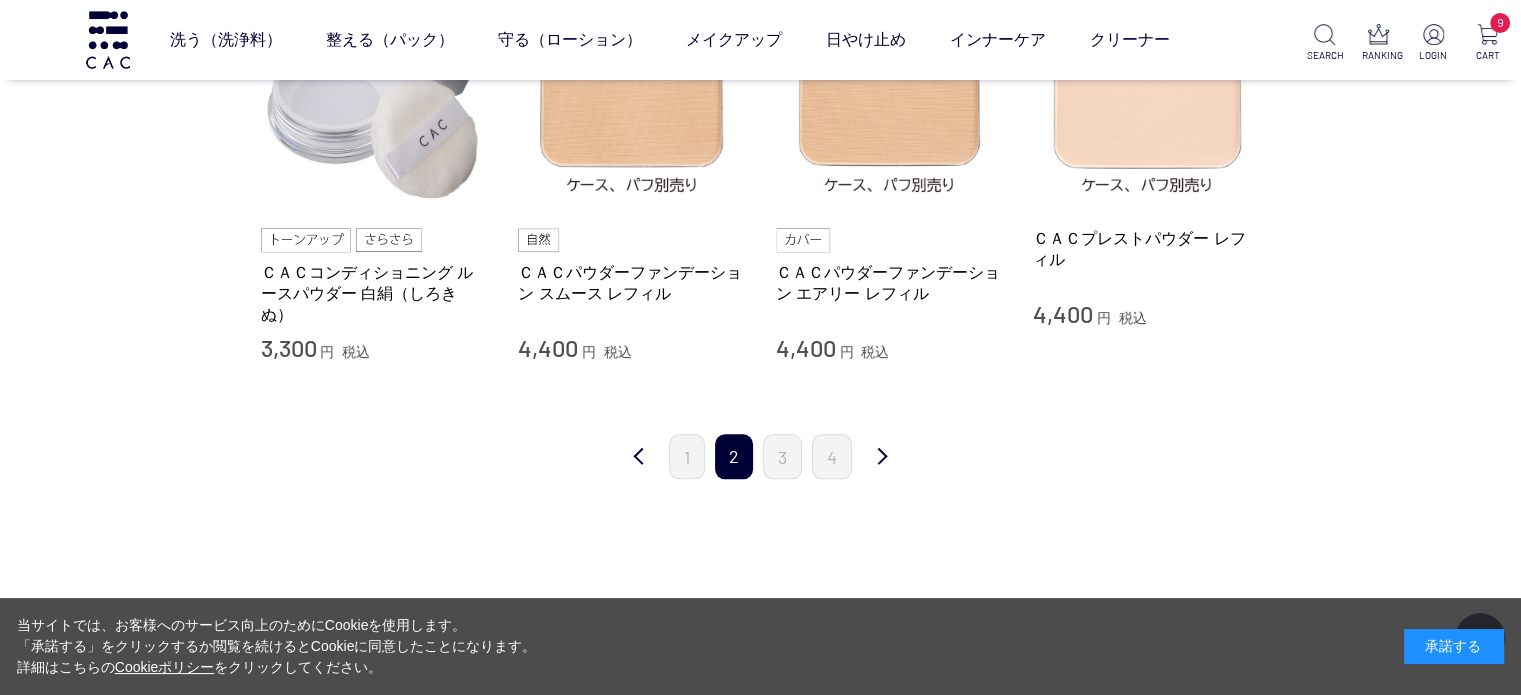 scroll, scrollTop: 2200, scrollLeft: 0, axis: vertical 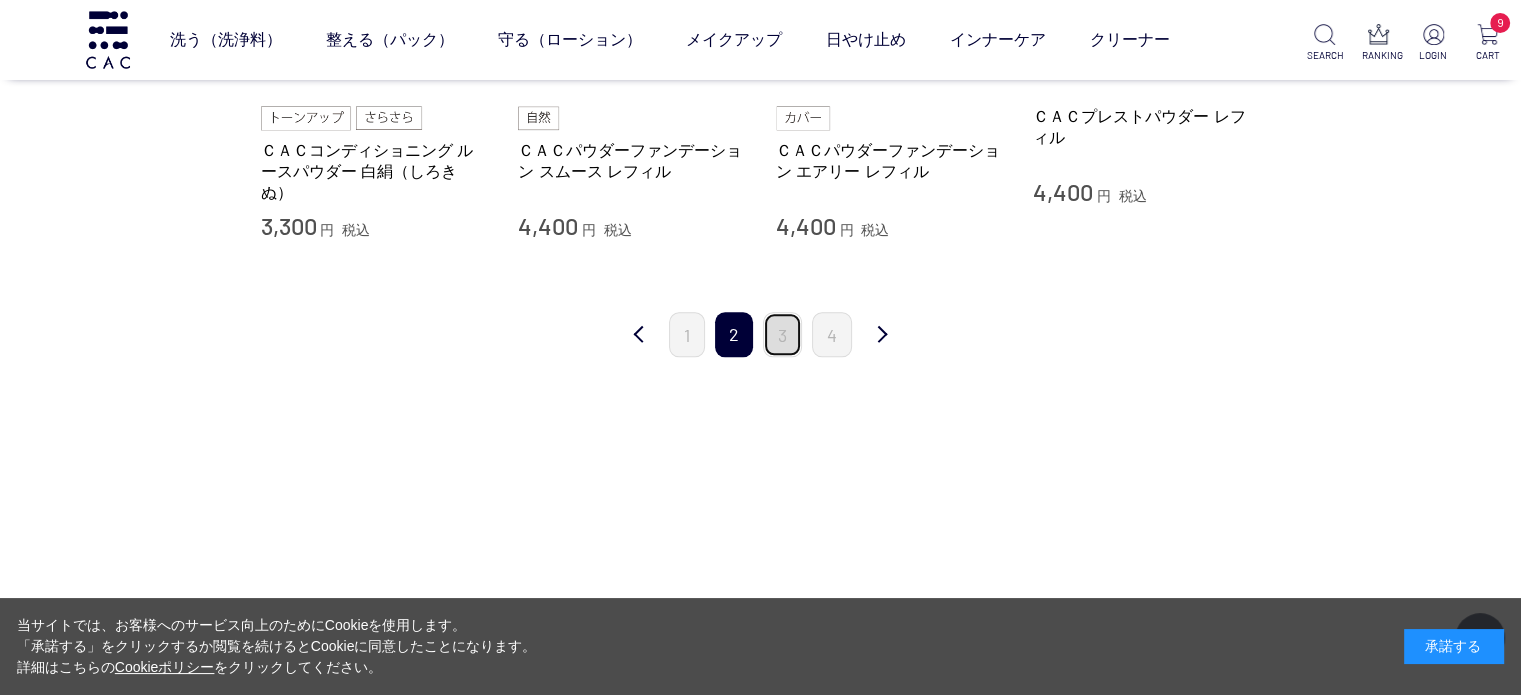 click on "3" at bounding box center [782, 334] 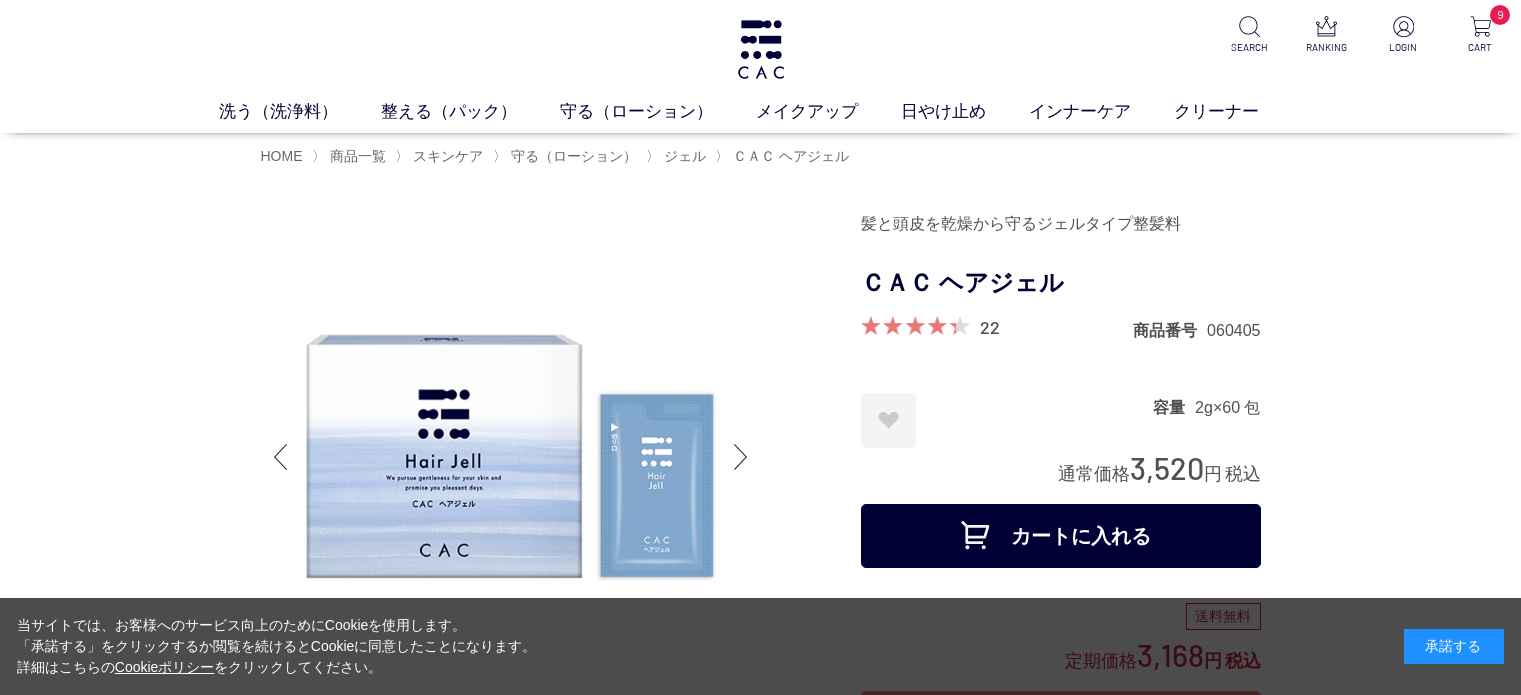 scroll, scrollTop: 0, scrollLeft: 0, axis: both 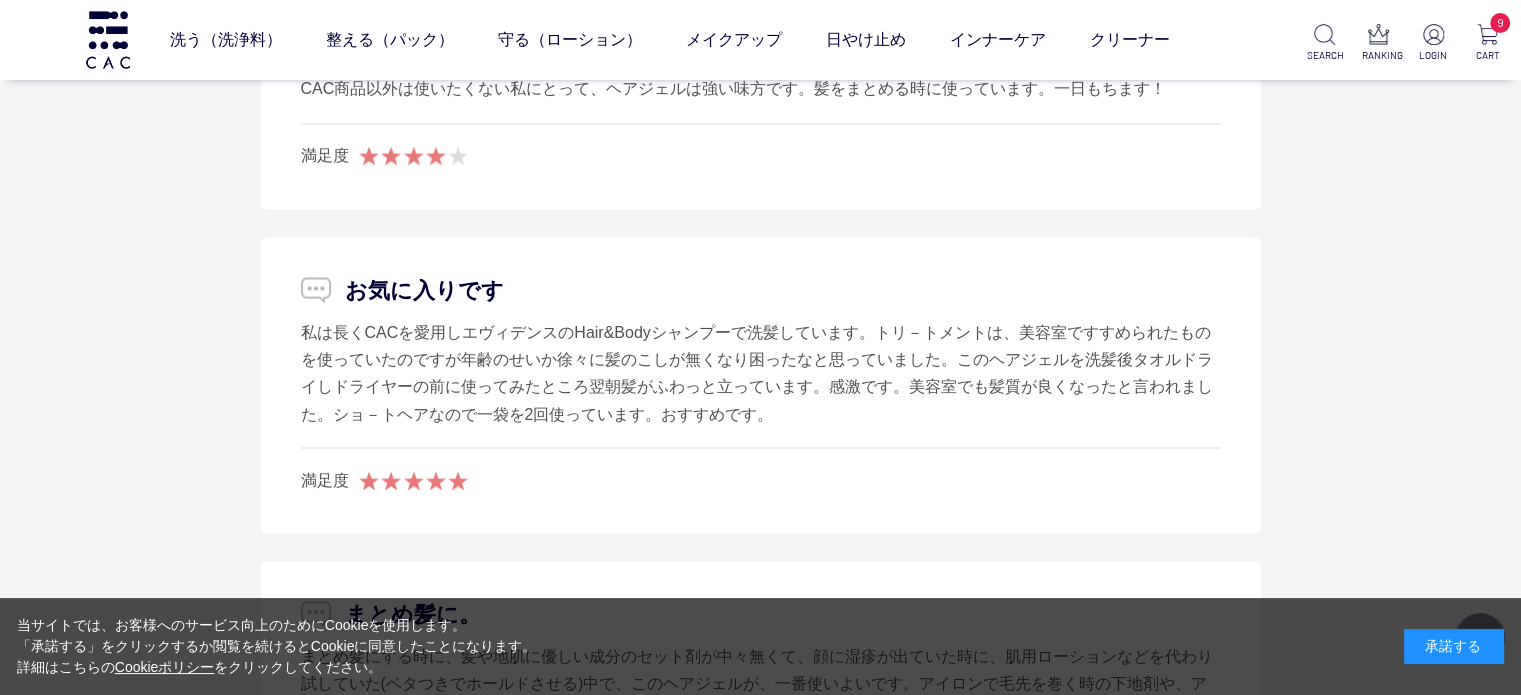 click on "私は長くCACを愛用しエヴィデンスのHair&Bodyシャンプーで洗髪しています。トリ－トメントは、美容室ですすめられたものを使っていたのですが年齢のせいか徐々に髪のこしが無くなり困ったなと思っていました。このヘアジェルを洗髪後タオルドライしドライヤーの前に使ってみたところ翌朝髪がふわっと立っています。感激です。美容室でも髪質が良くなったと言われました。ショ－トヘアなので一袋を2回使っています。おすすめです。" at bounding box center [761, 372] 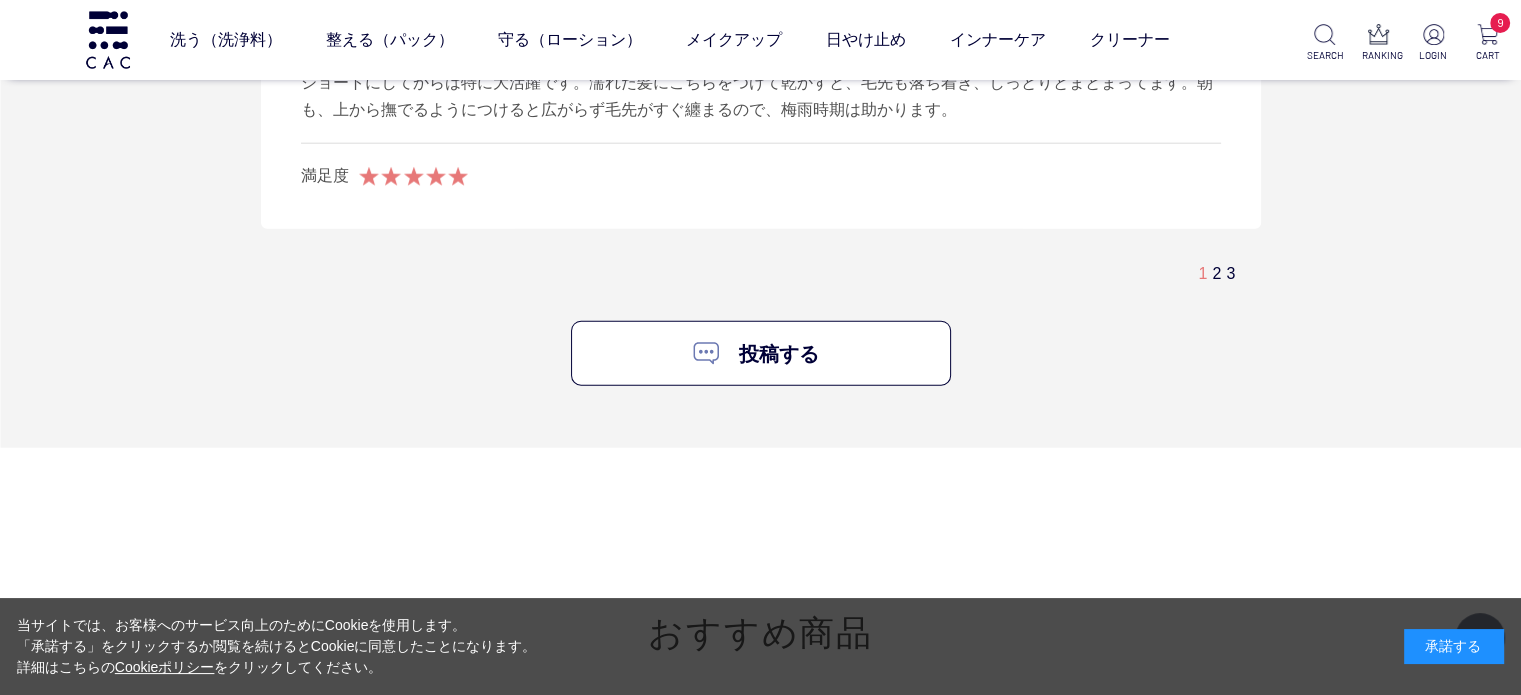 scroll, scrollTop: 5019, scrollLeft: 0, axis: vertical 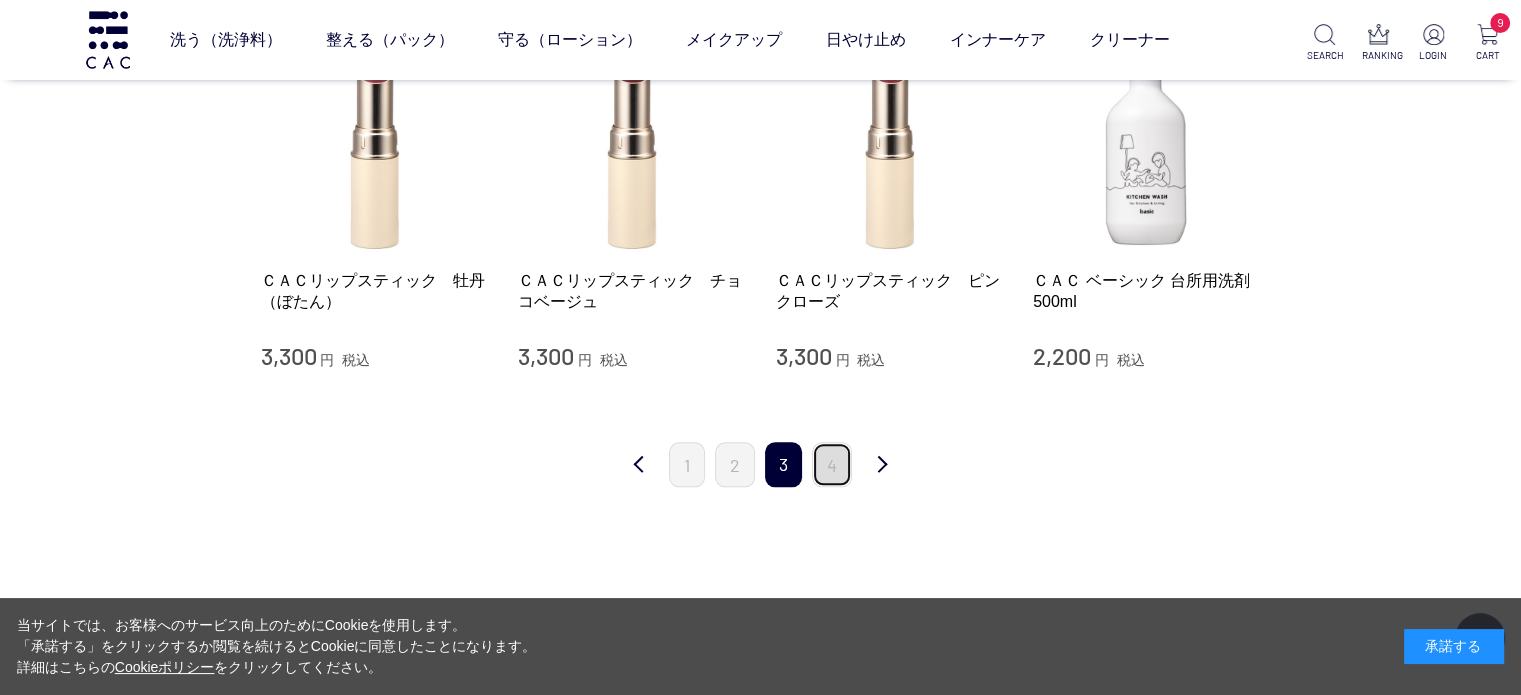 click on "4" at bounding box center [832, 464] 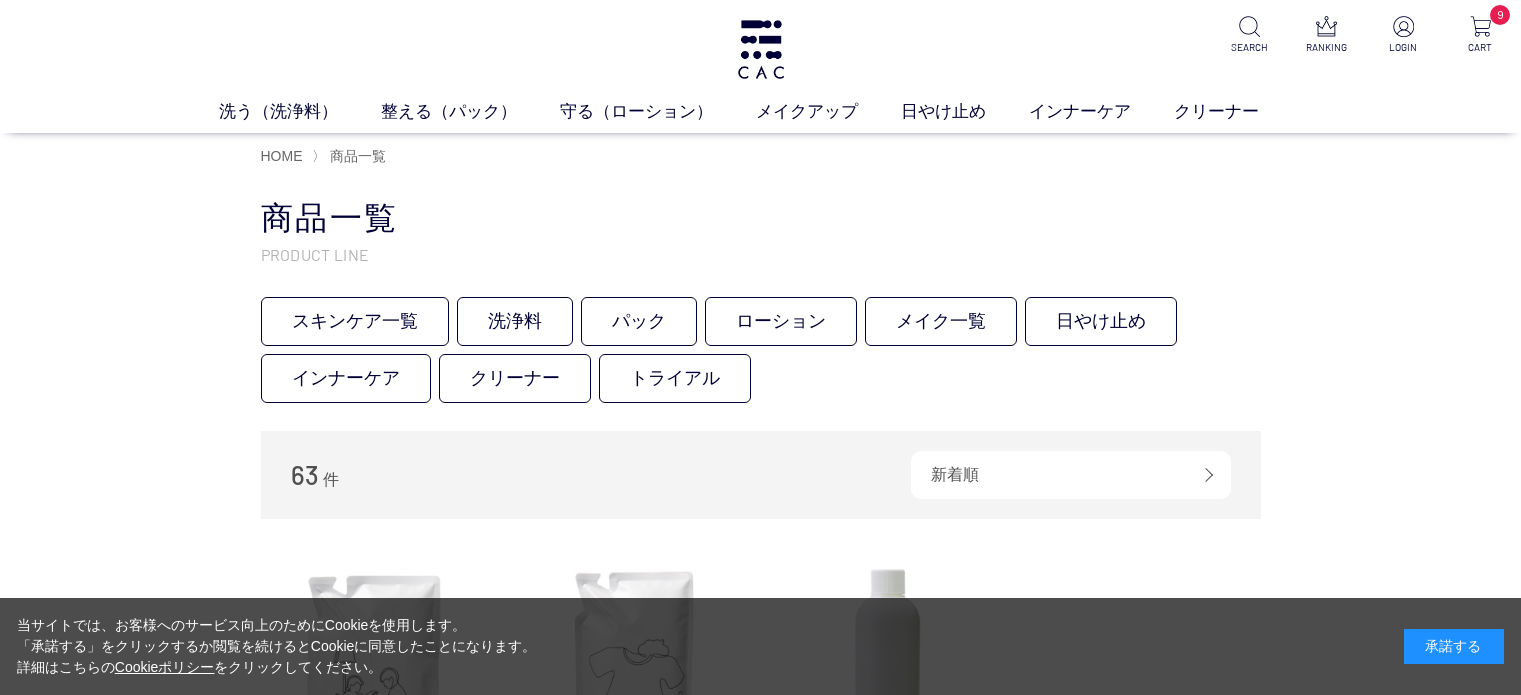 scroll, scrollTop: 0, scrollLeft: 0, axis: both 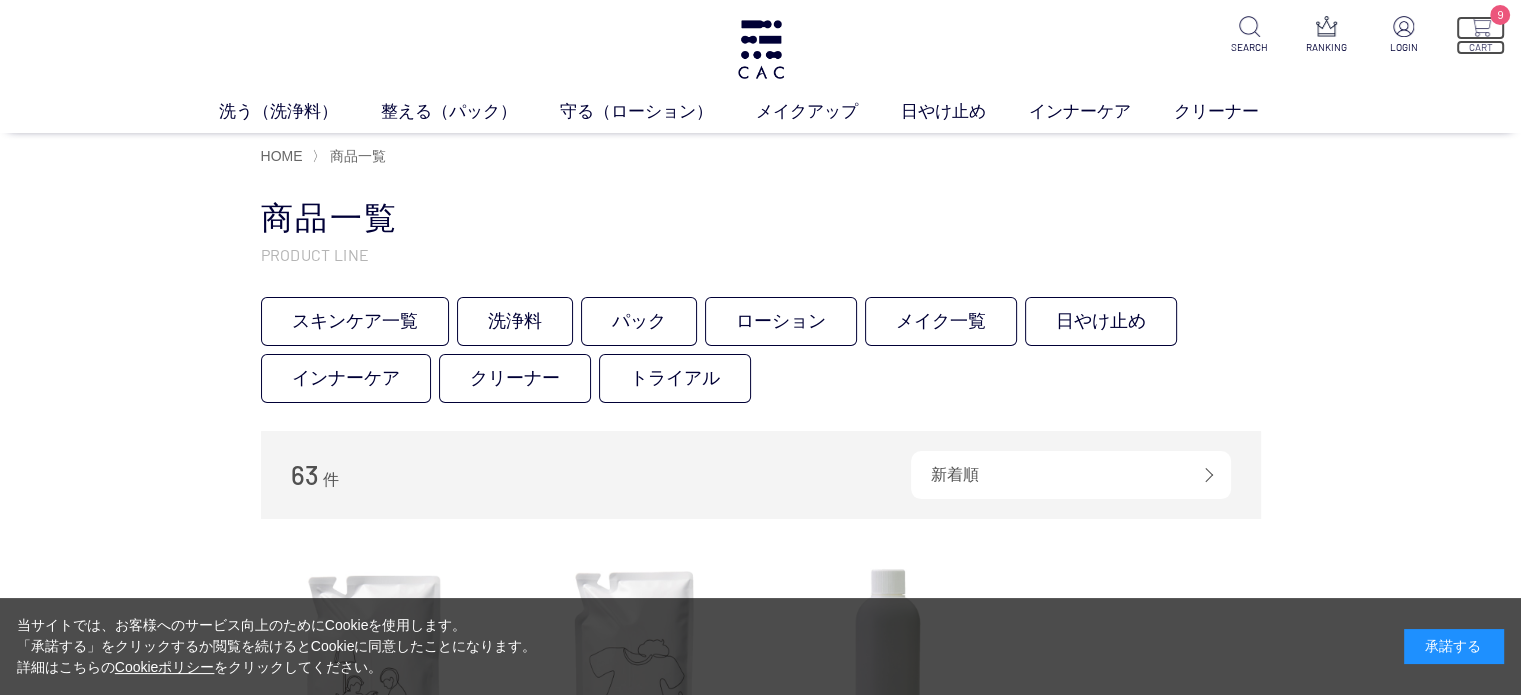 click at bounding box center (1480, 26) 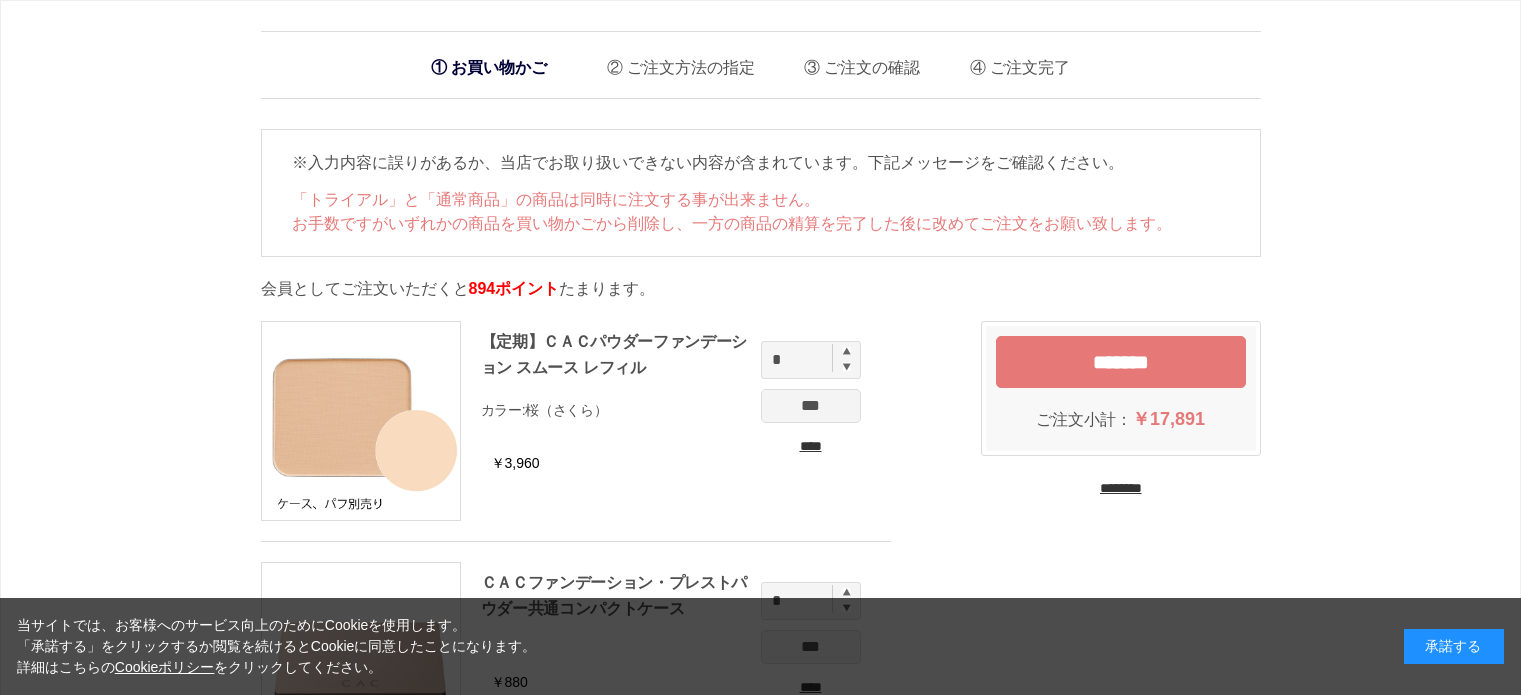 scroll, scrollTop: 0, scrollLeft: 0, axis: both 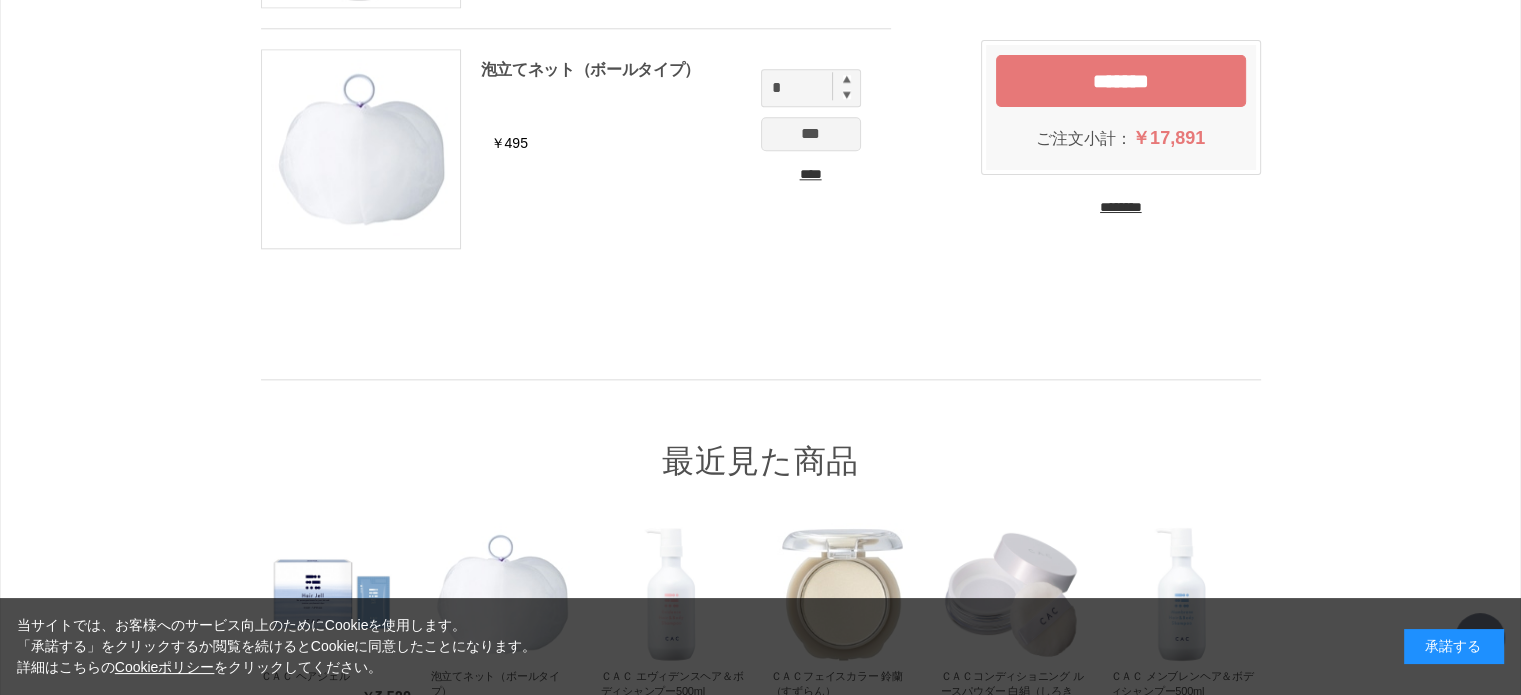 click on "*******" at bounding box center [1121, 81] 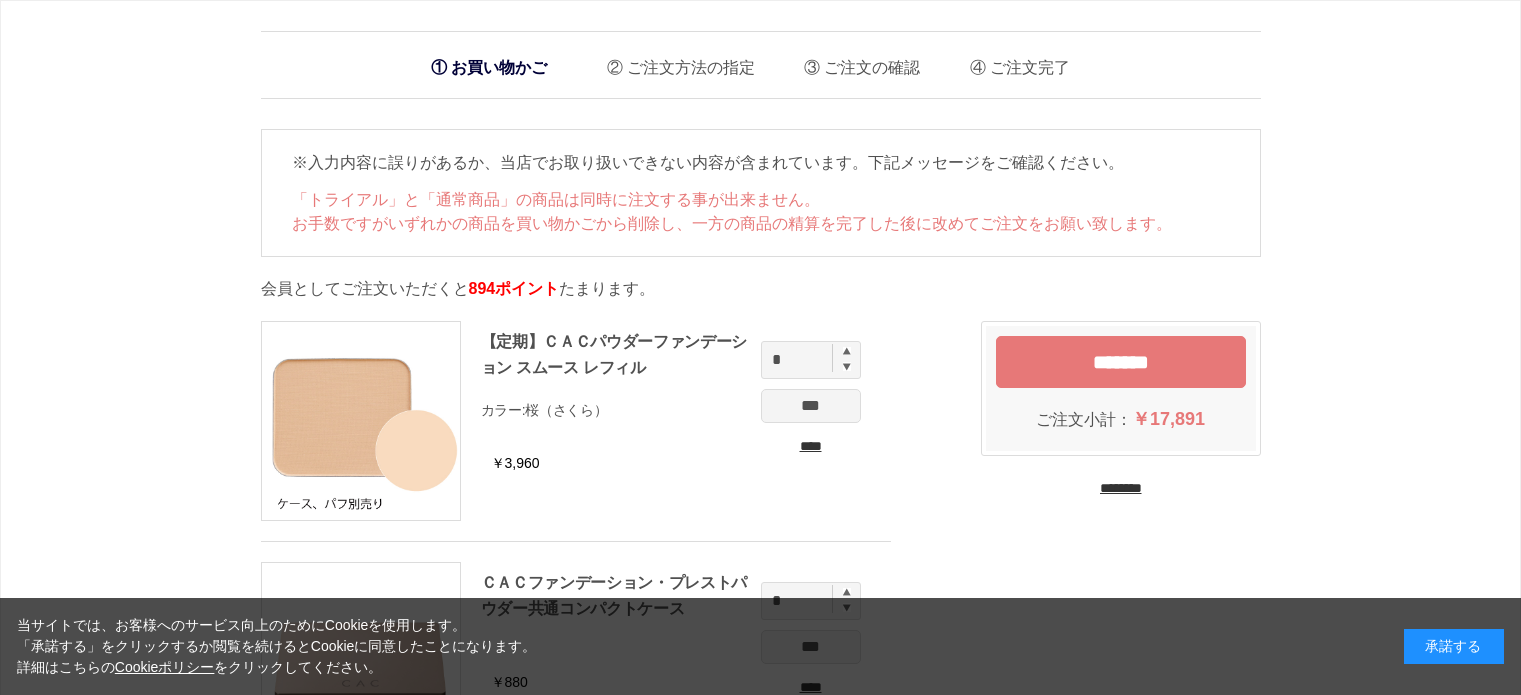 scroll, scrollTop: 0, scrollLeft: 0, axis: both 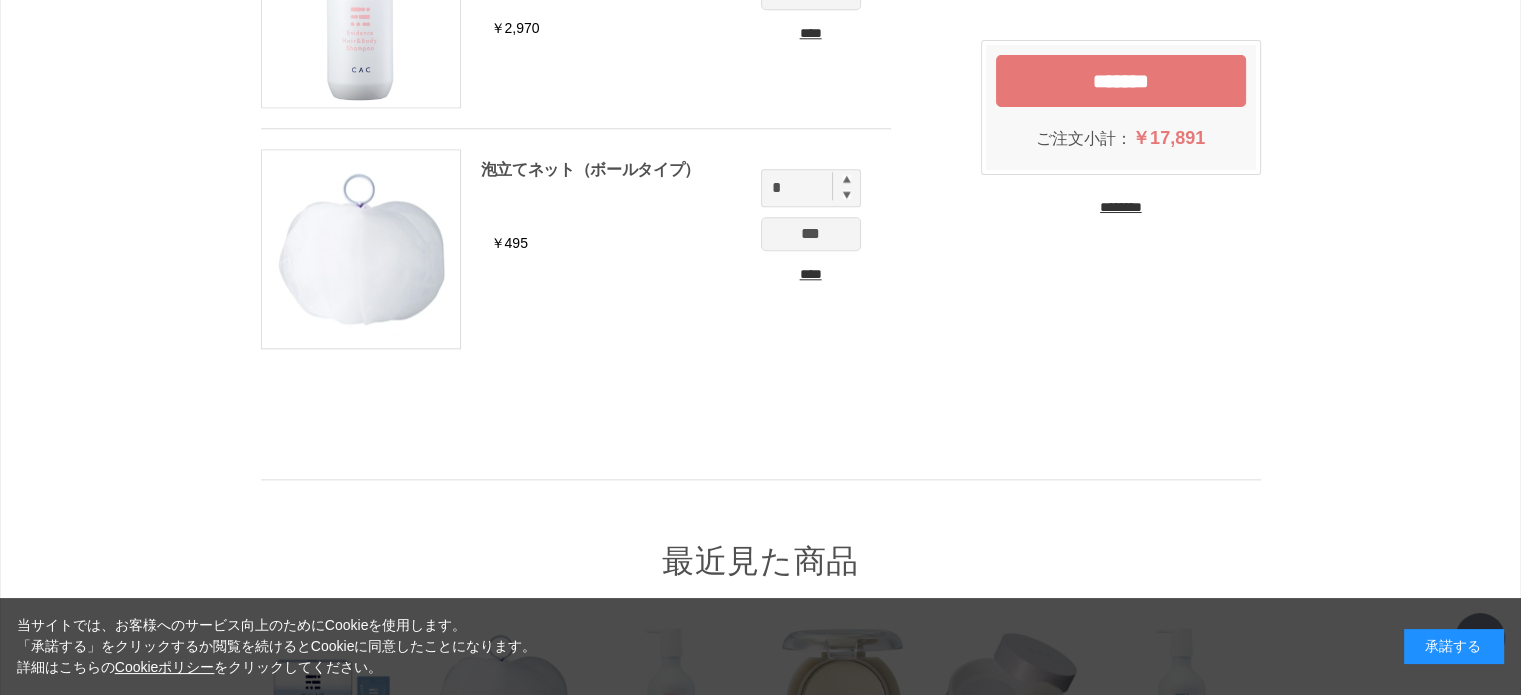 click on "*******" at bounding box center [1121, 81] 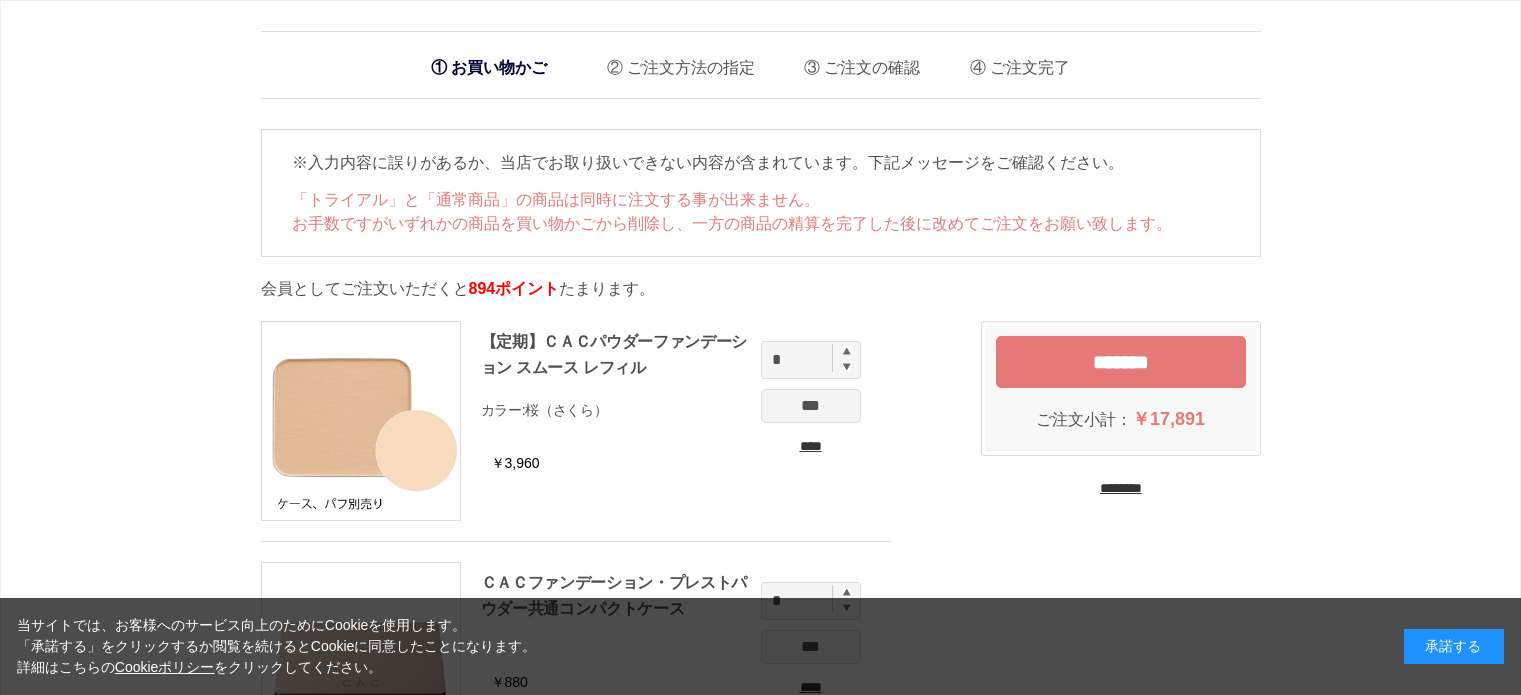 scroll, scrollTop: 0, scrollLeft: 0, axis: both 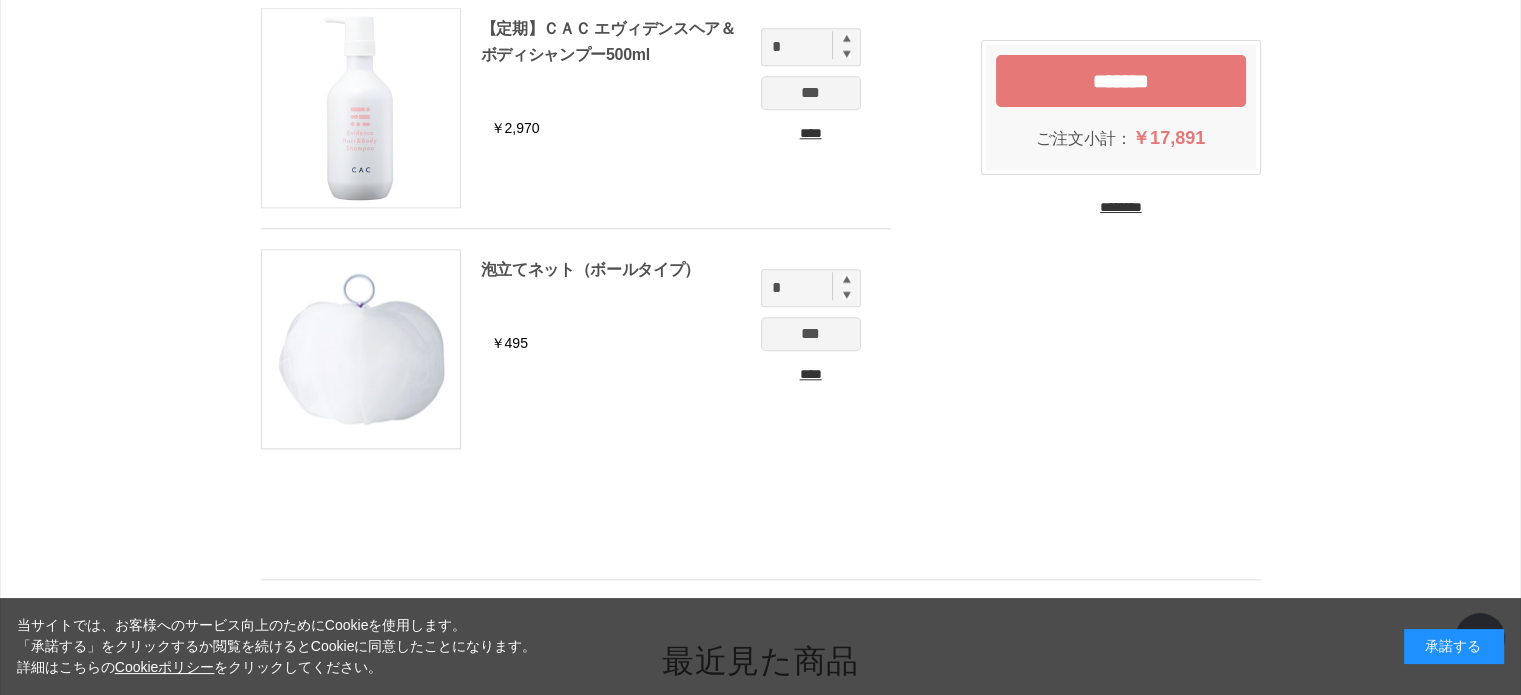 click on "****" at bounding box center [811, 374] 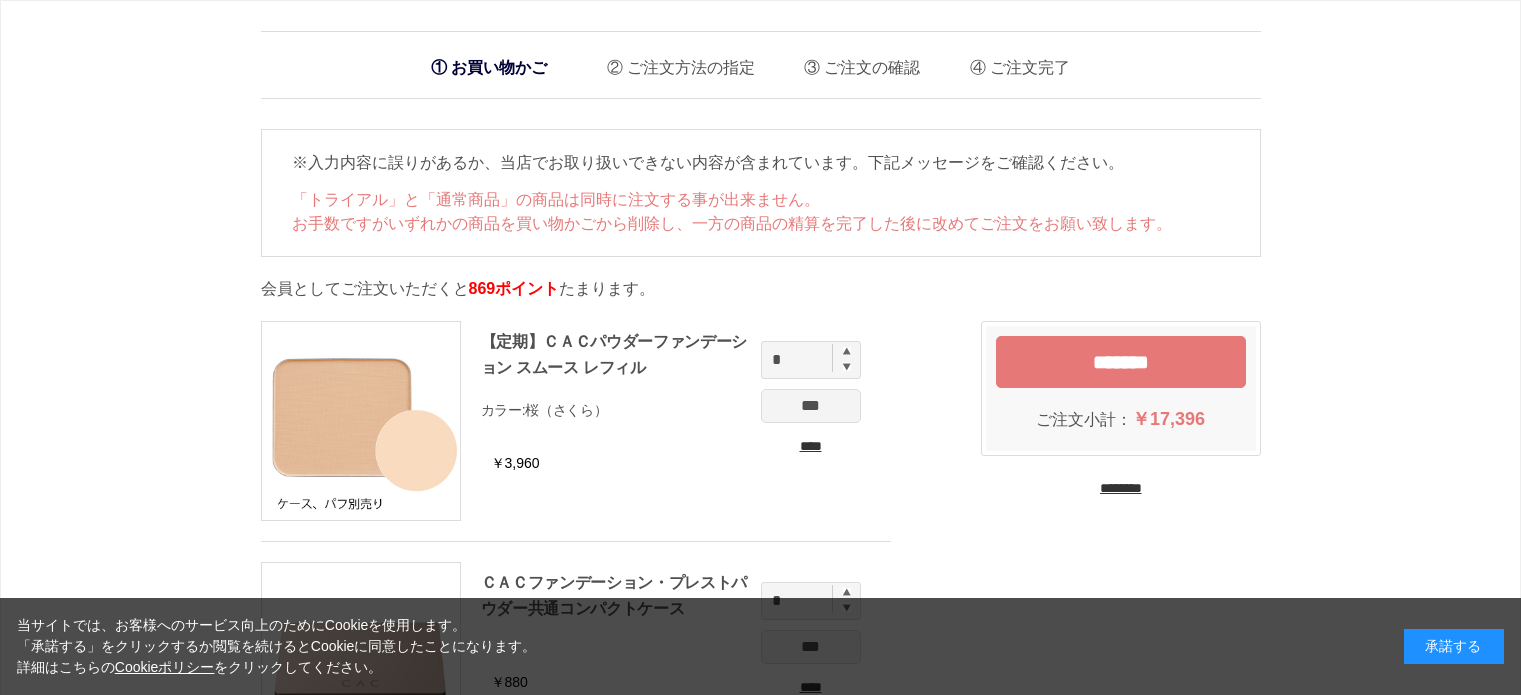 scroll, scrollTop: 0, scrollLeft: 0, axis: both 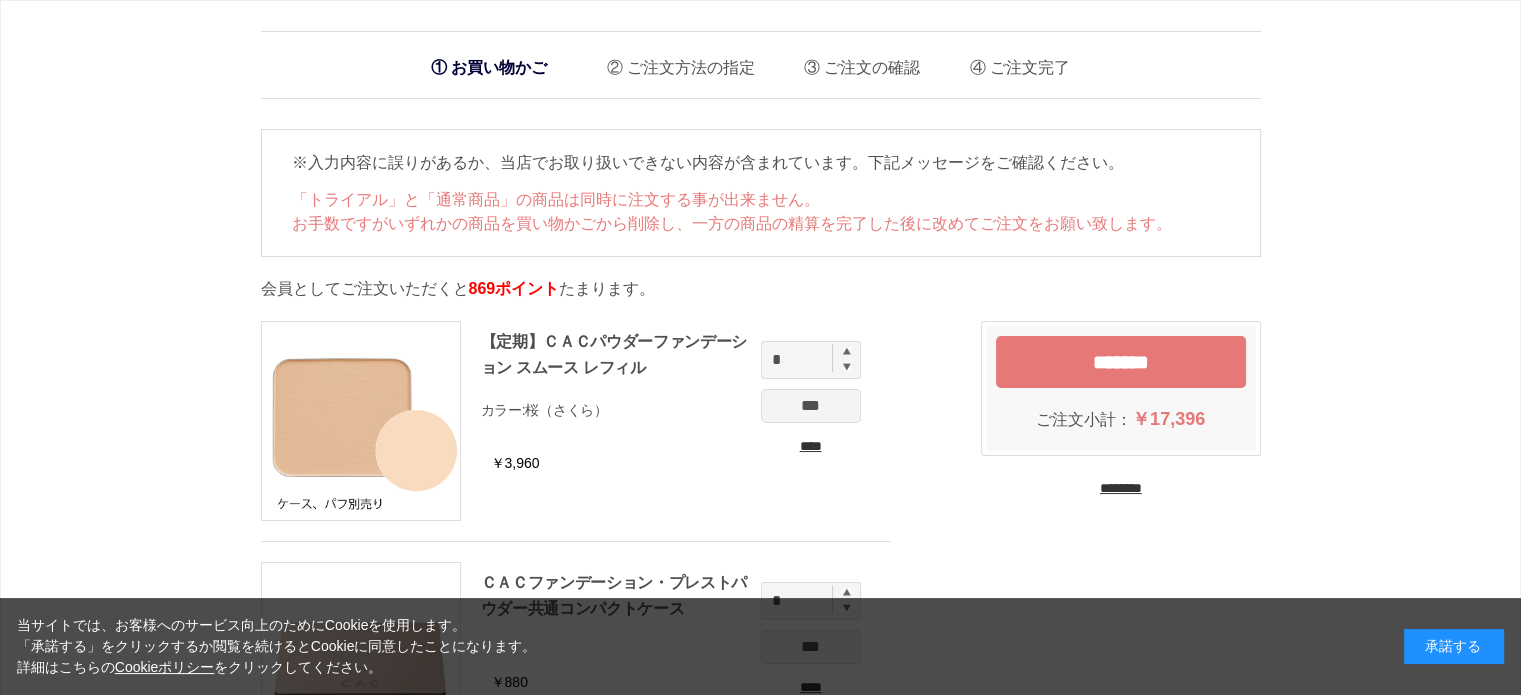 click on "****" at bounding box center (811, 446) 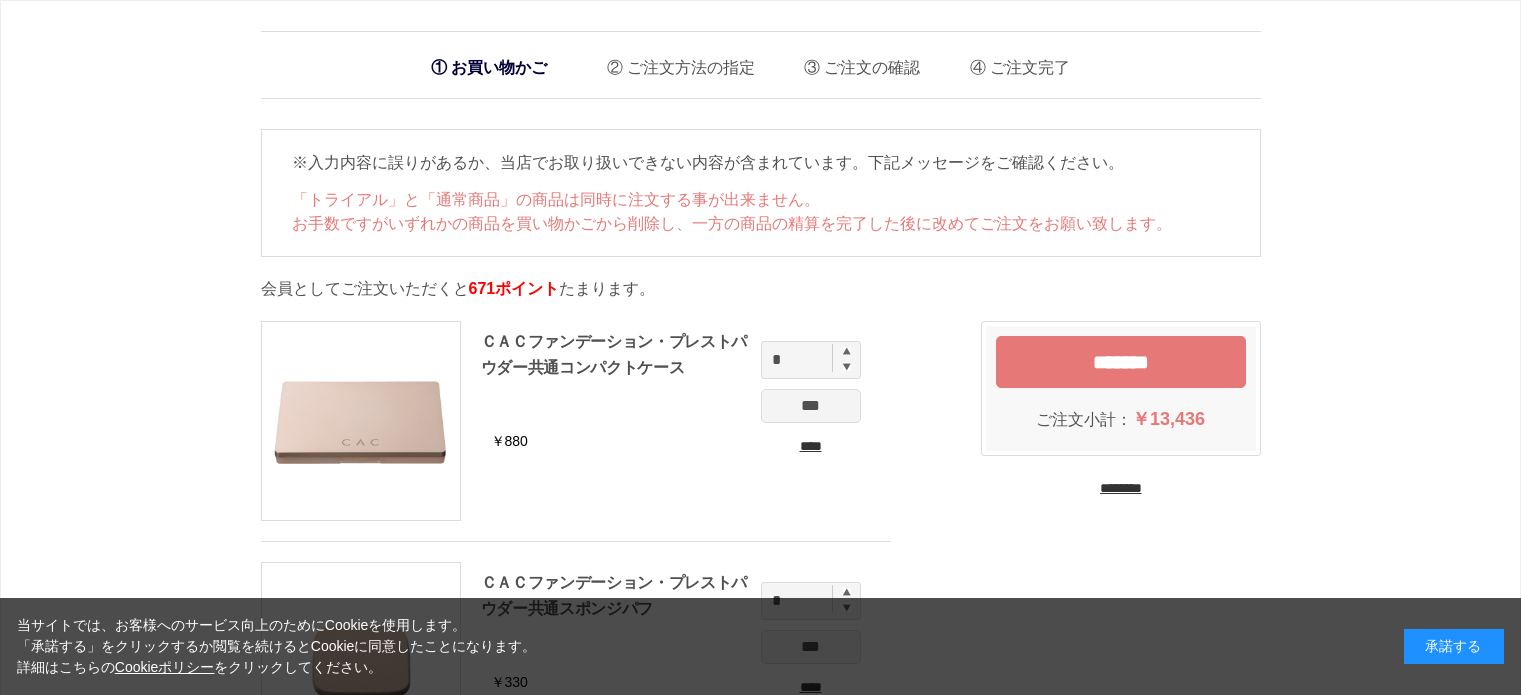 scroll, scrollTop: 0, scrollLeft: 0, axis: both 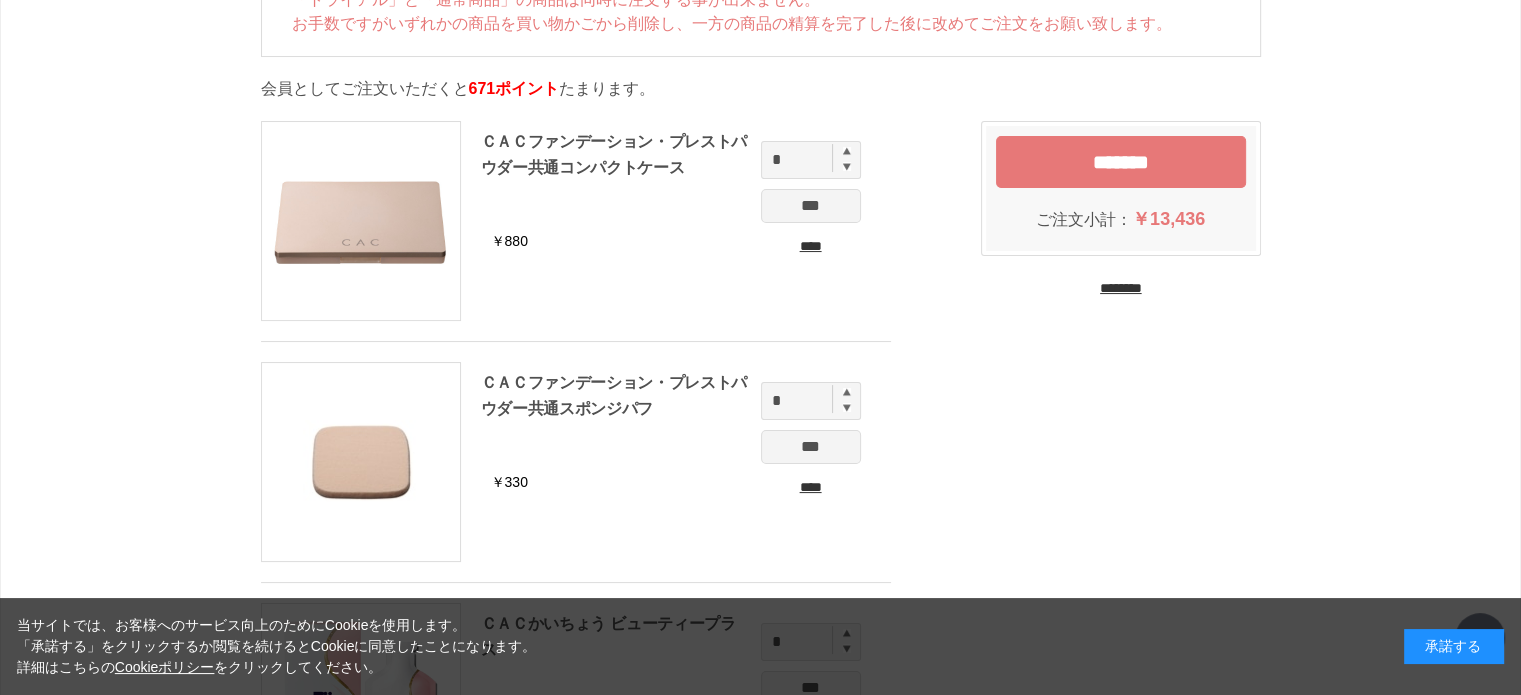 click on "****" at bounding box center [811, 246] 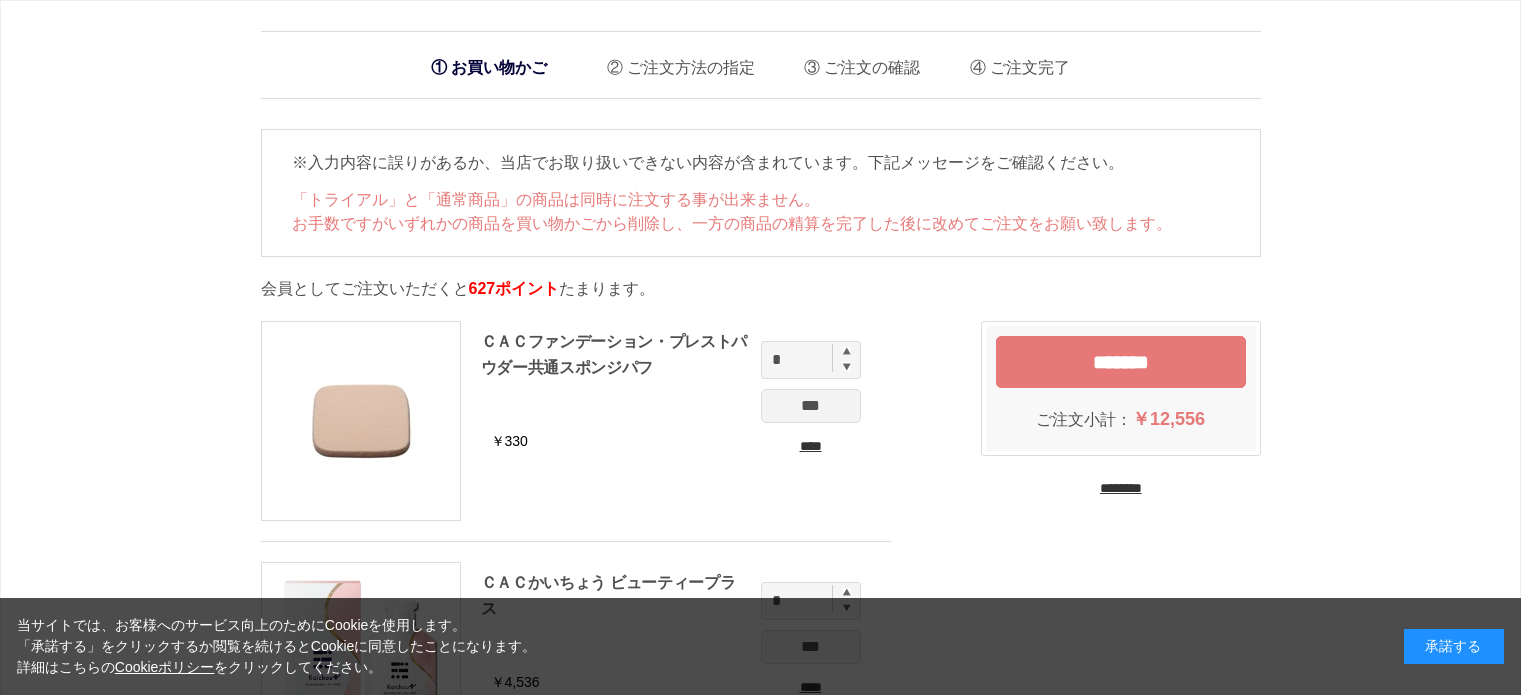 scroll, scrollTop: 0, scrollLeft: 0, axis: both 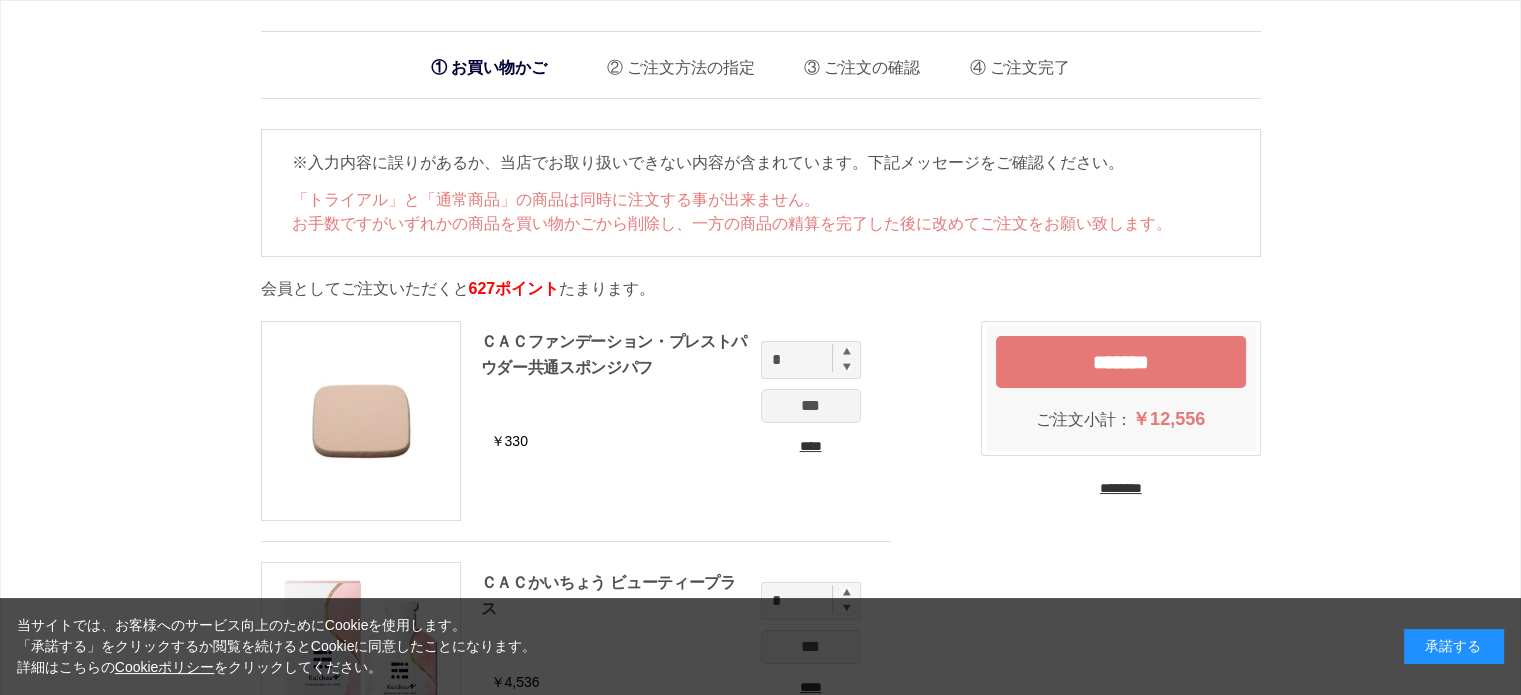 click on "****" at bounding box center (811, 446) 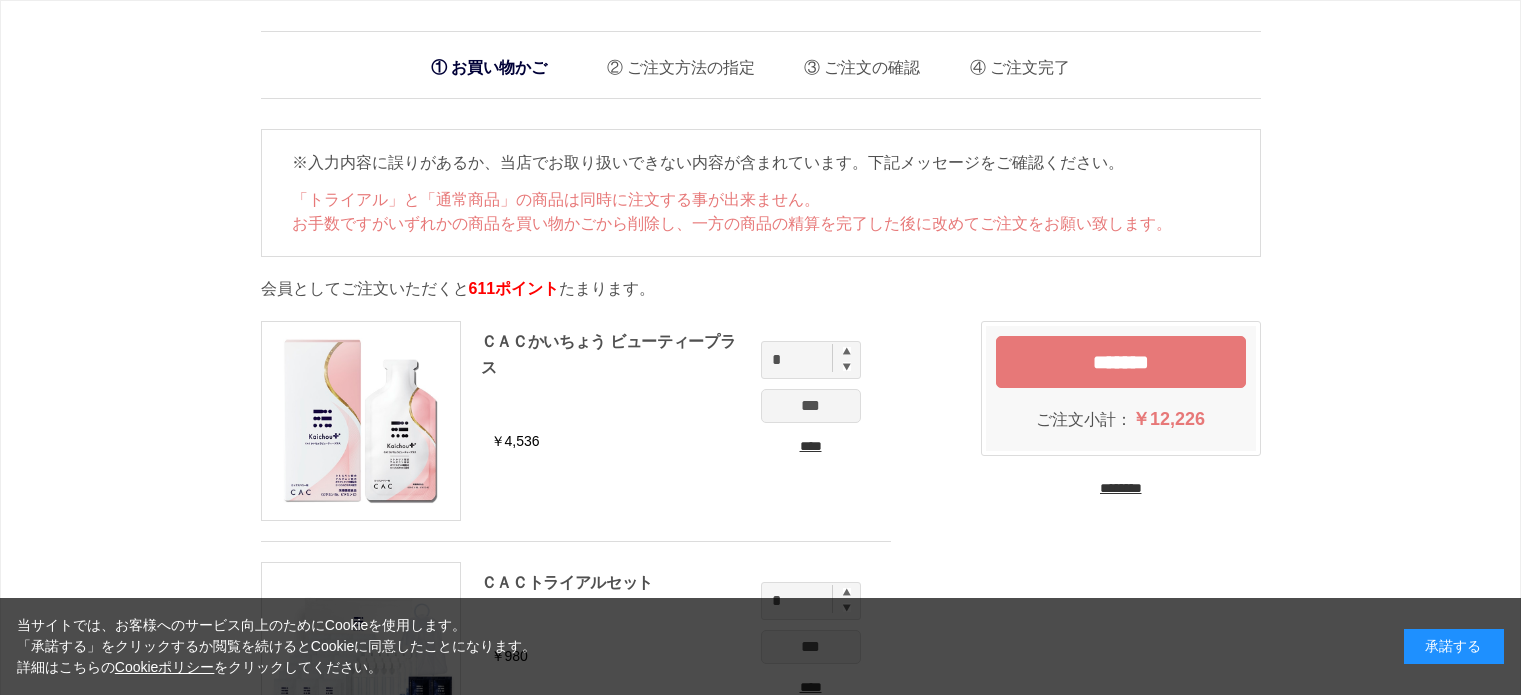 scroll, scrollTop: 0, scrollLeft: 0, axis: both 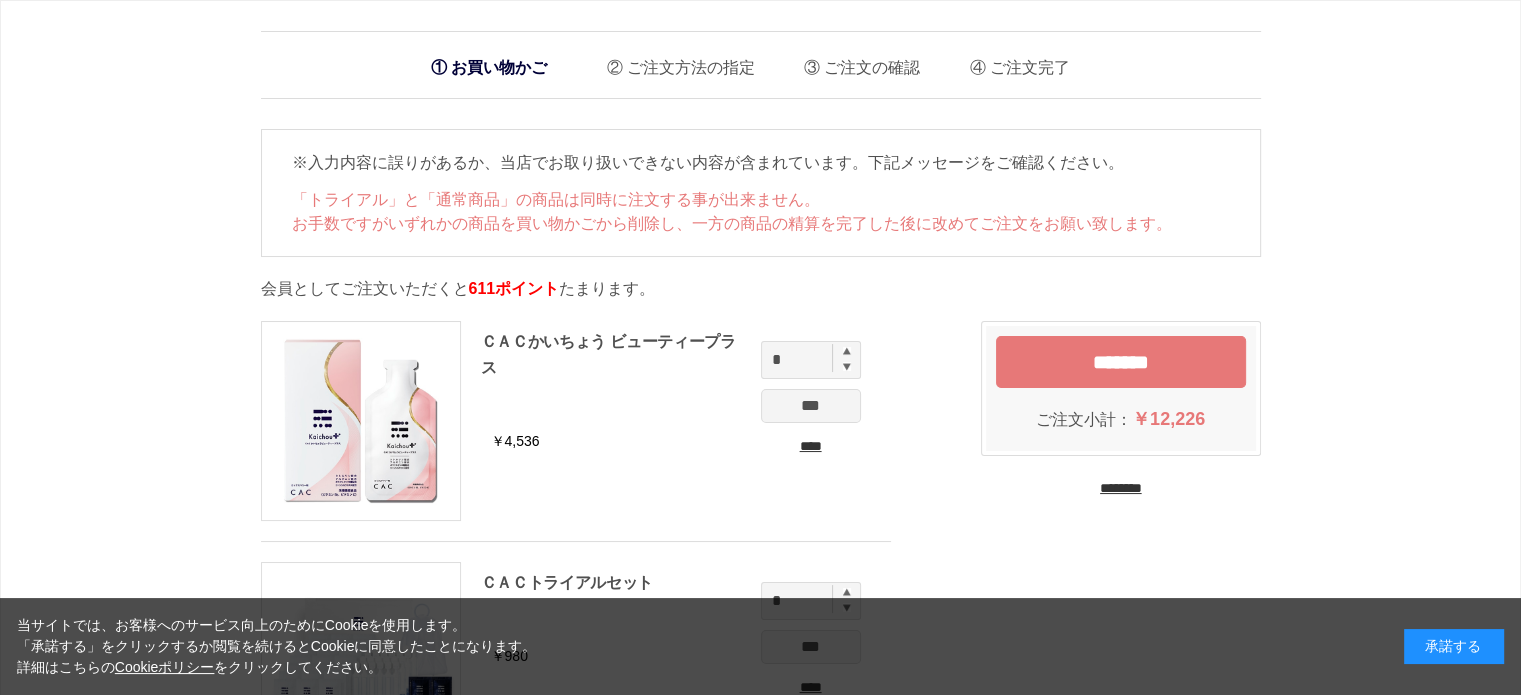 click on "****" at bounding box center [811, 446] 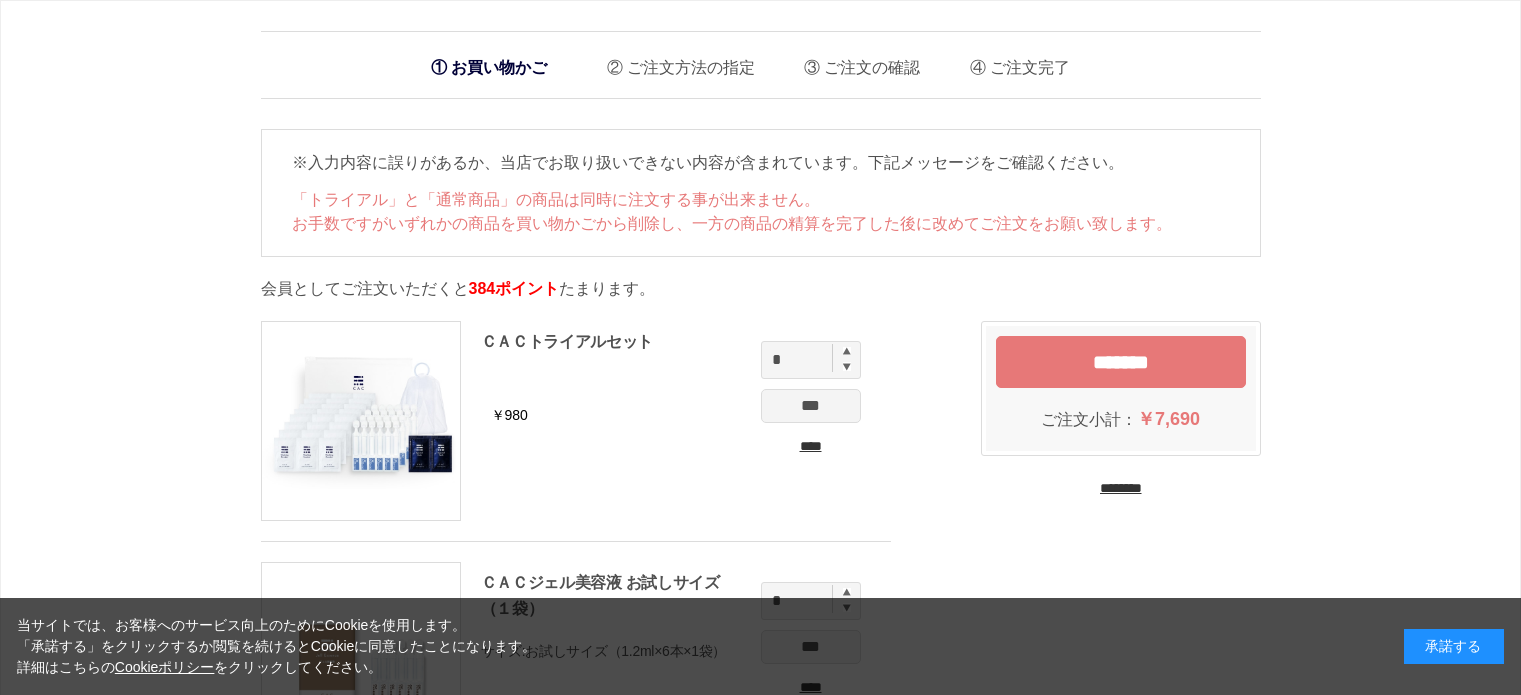 scroll, scrollTop: 0, scrollLeft: 0, axis: both 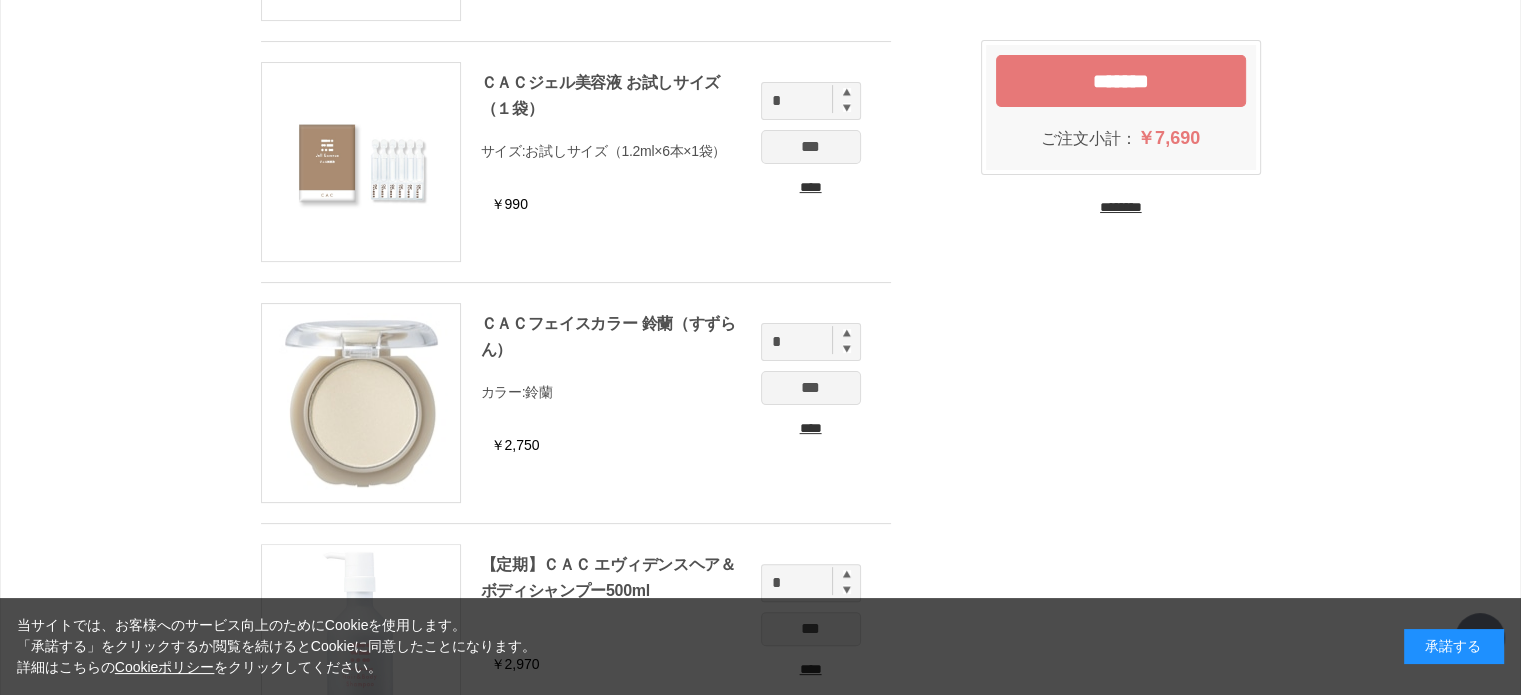 click on "****" at bounding box center (811, 428) 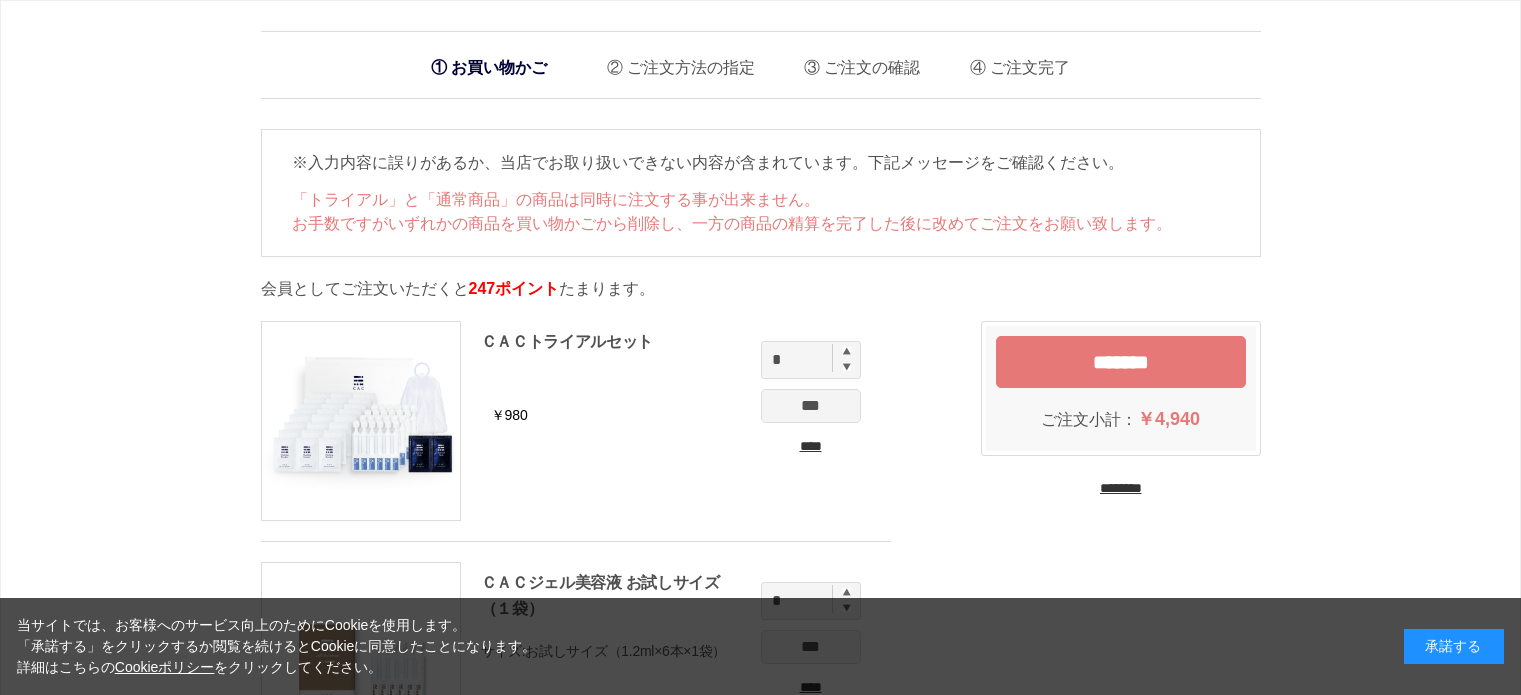 scroll, scrollTop: 0, scrollLeft: 0, axis: both 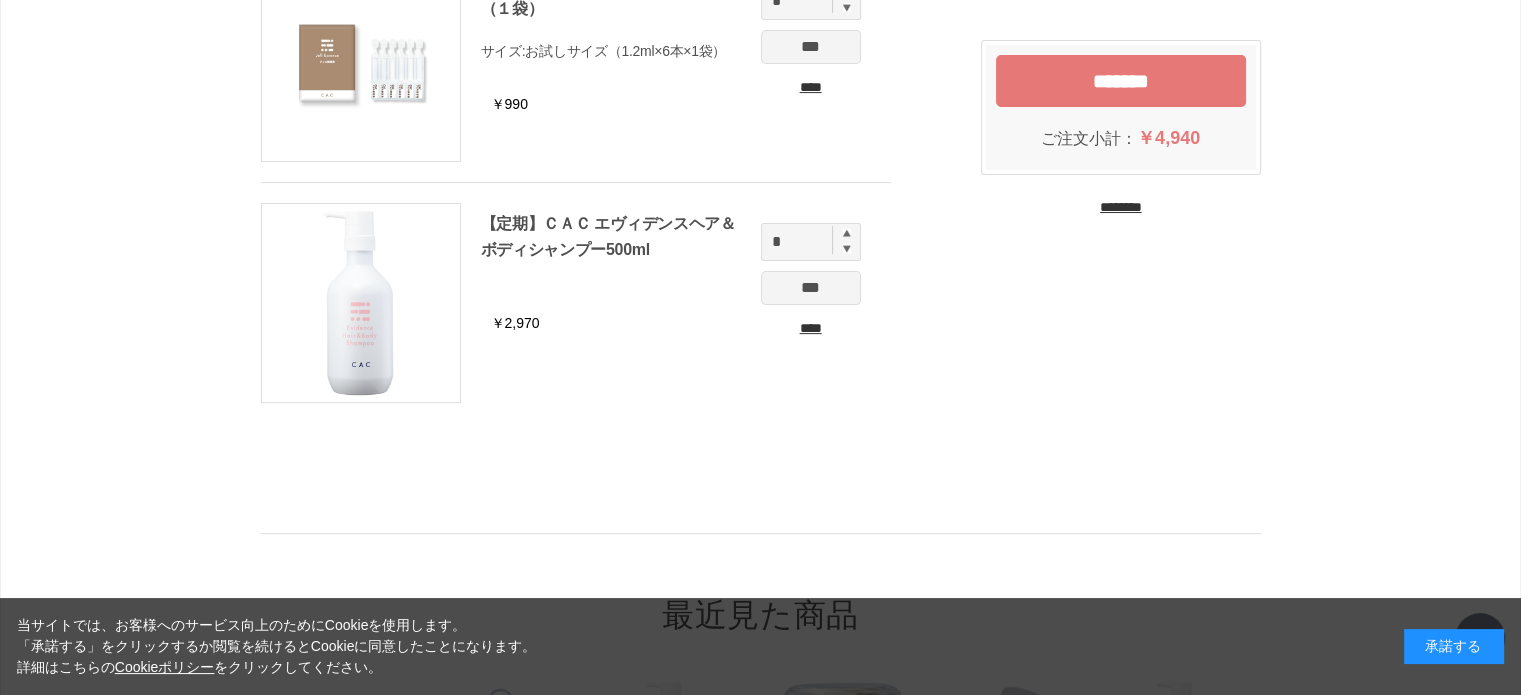 click on "****" at bounding box center (811, 328) 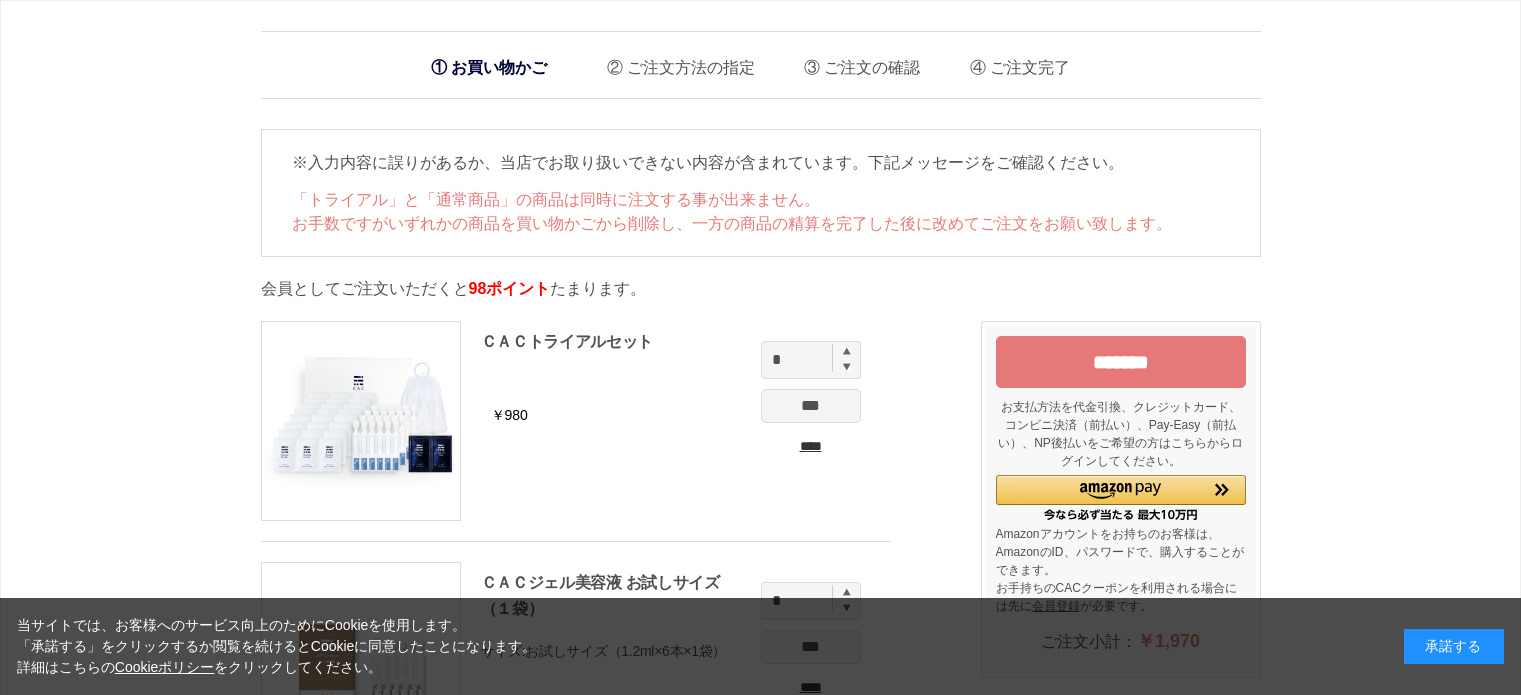 scroll, scrollTop: 0, scrollLeft: 0, axis: both 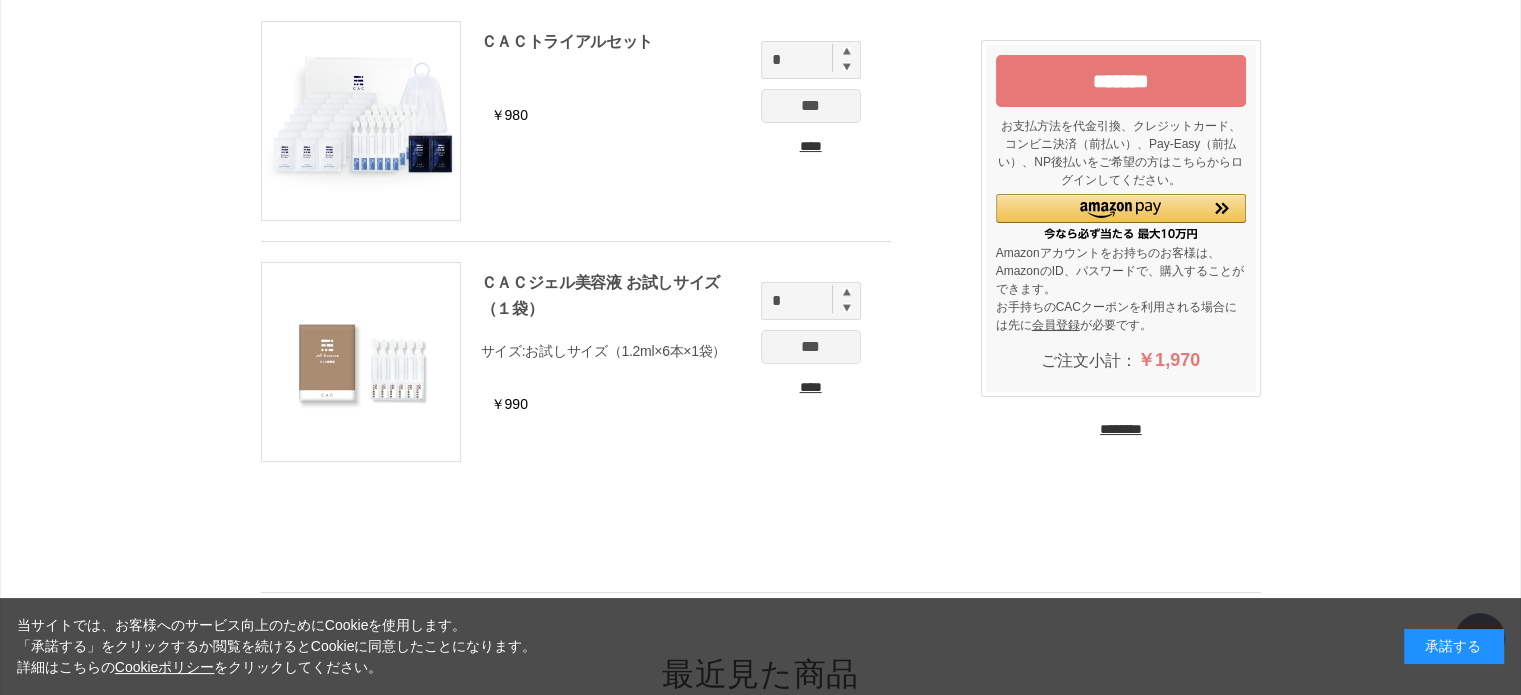 click on "*******" at bounding box center (1121, 81) 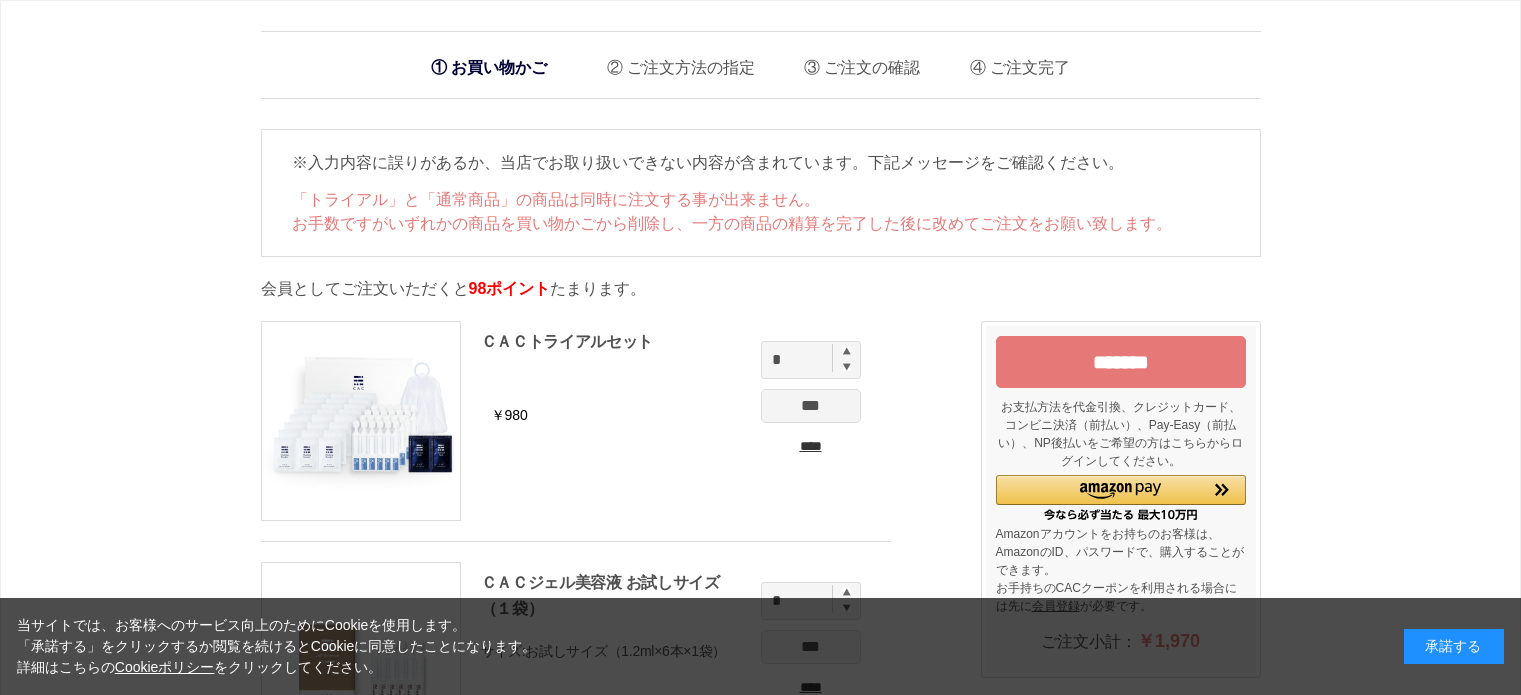 scroll, scrollTop: 0, scrollLeft: 0, axis: both 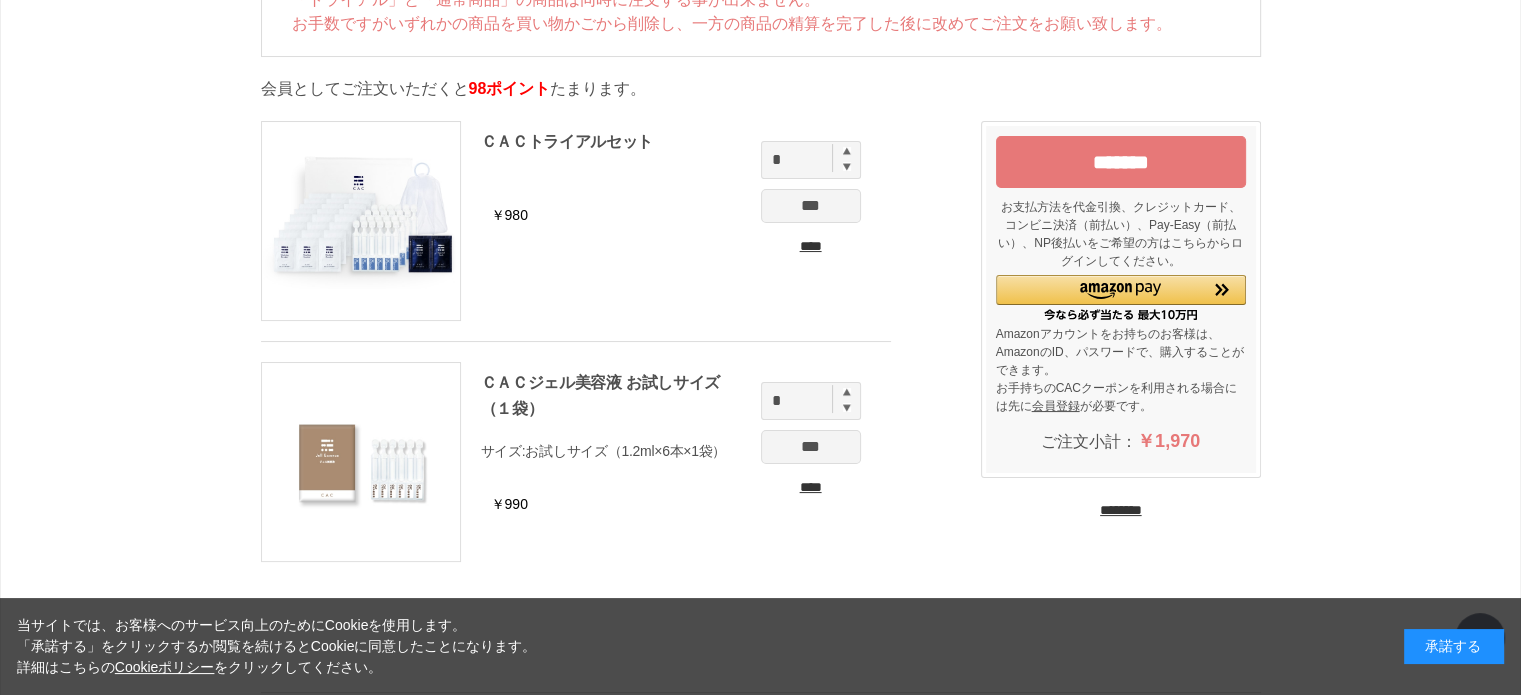 click on "****" at bounding box center [811, 487] 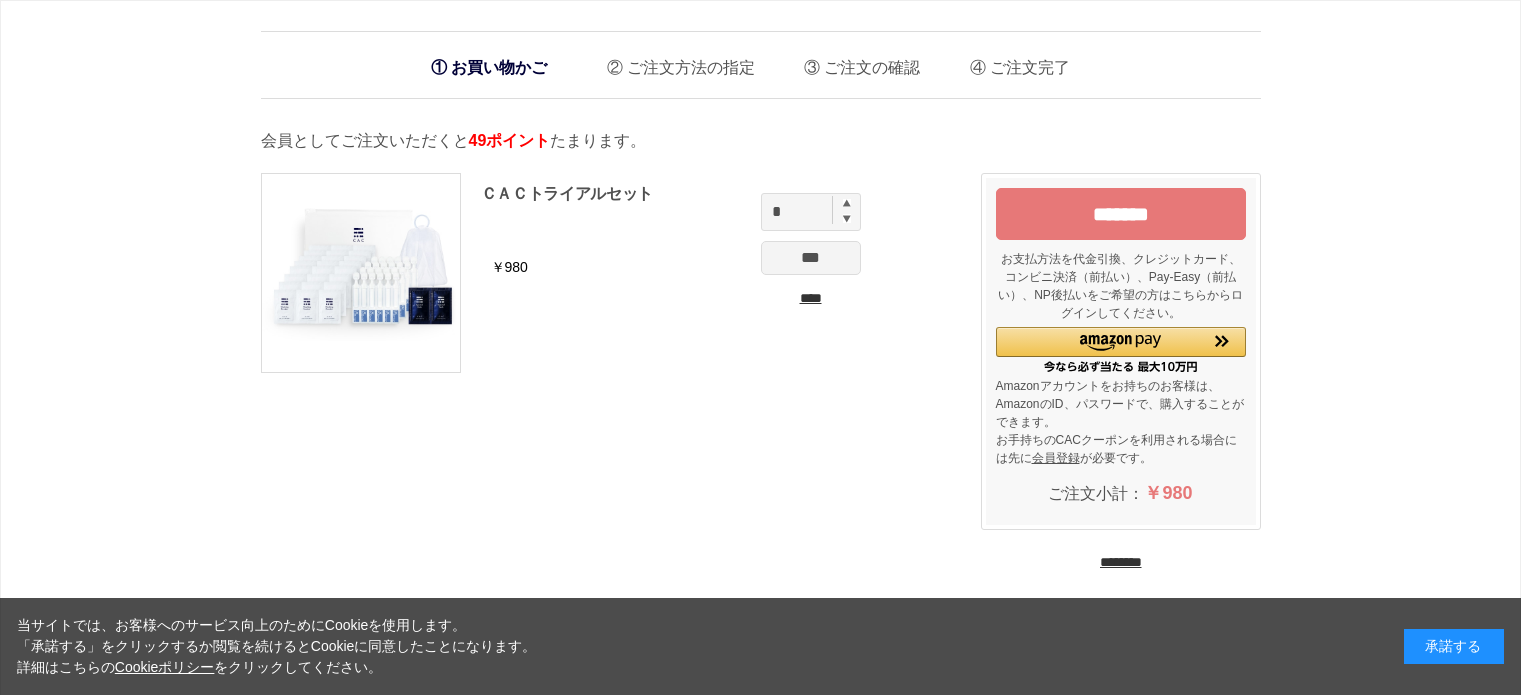scroll, scrollTop: 0, scrollLeft: 0, axis: both 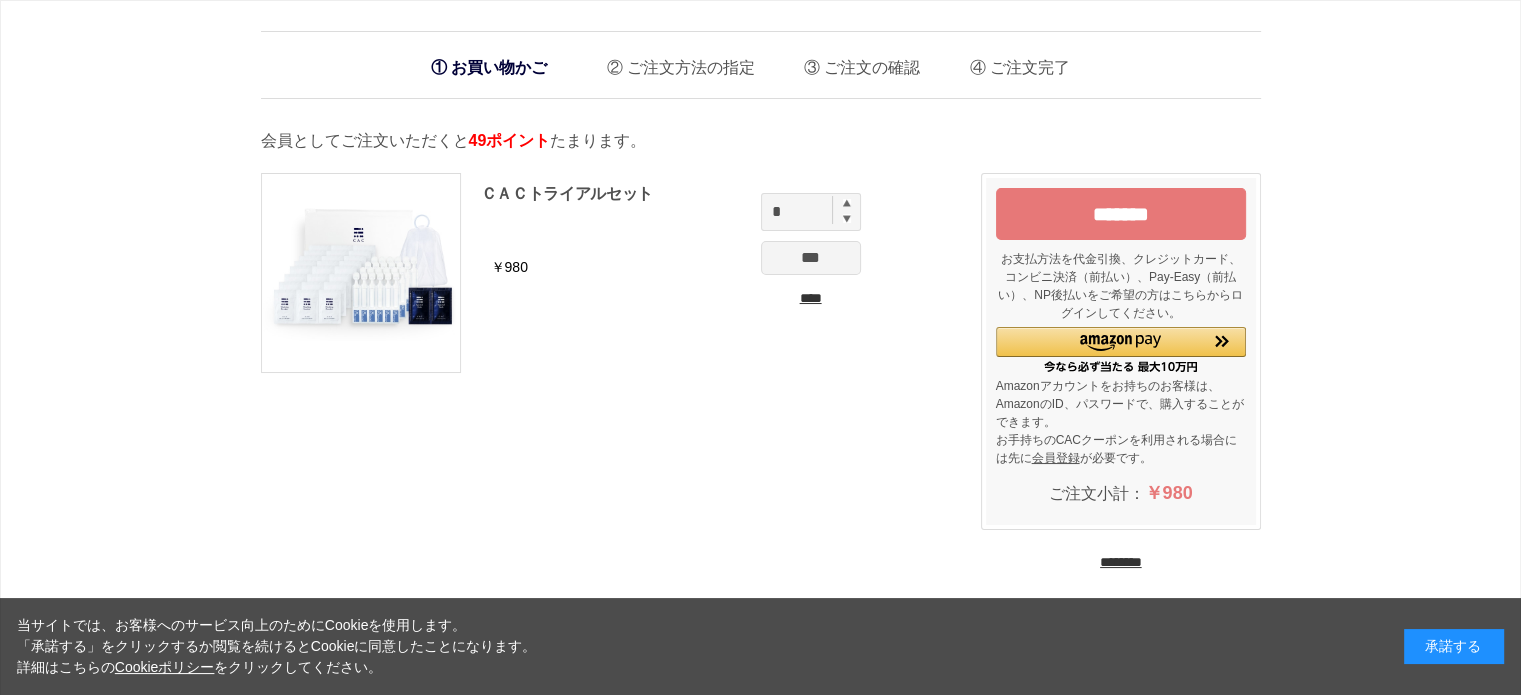 click on "*******" at bounding box center (1121, 214) 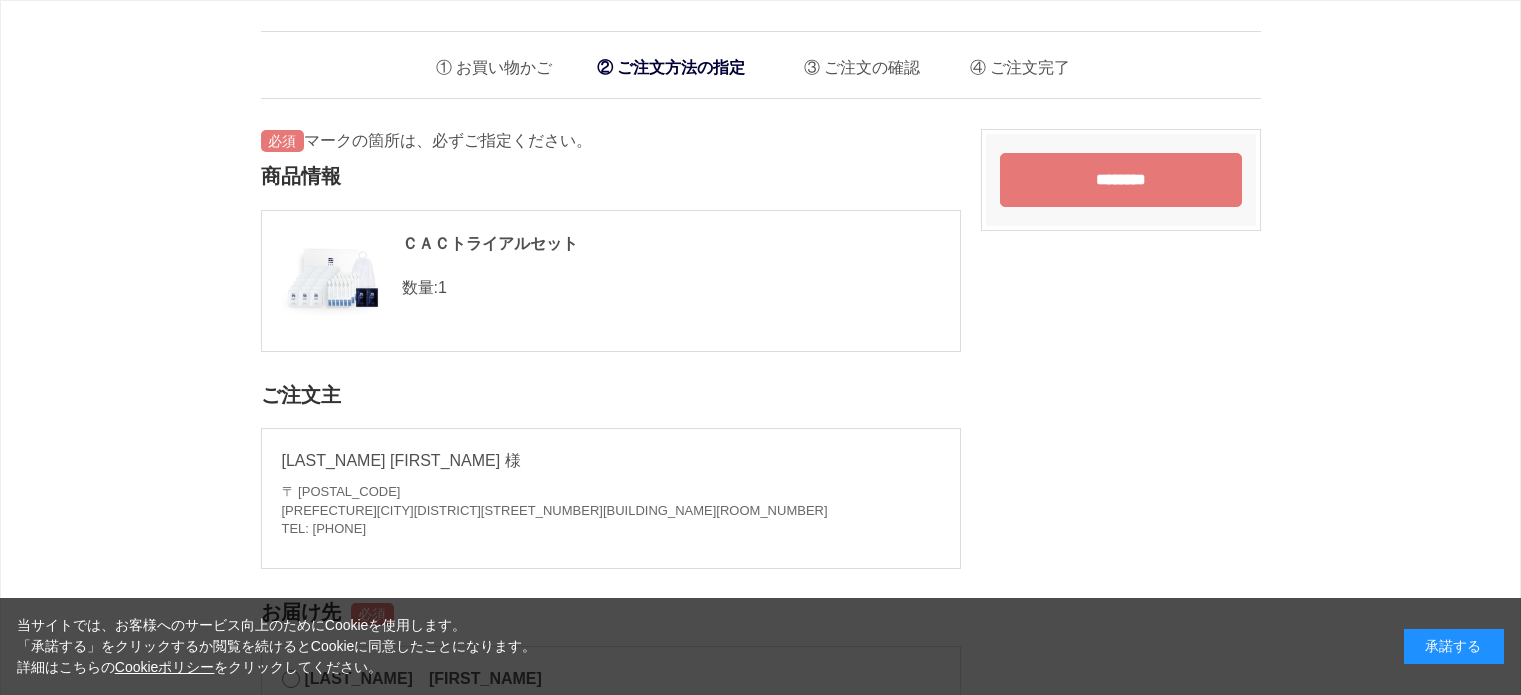 scroll, scrollTop: 0, scrollLeft: 0, axis: both 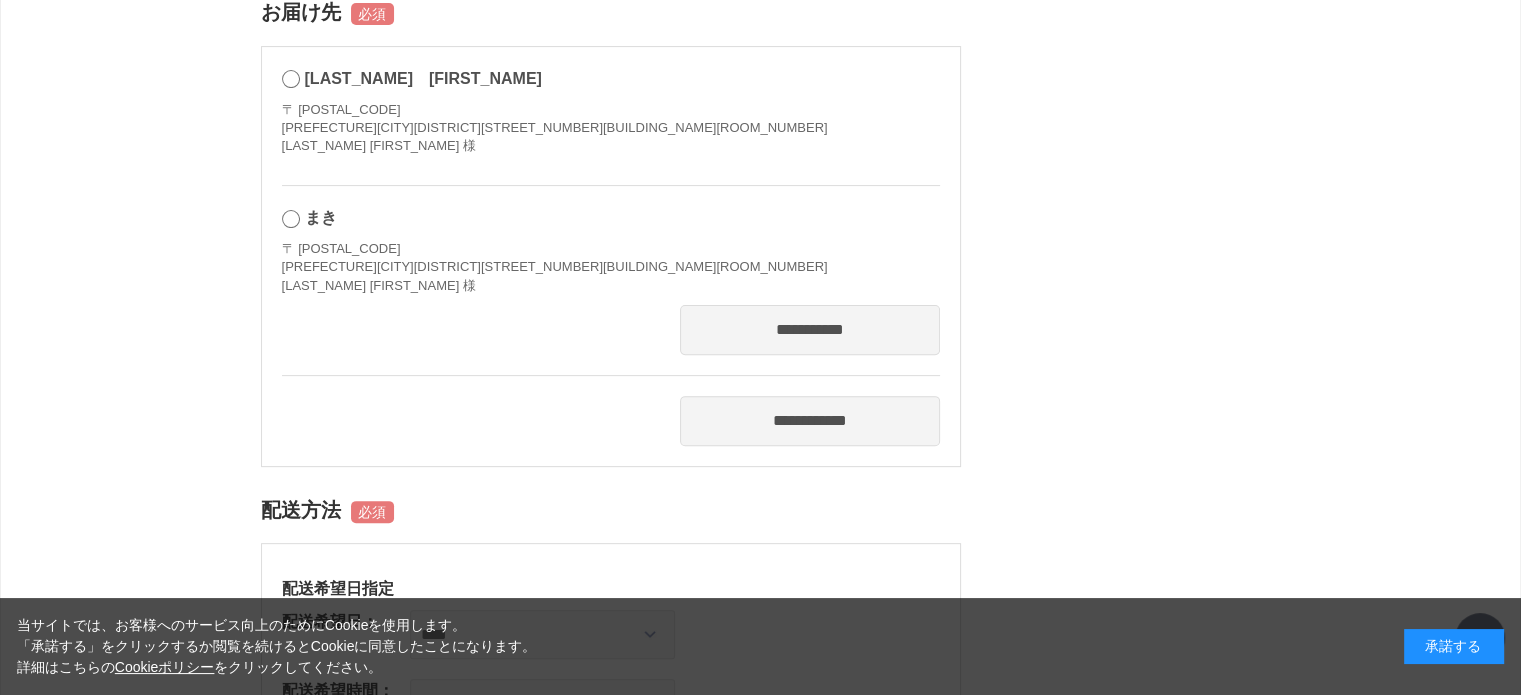 click on "**********" at bounding box center [810, 330] 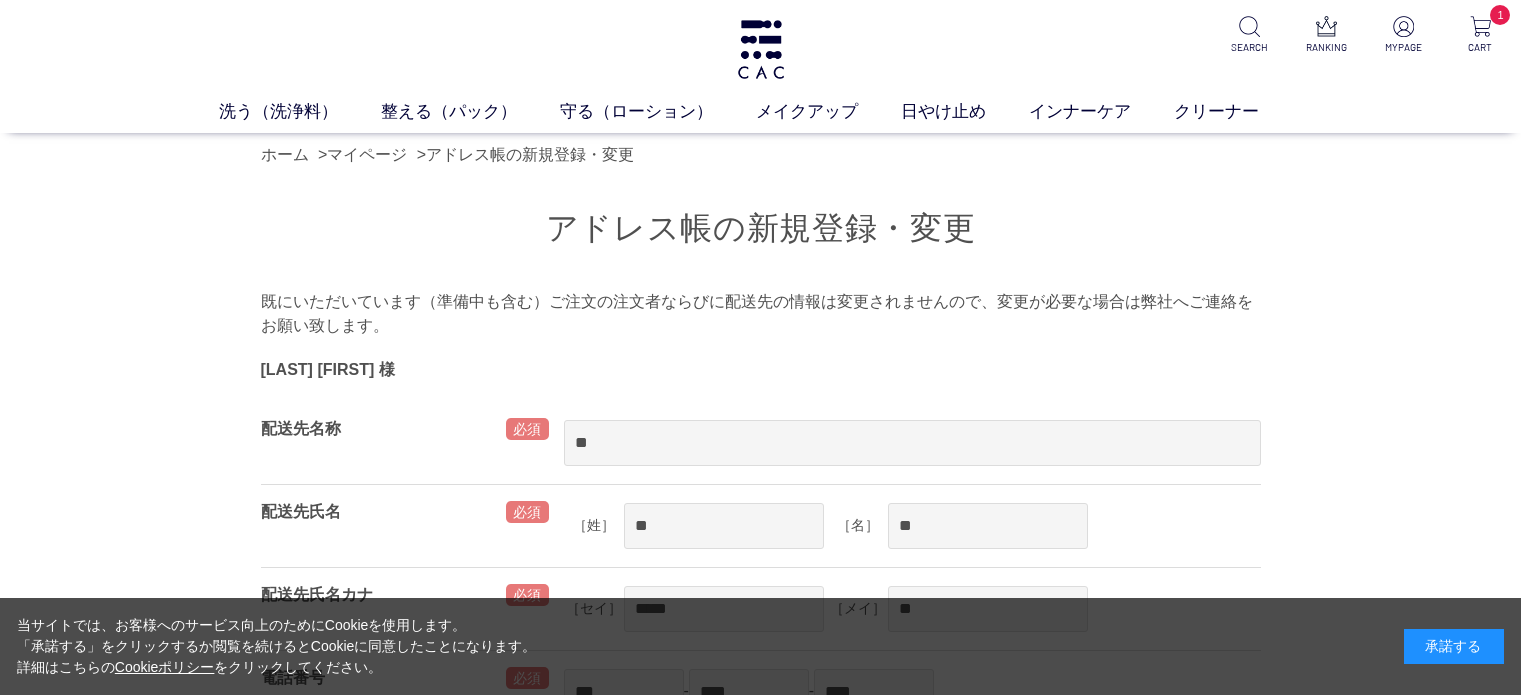 scroll, scrollTop: 0, scrollLeft: 0, axis: both 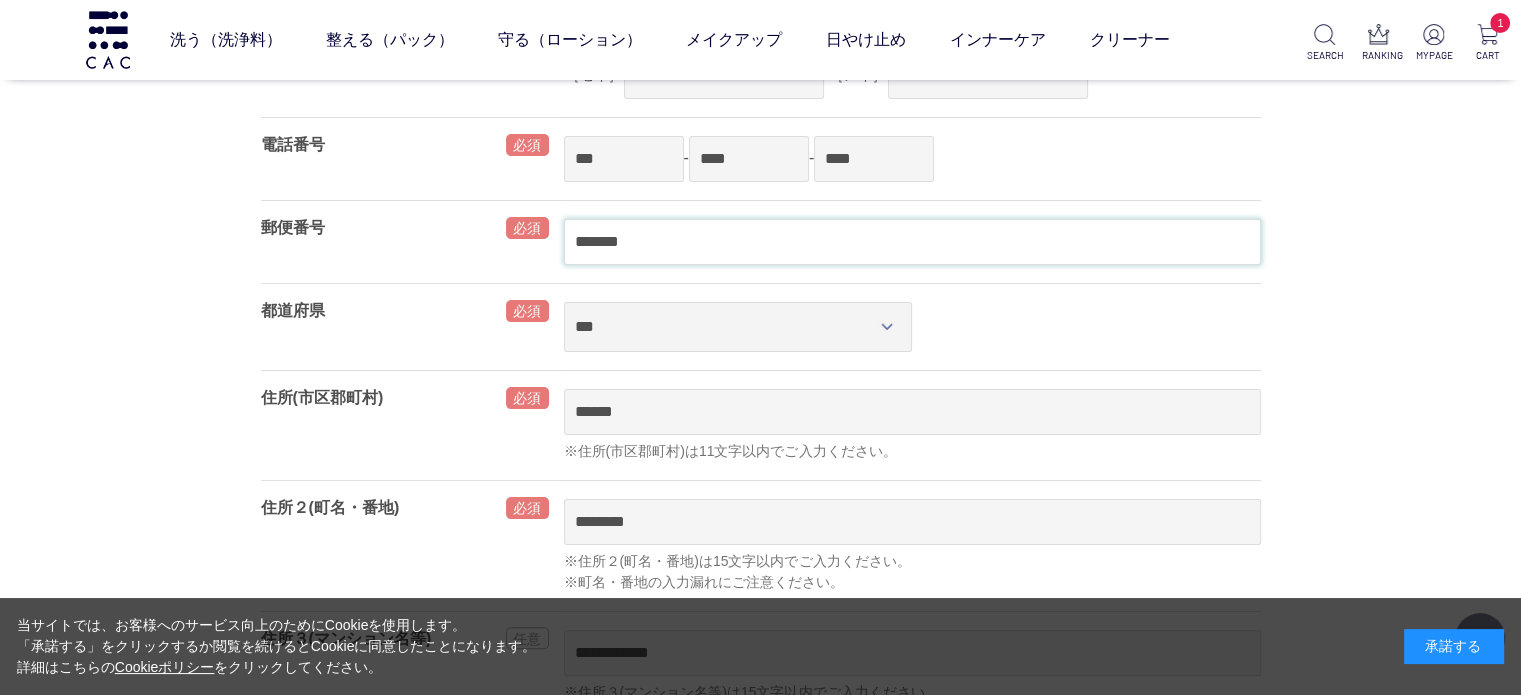 click on "*******" at bounding box center (912, 242) 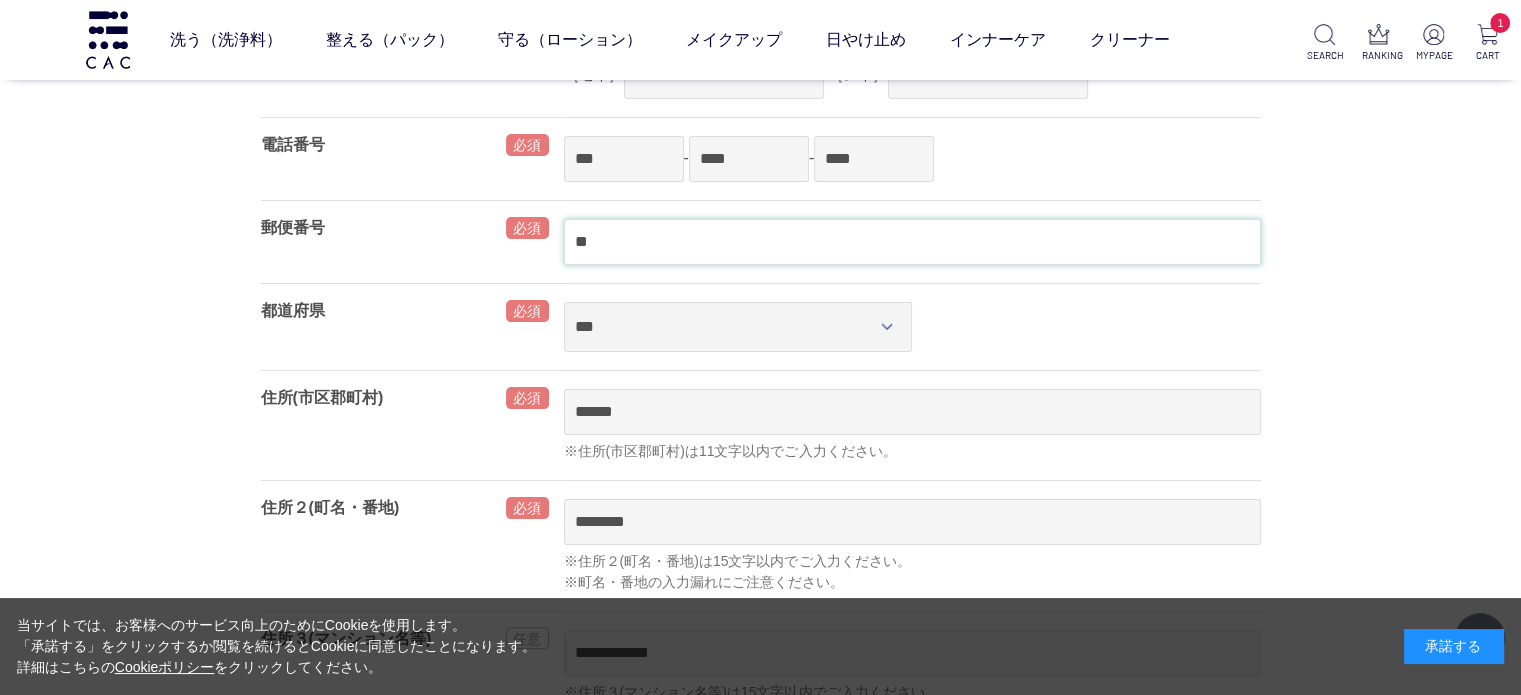 type on "*" 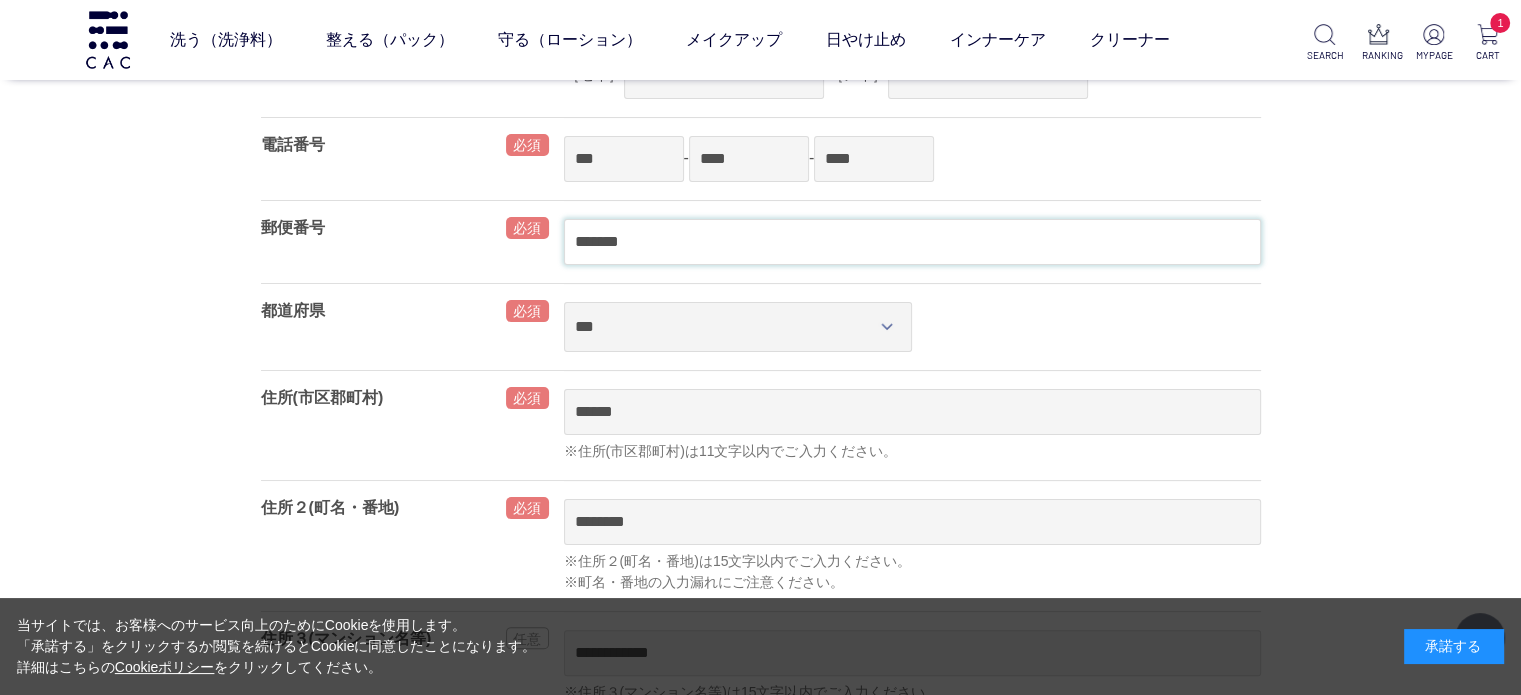 type on "*******" 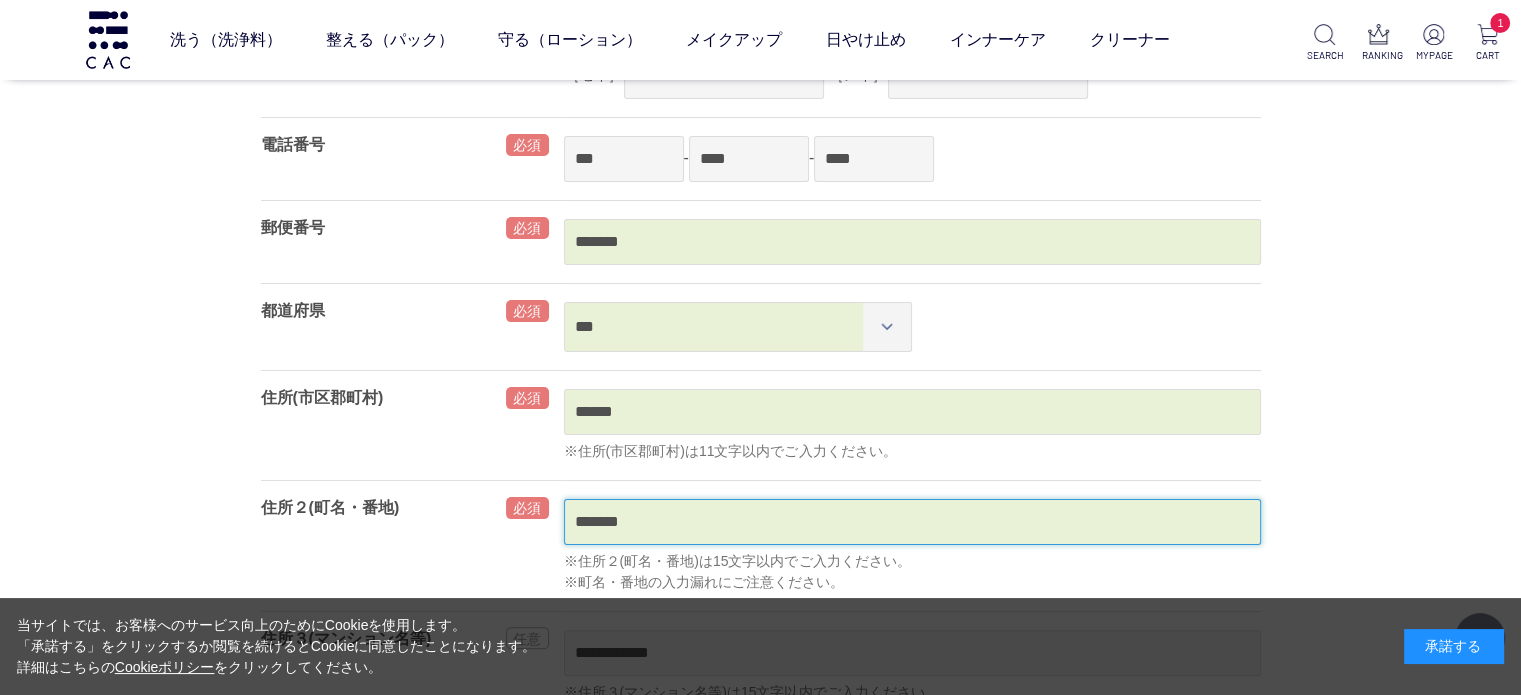 scroll, scrollTop: 500, scrollLeft: 0, axis: vertical 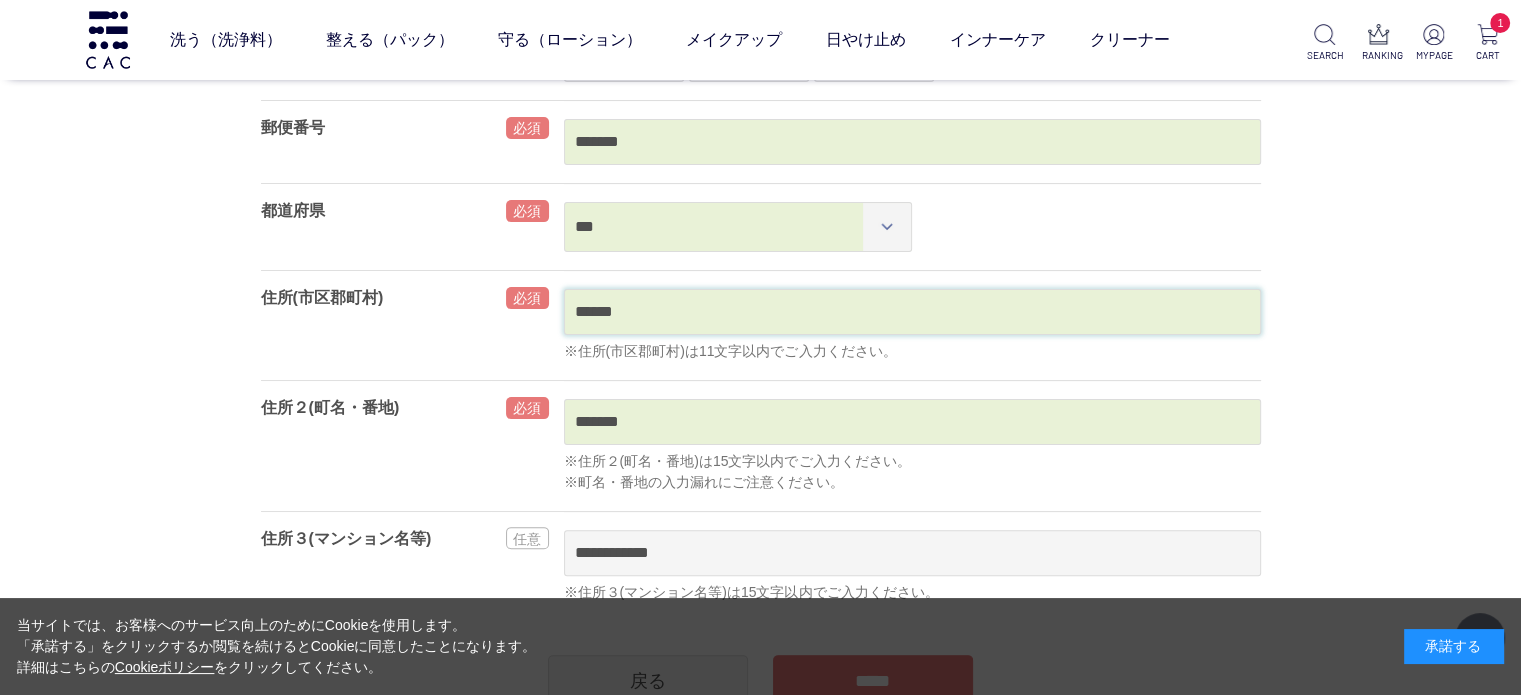 type on "*******" 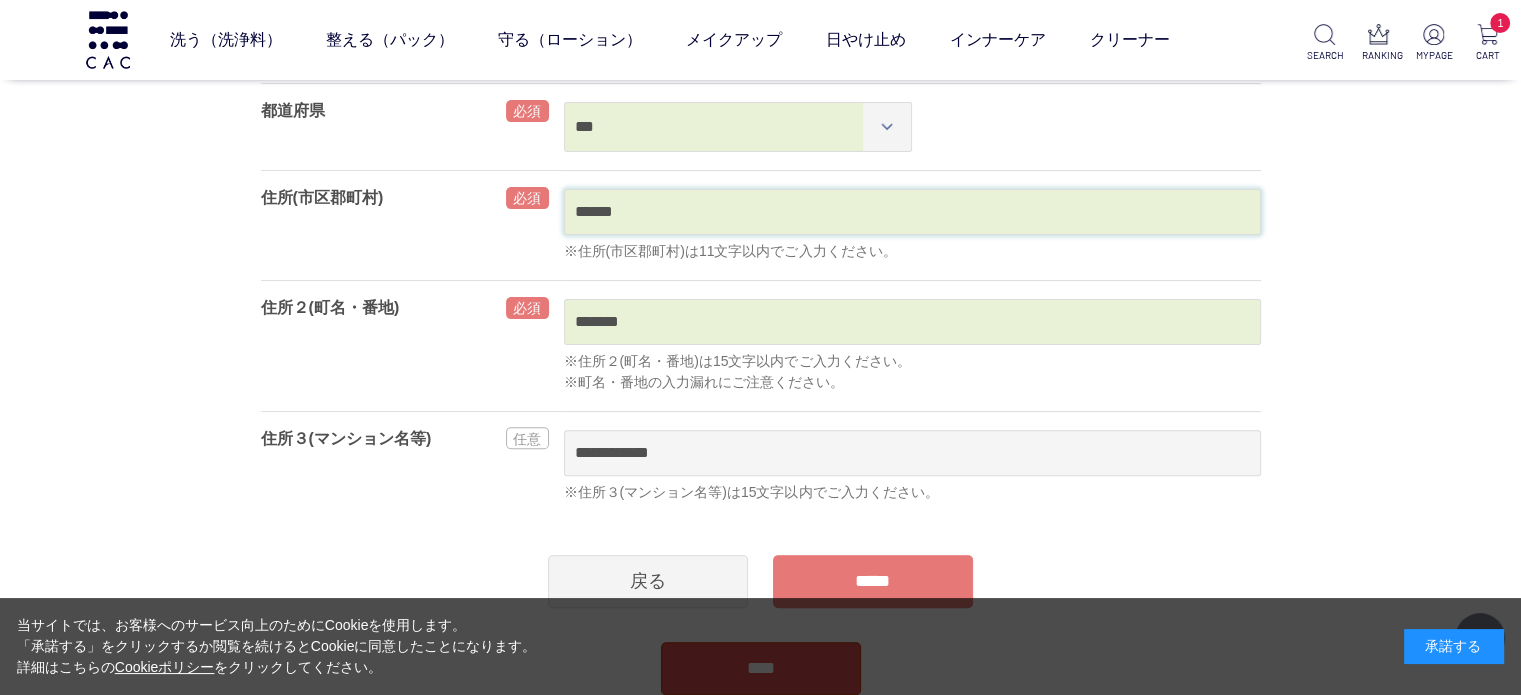 scroll, scrollTop: 500, scrollLeft: 0, axis: vertical 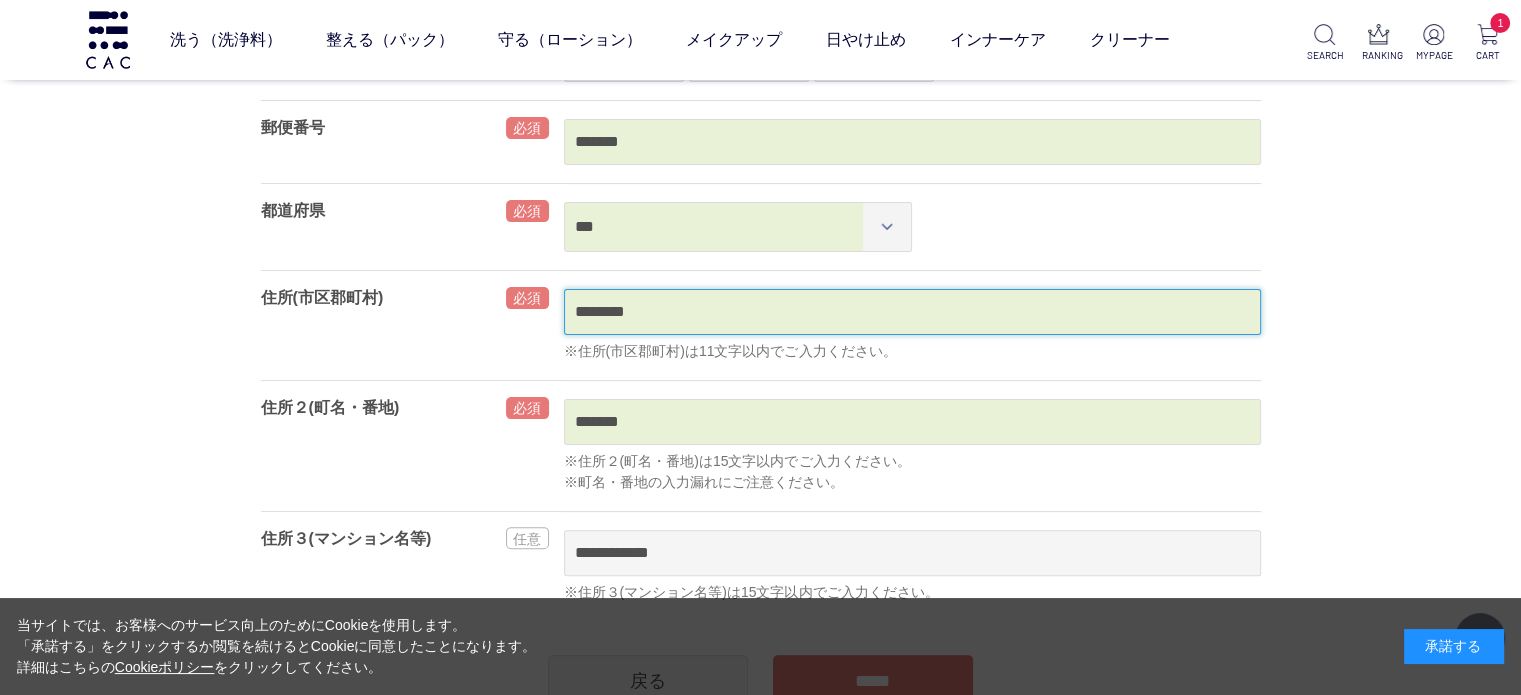 type on "********" 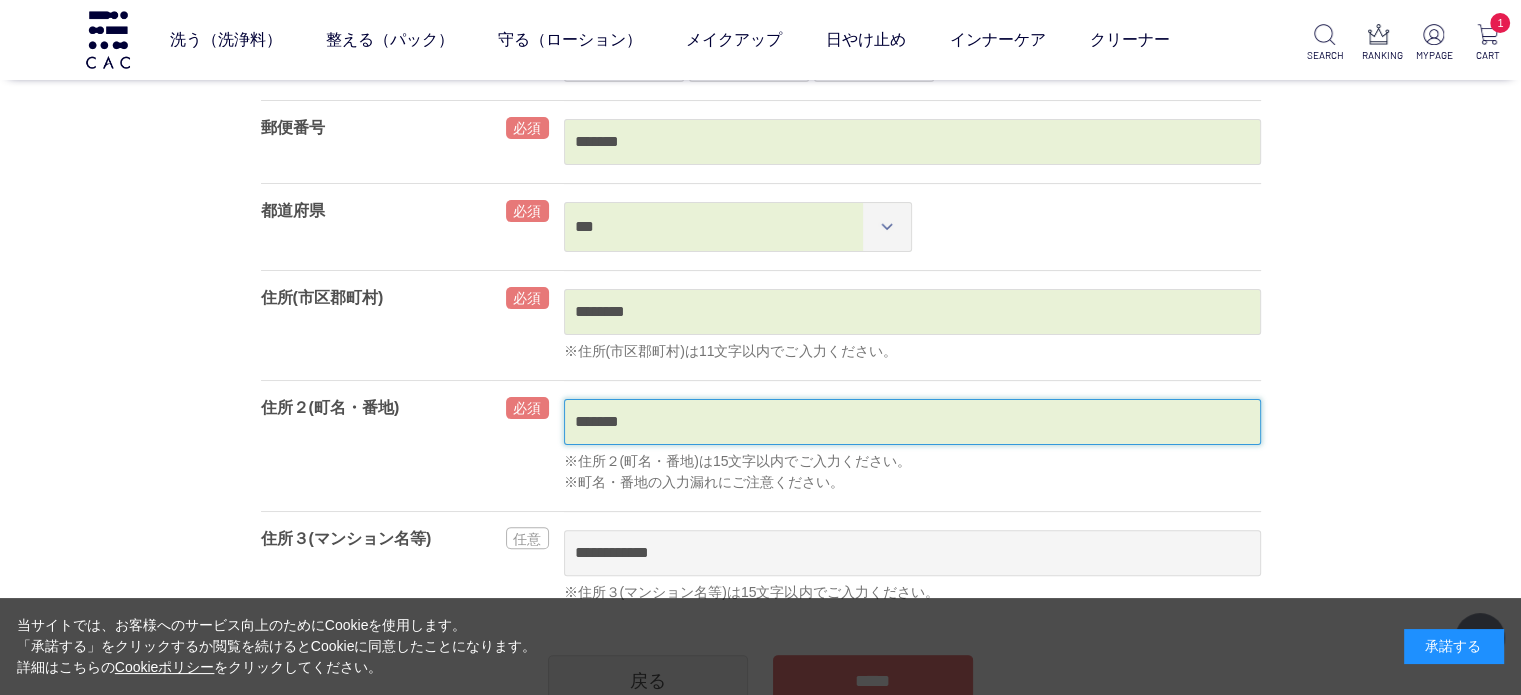 drag, startPoint x: 756, startPoint y: 411, endPoint x: 517, endPoint y: 422, distance: 239.253 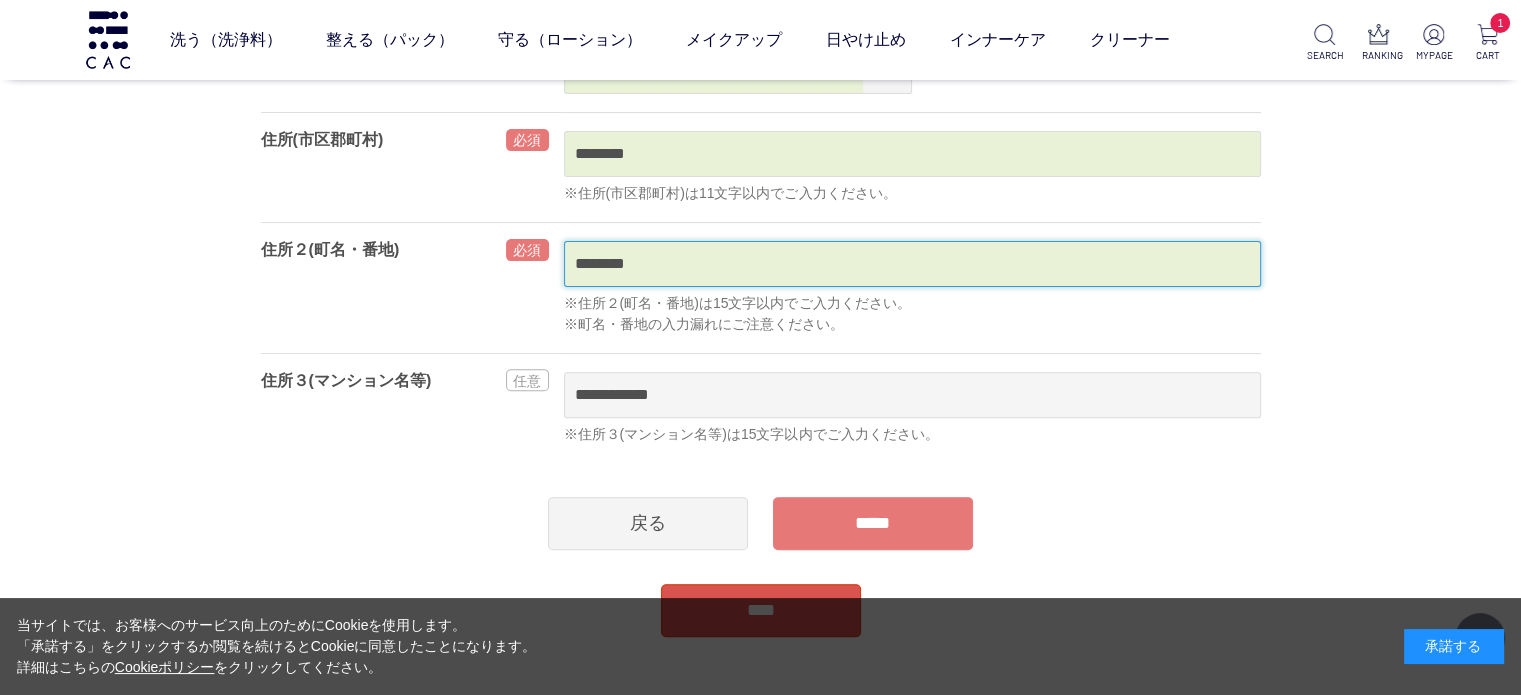 scroll, scrollTop: 700, scrollLeft: 0, axis: vertical 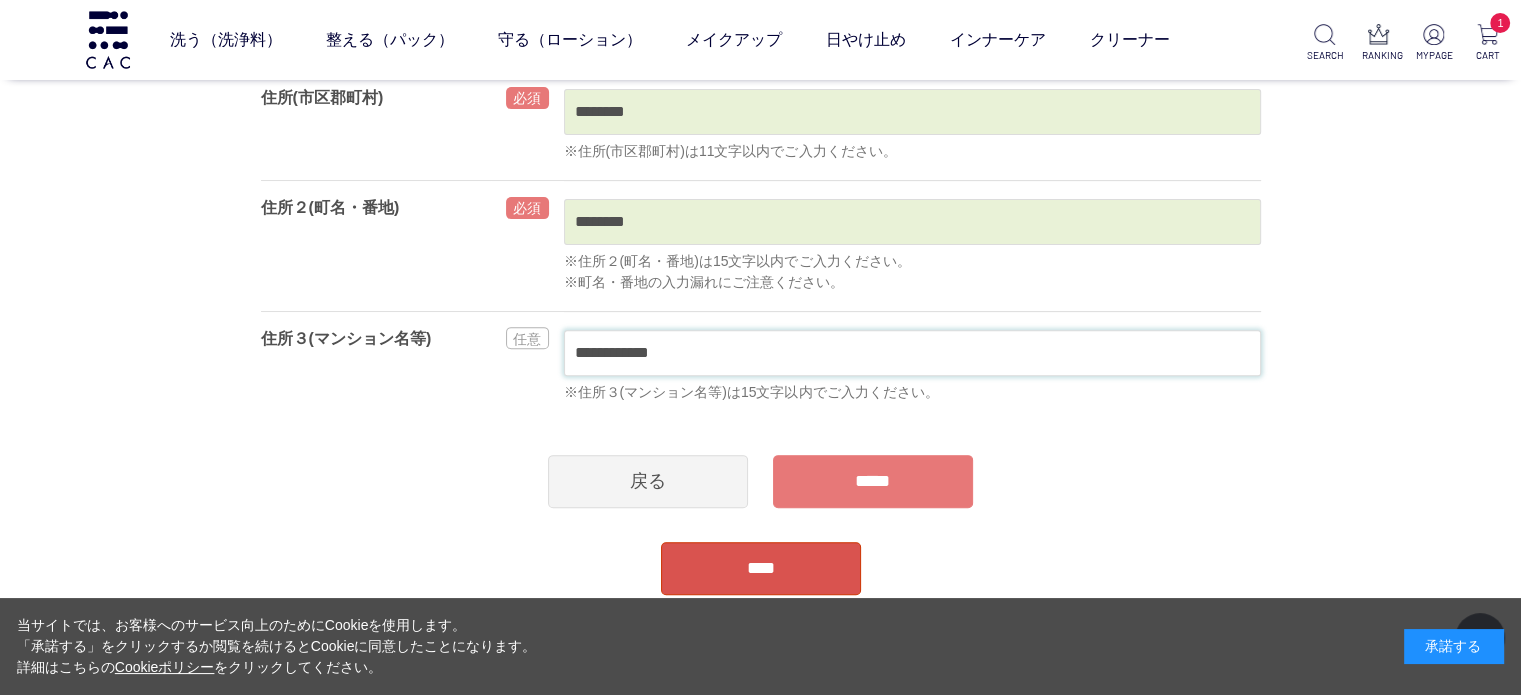 type on "********" 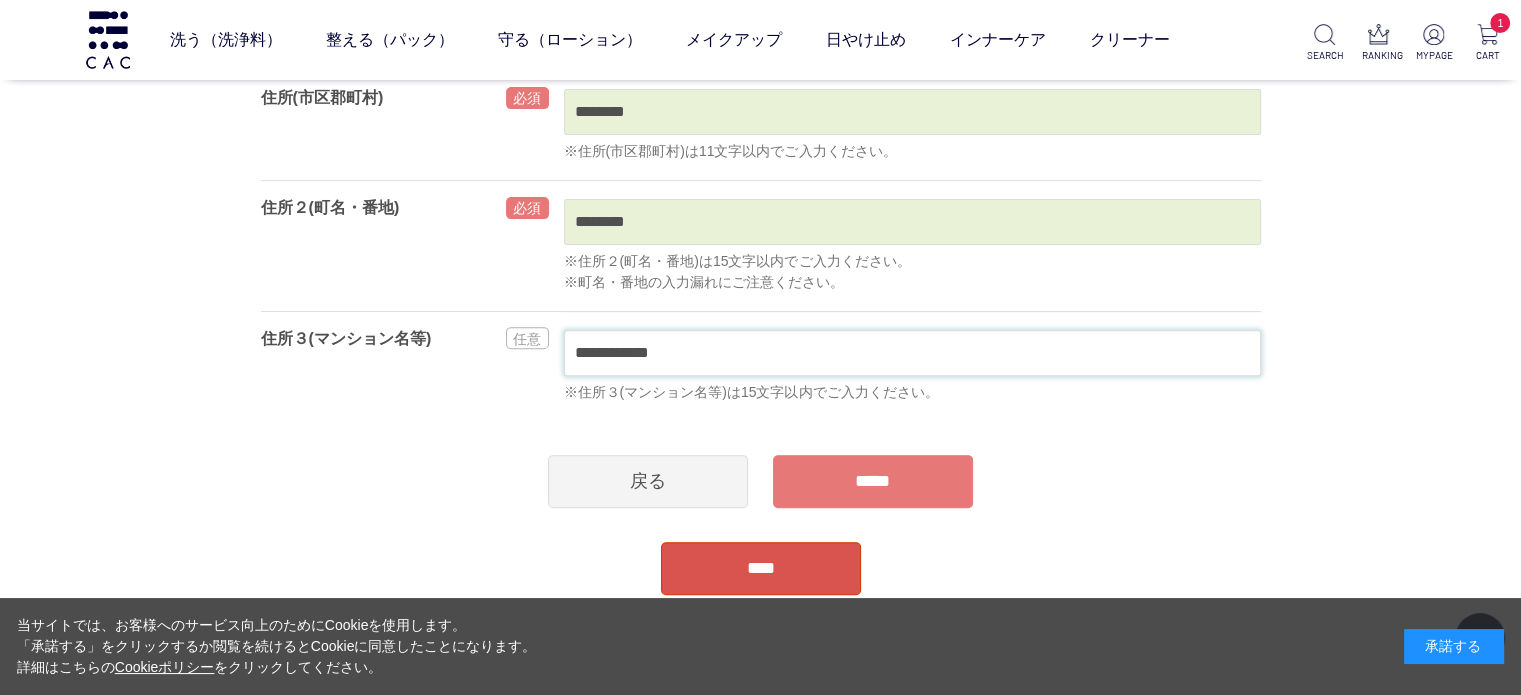 drag, startPoint x: 793, startPoint y: 356, endPoint x: 575, endPoint y: 362, distance: 218.08255 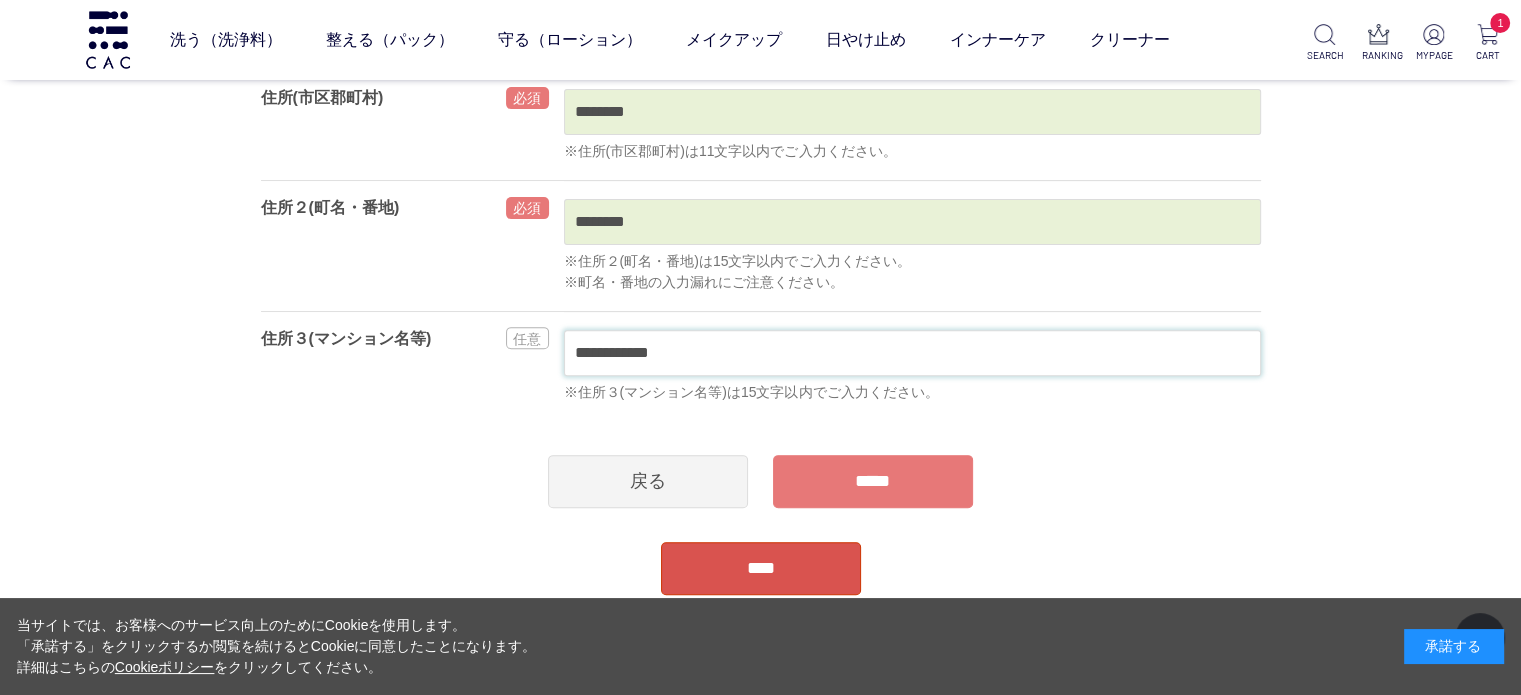 click on "**********" at bounding box center [912, 353] 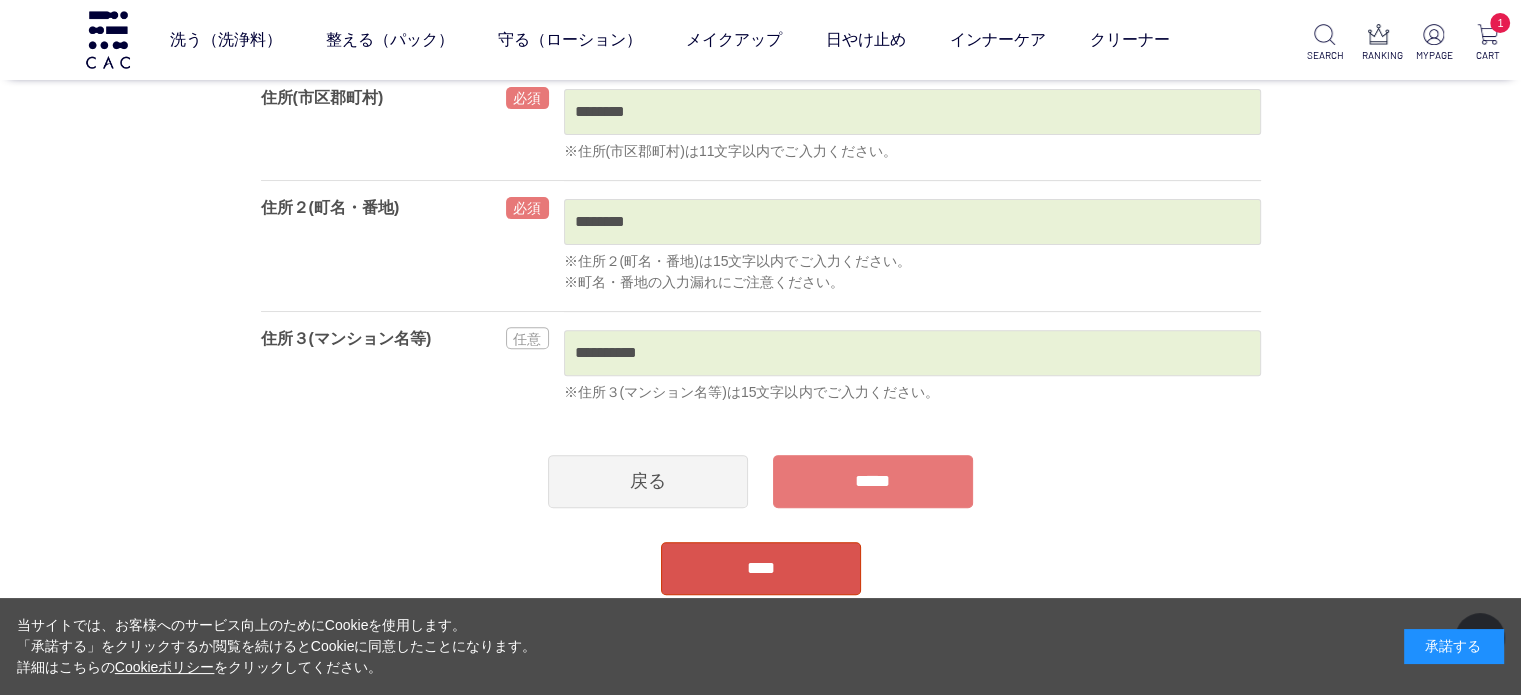 type on "**********" 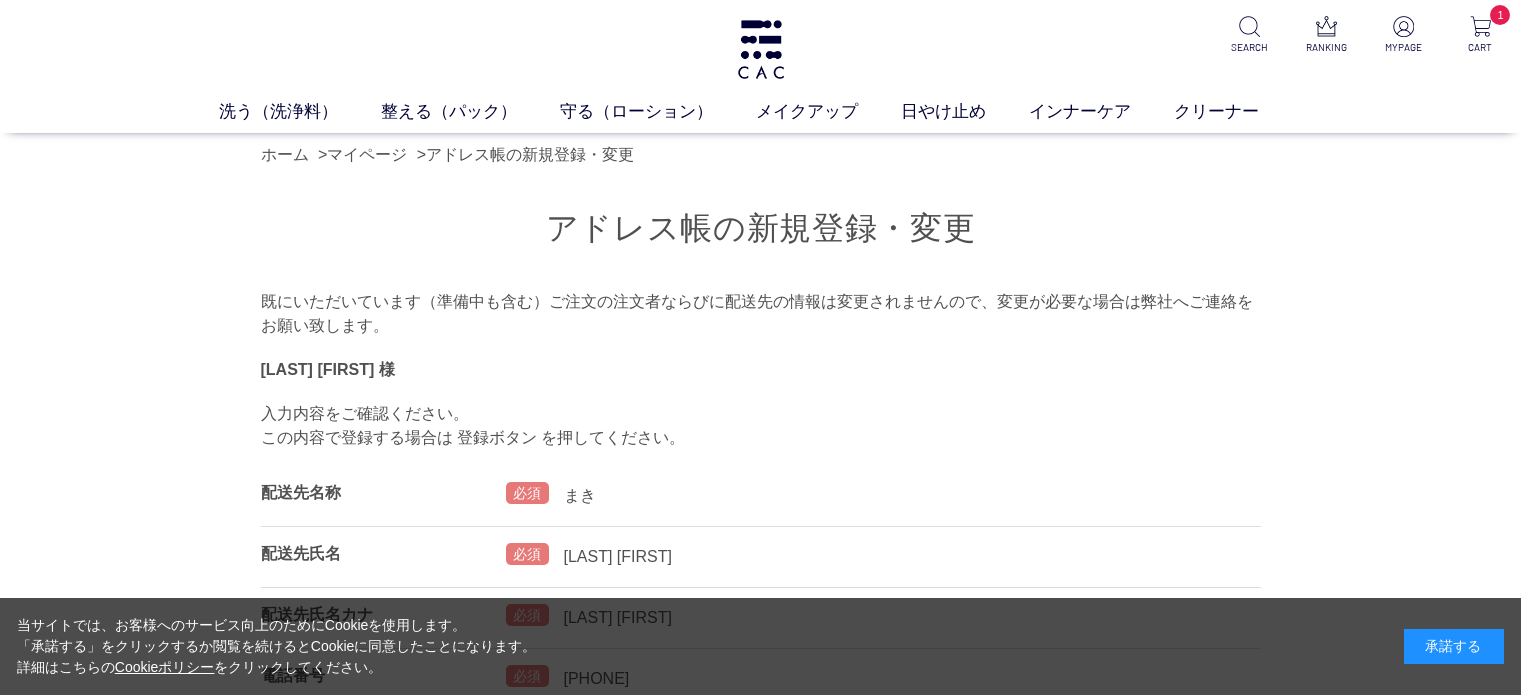 scroll, scrollTop: 0, scrollLeft: 0, axis: both 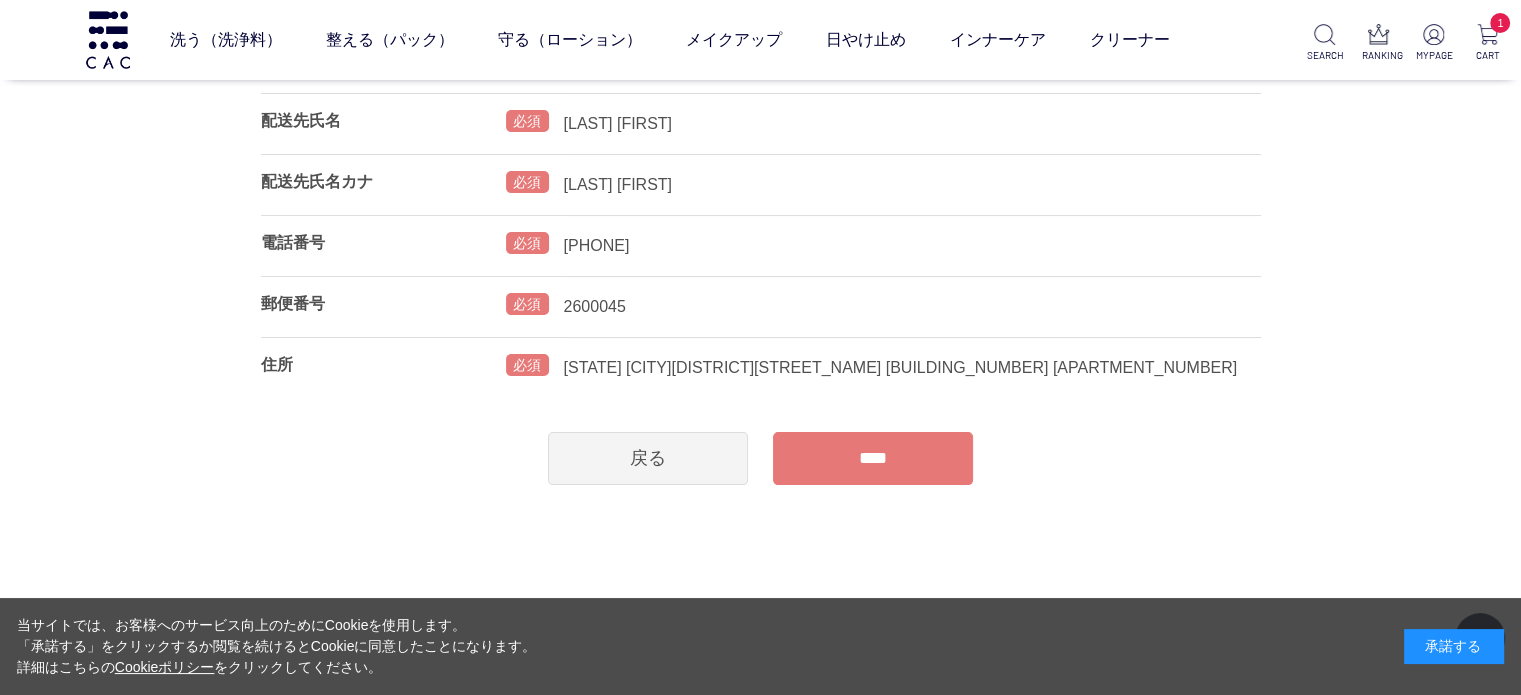 click on "****" at bounding box center [873, 458] 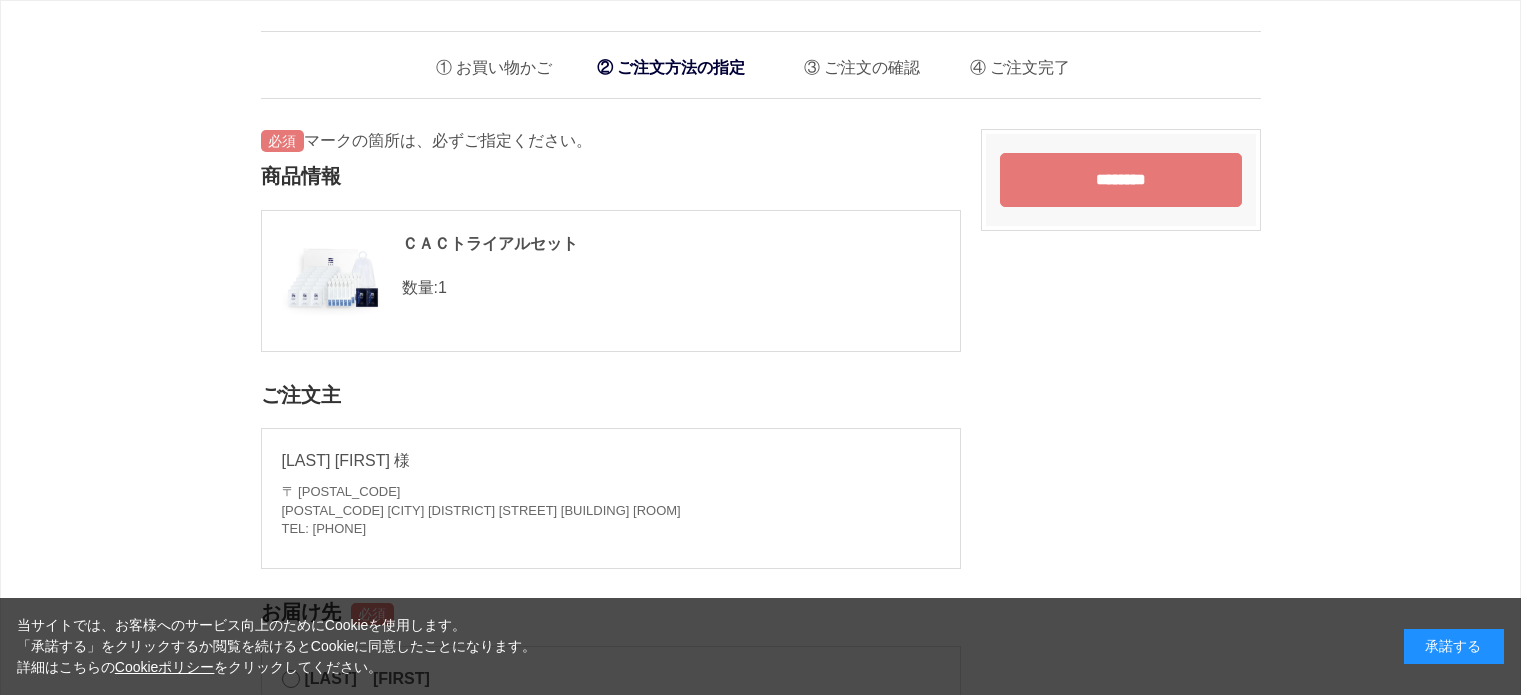 scroll, scrollTop: 0, scrollLeft: 0, axis: both 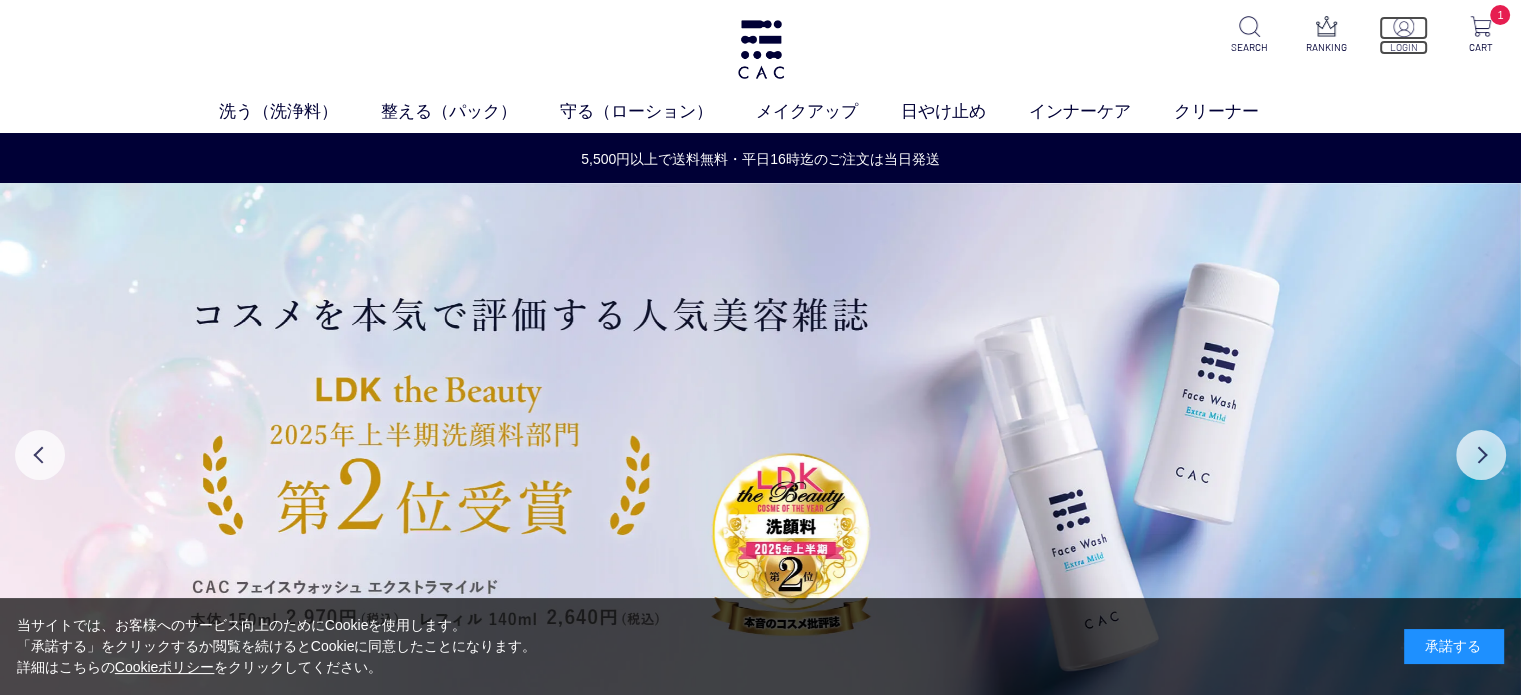 click at bounding box center [1403, 26] 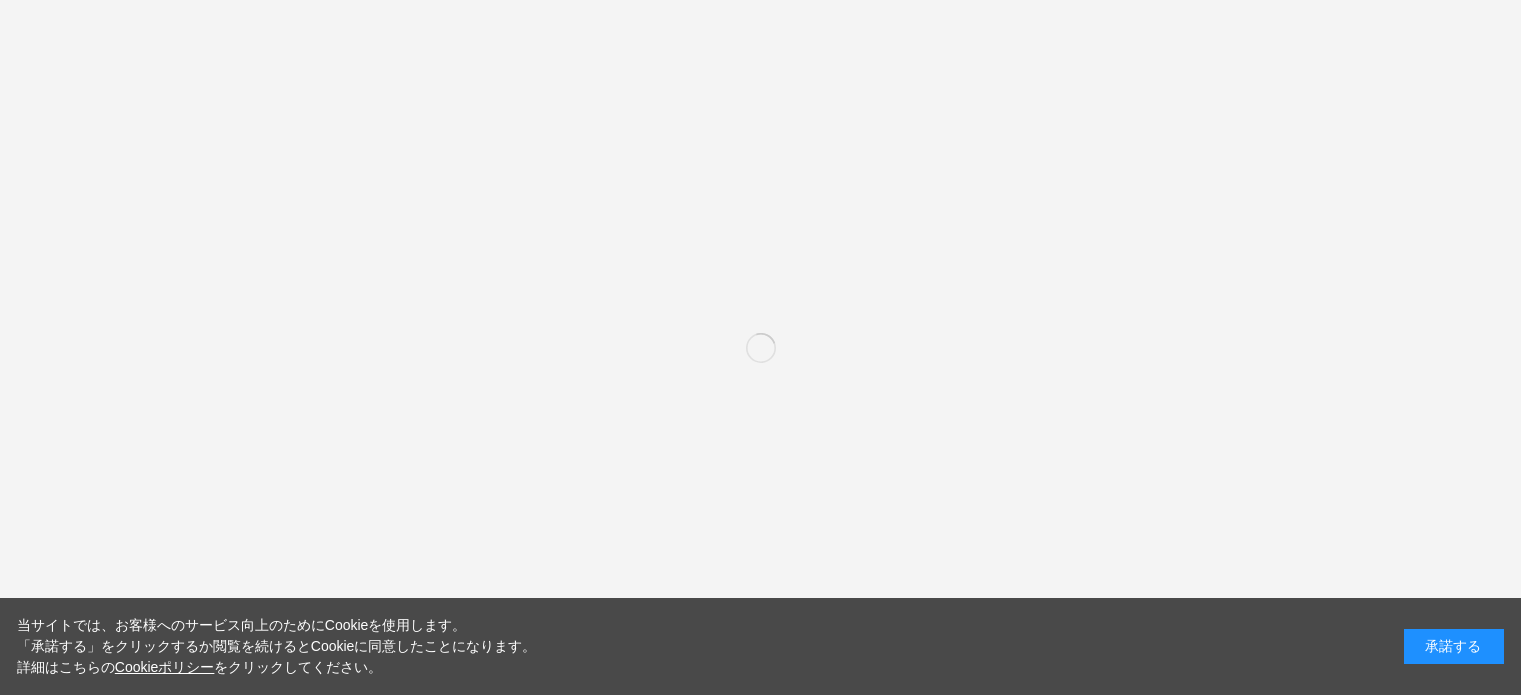 scroll, scrollTop: 0, scrollLeft: 0, axis: both 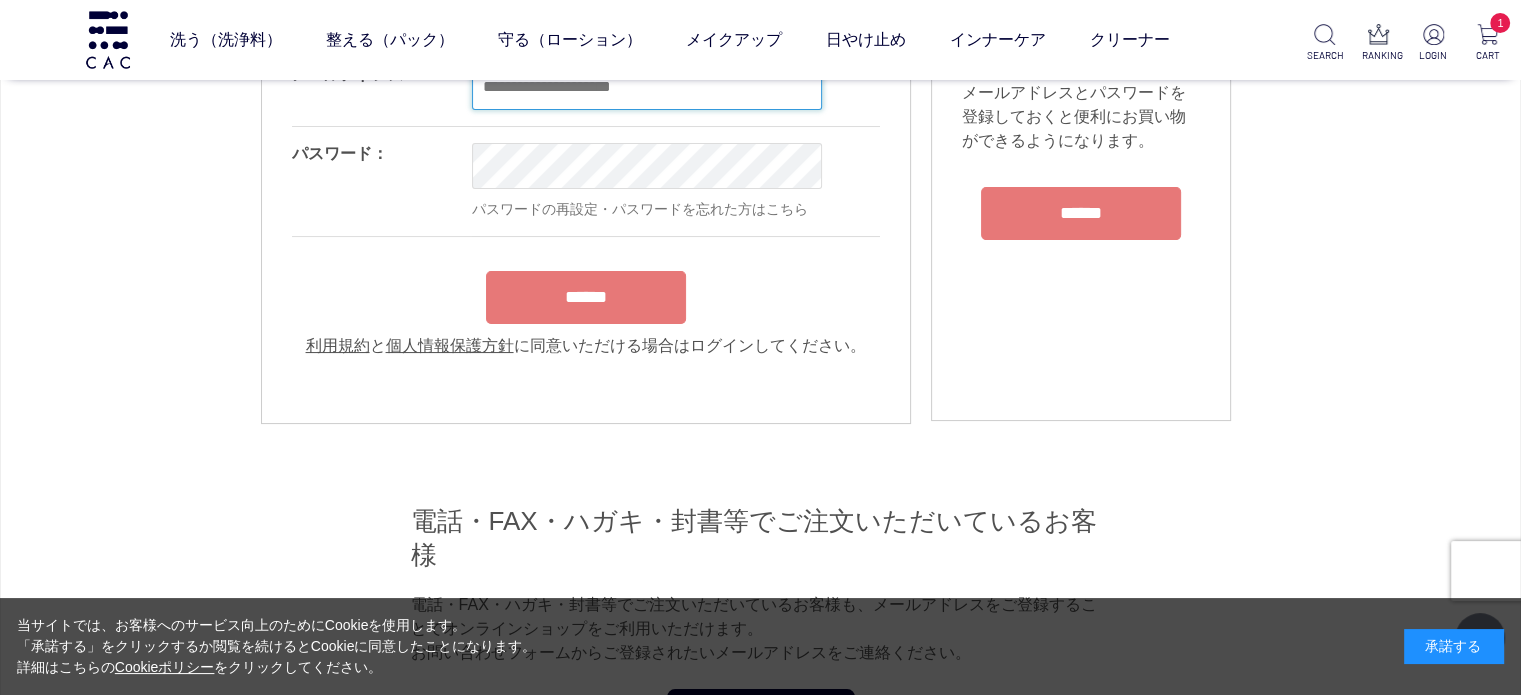 type on "**********" 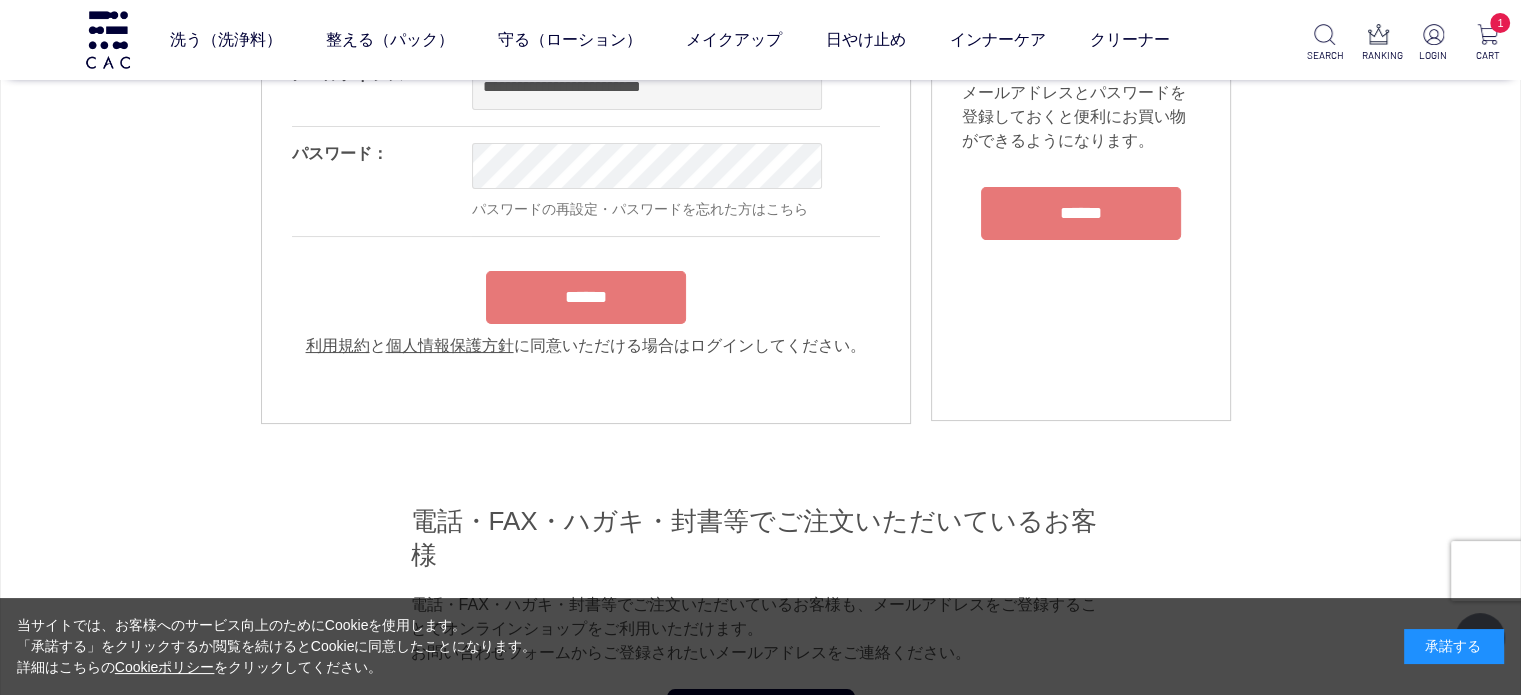 click on "**********" at bounding box center (586, 203) 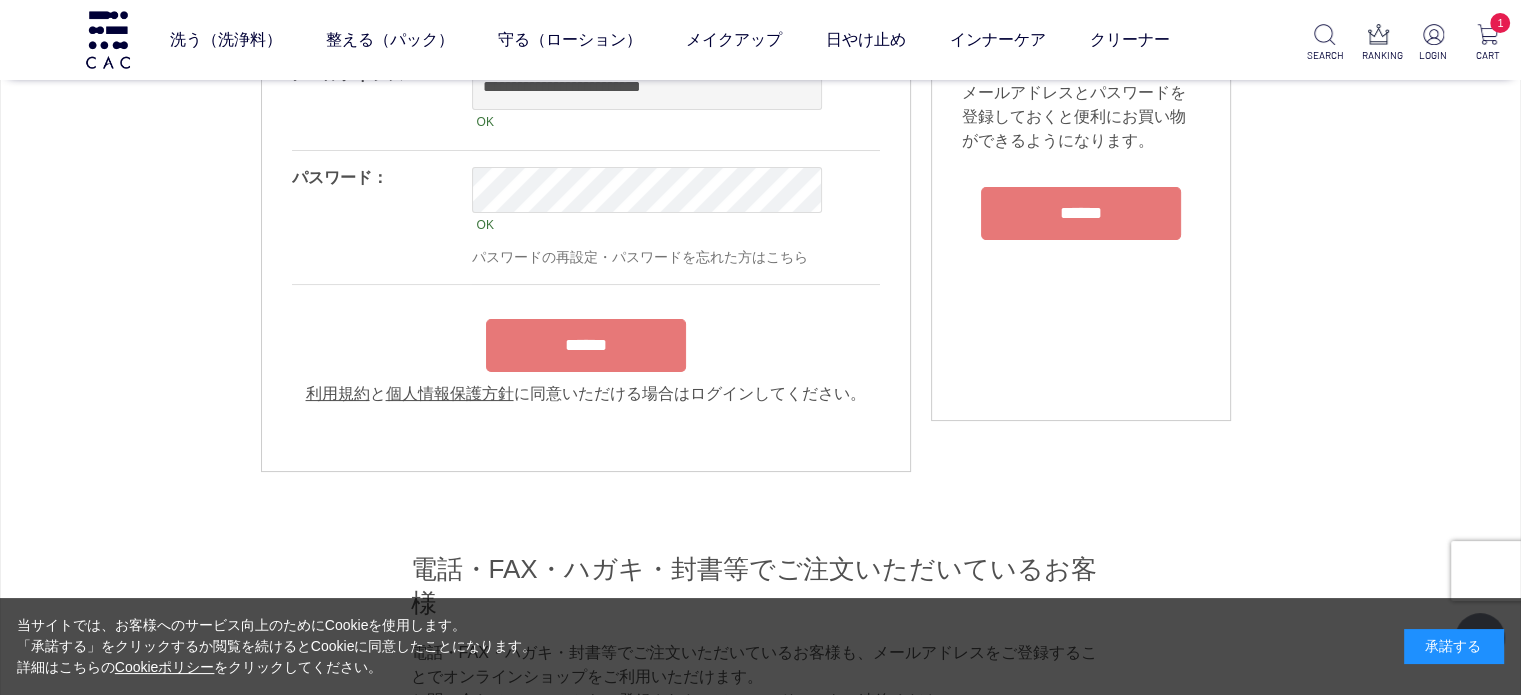 click on "******" at bounding box center (586, 345) 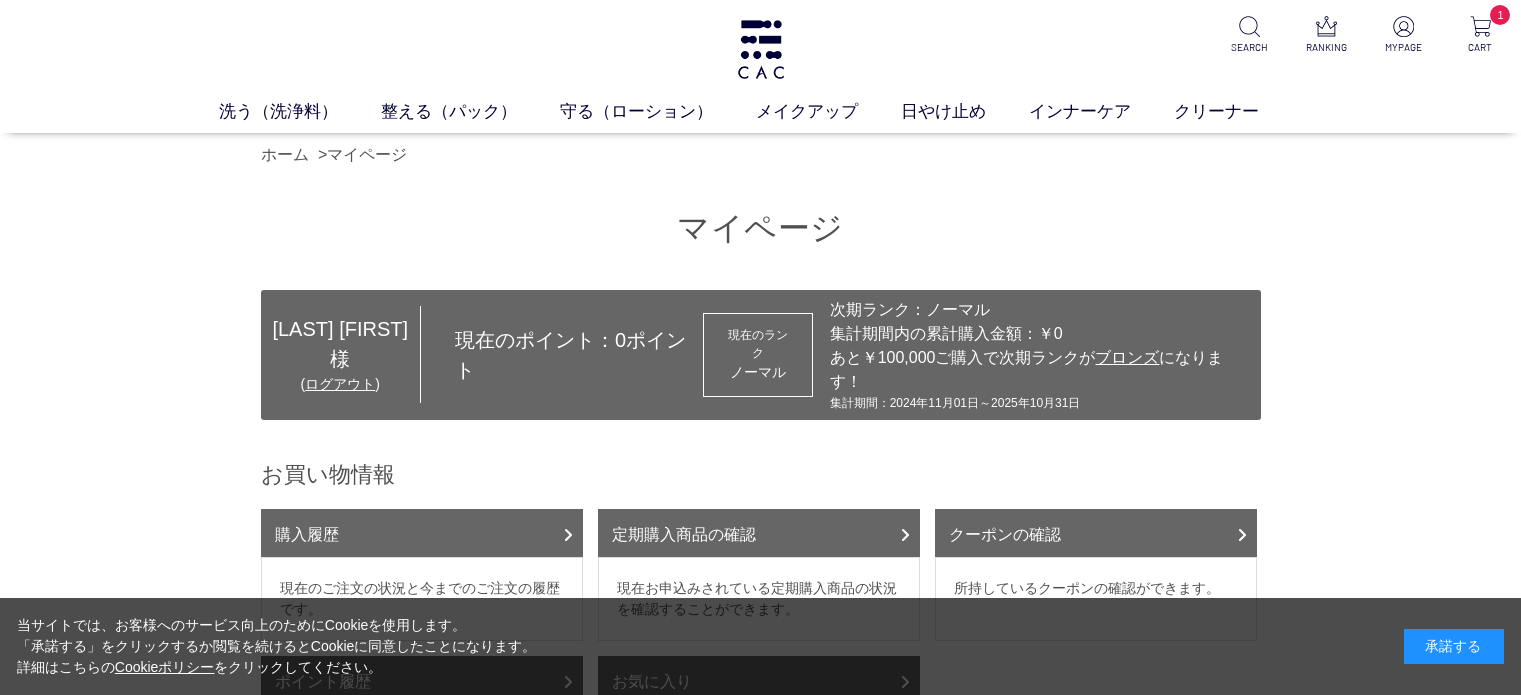 scroll, scrollTop: 0, scrollLeft: 0, axis: both 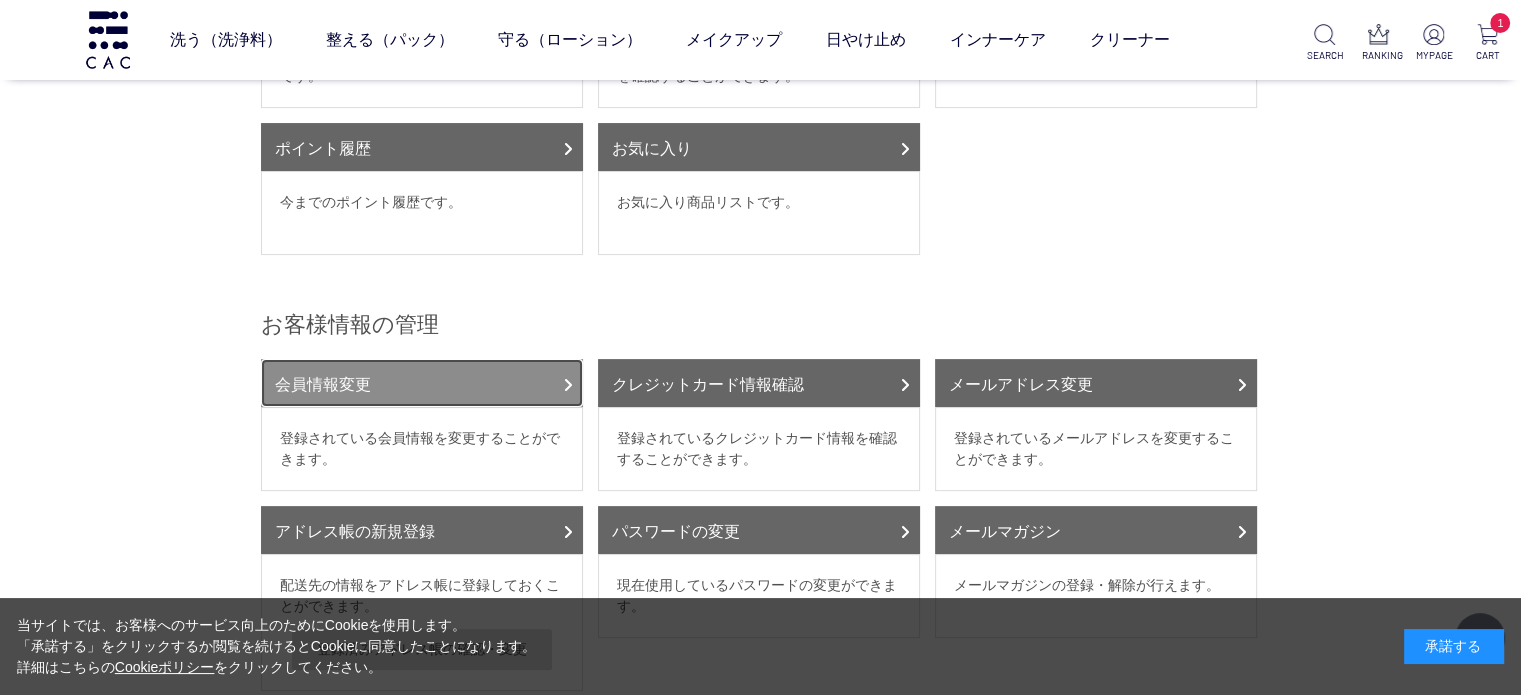 click on "会員情報変更" at bounding box center [422, 383] 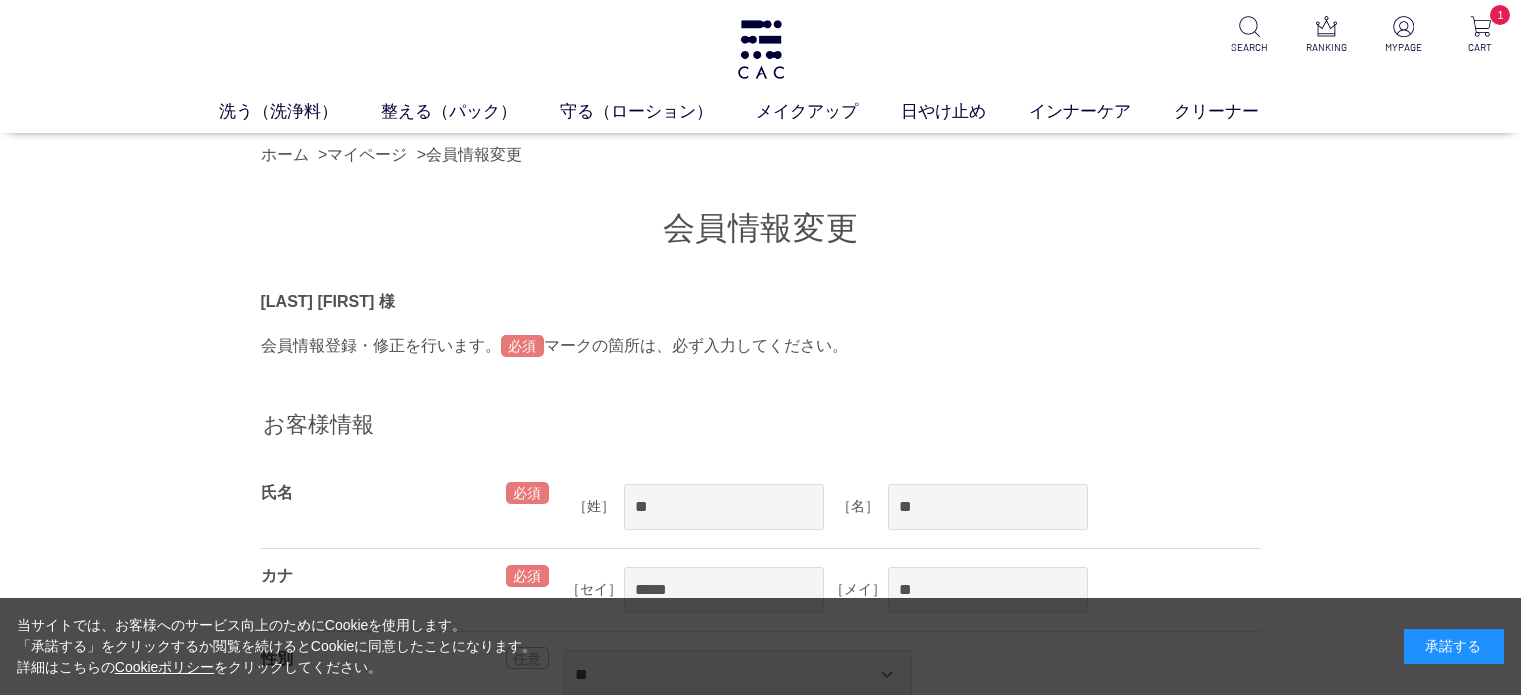 scroll, scrollTop: 0, scrollLeft: 0, axis: both 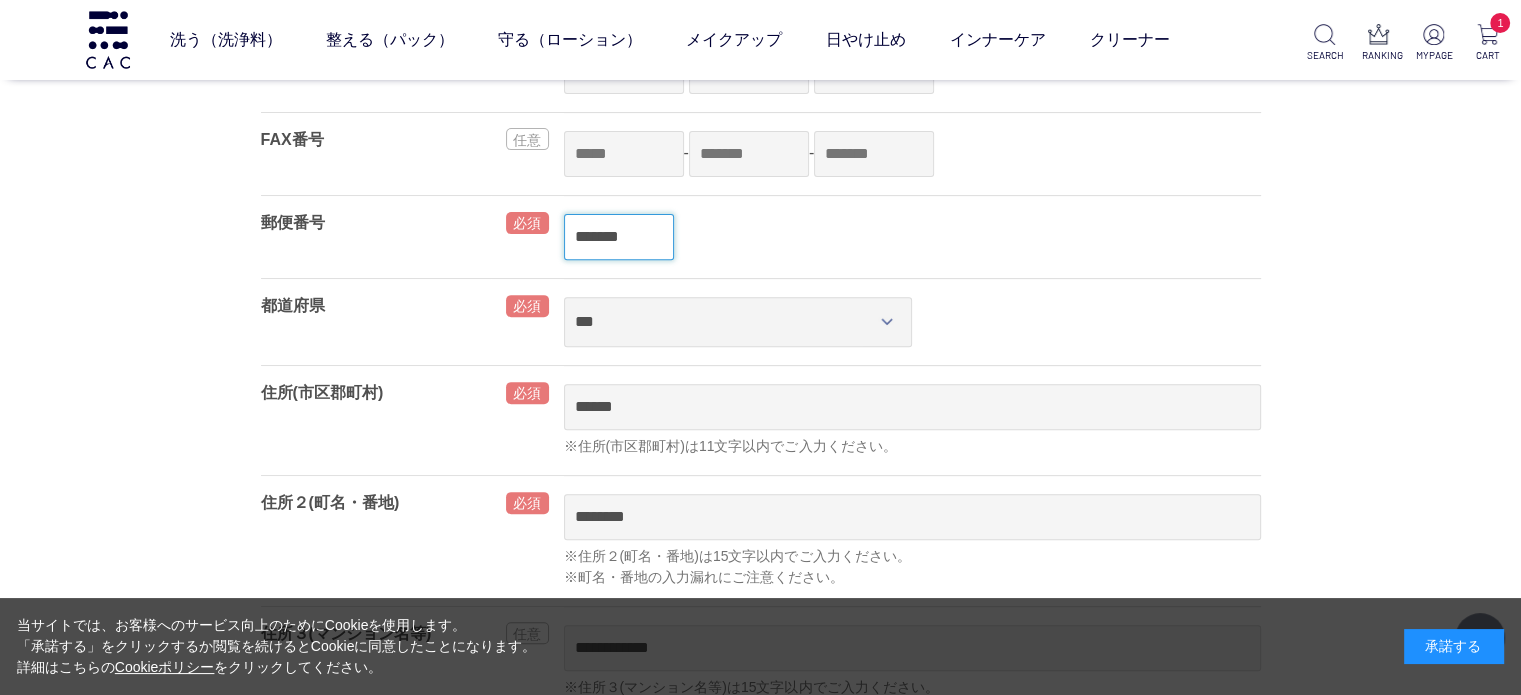 drag, startPoint x: 652, startPoint y: 238, endPoint x: 548, endPoint y: 238, distance: 104 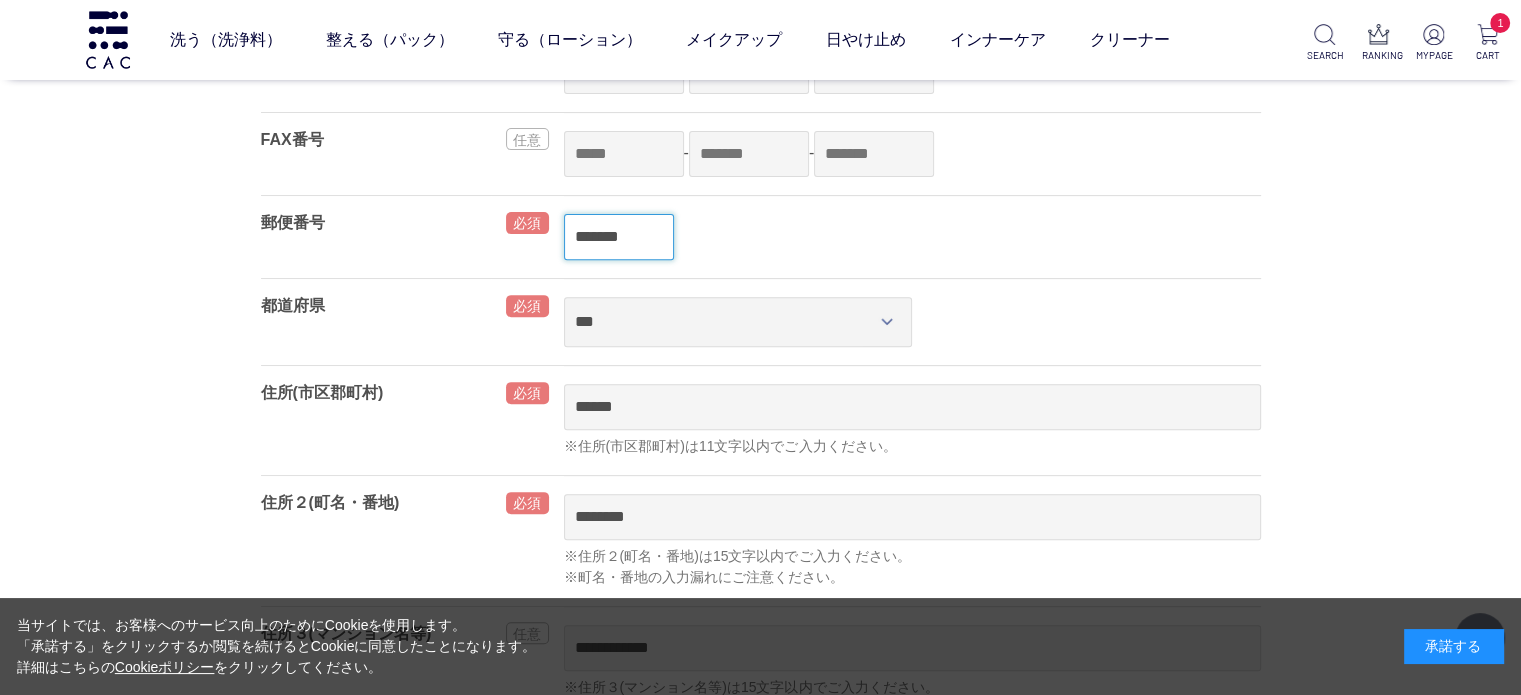 click on "郵便番号
*******" at bounding box center [761, 236] 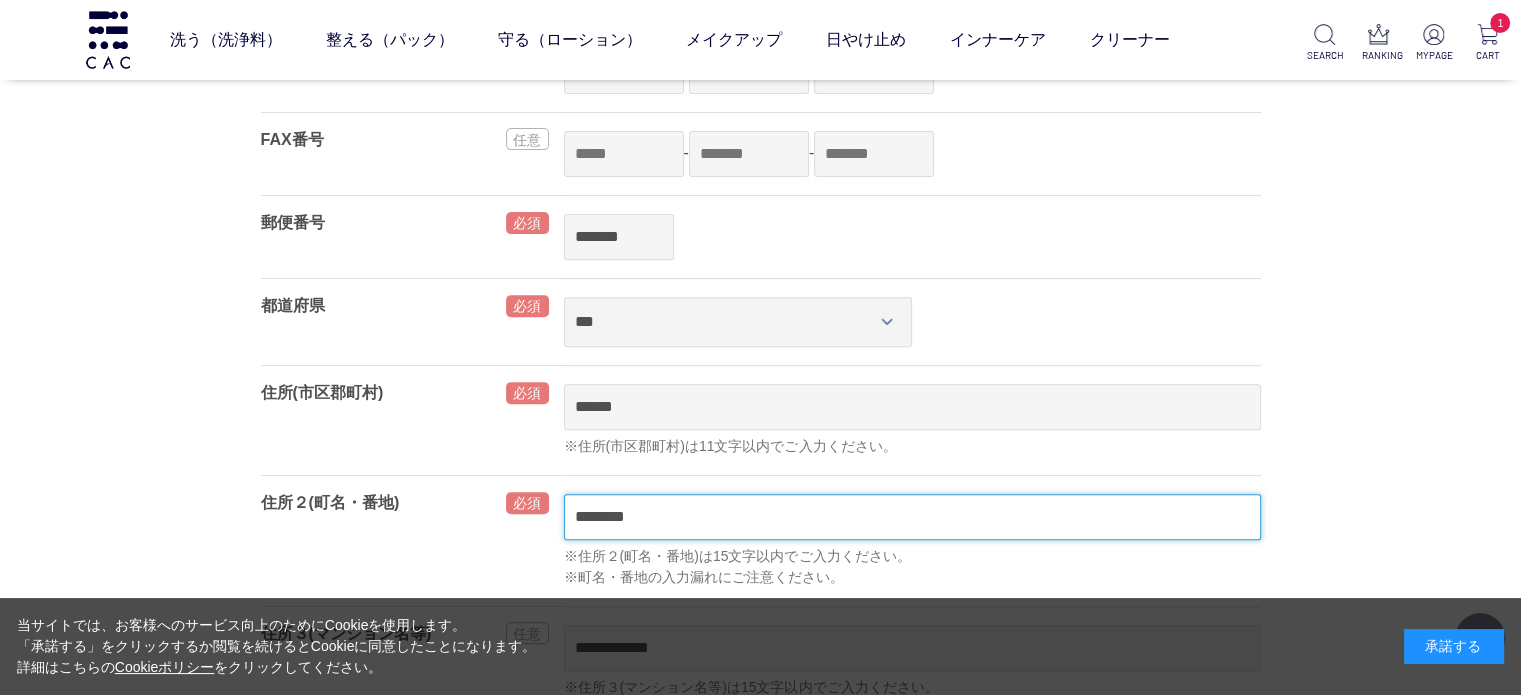 type on "**" 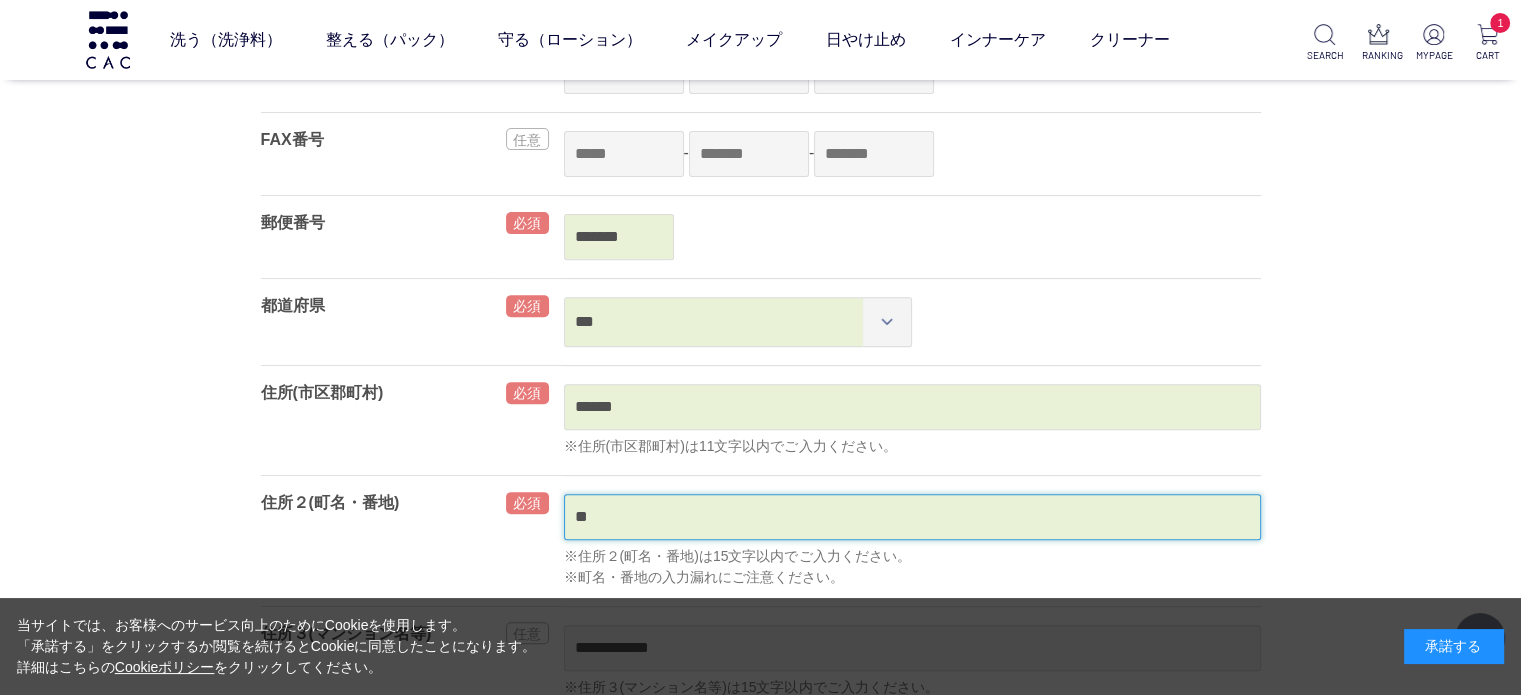 click on "*****" at bounding box center (873, 1230) 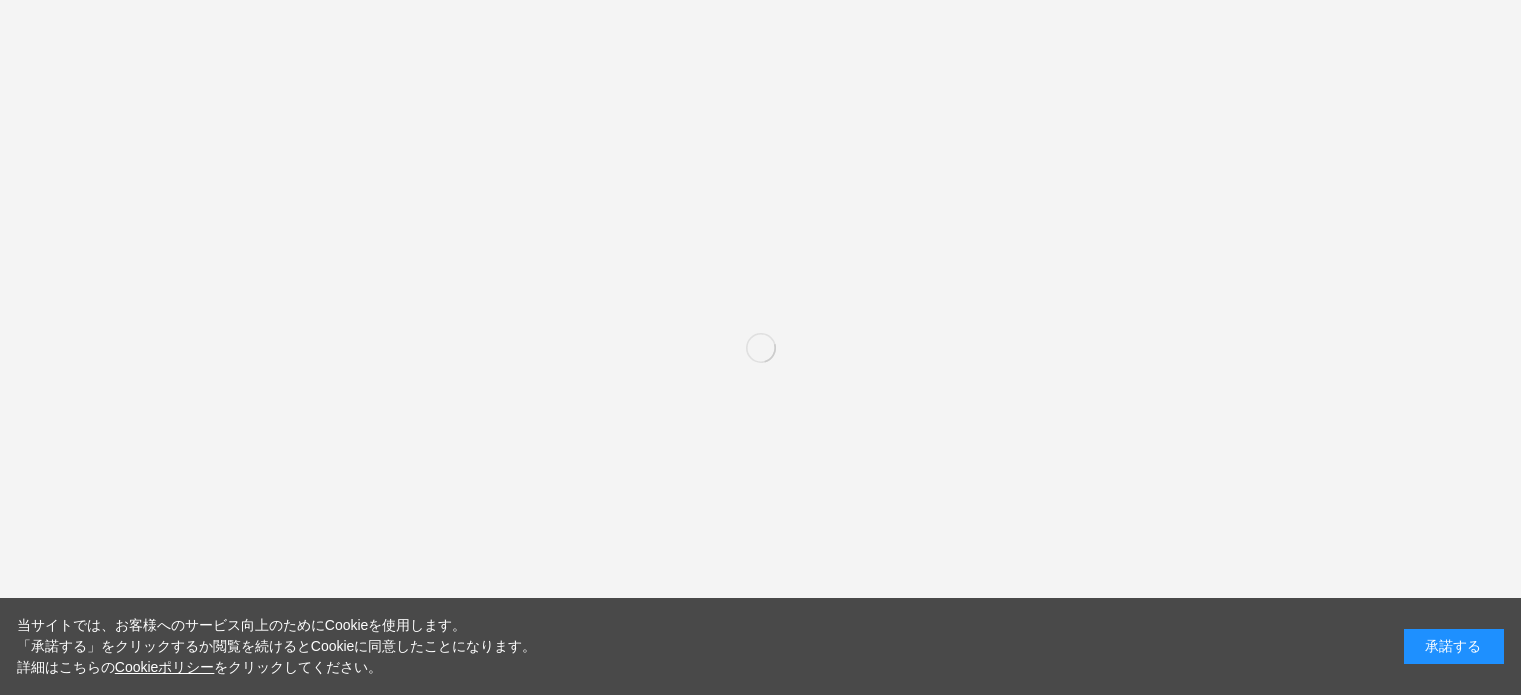 scroll, scrollTop: 100, scrollLeft: 0, axis: vertical 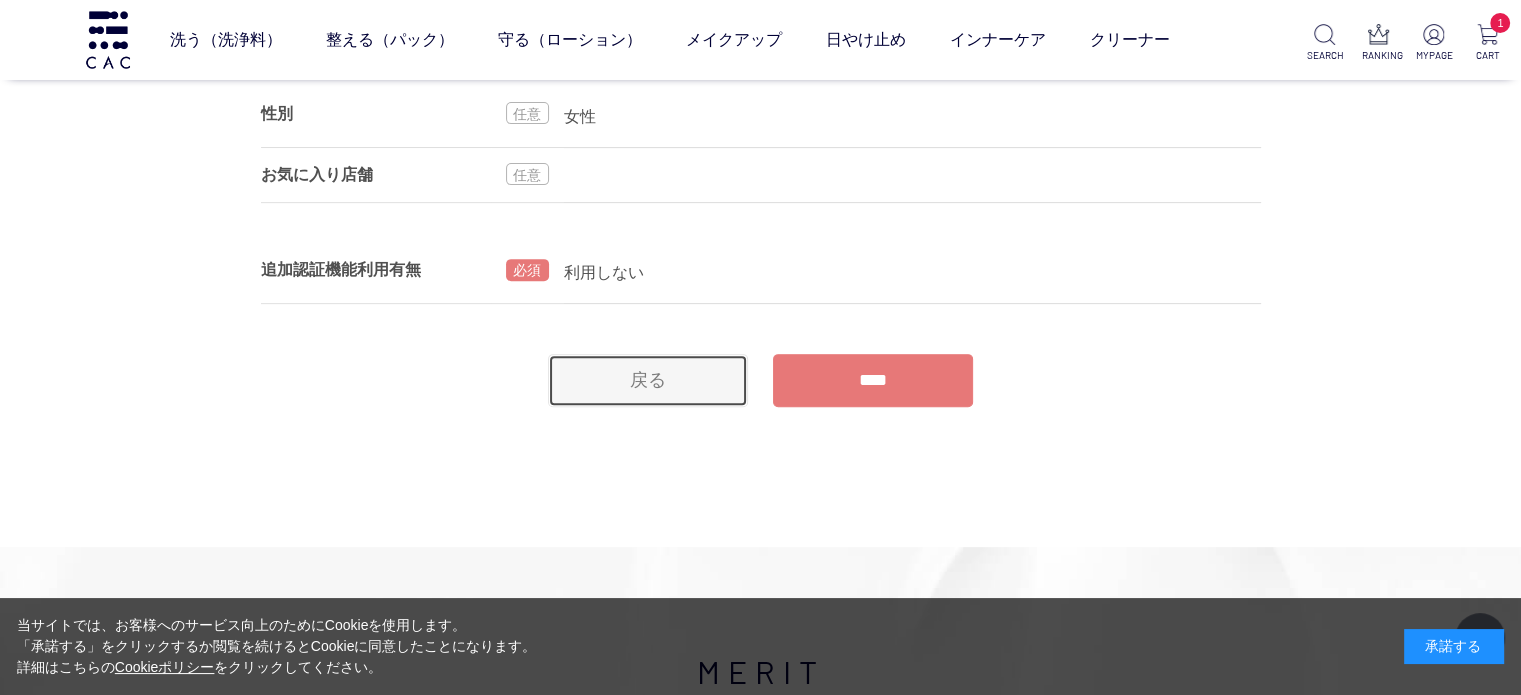 click on "戻る" at bounding box center (648, 380) 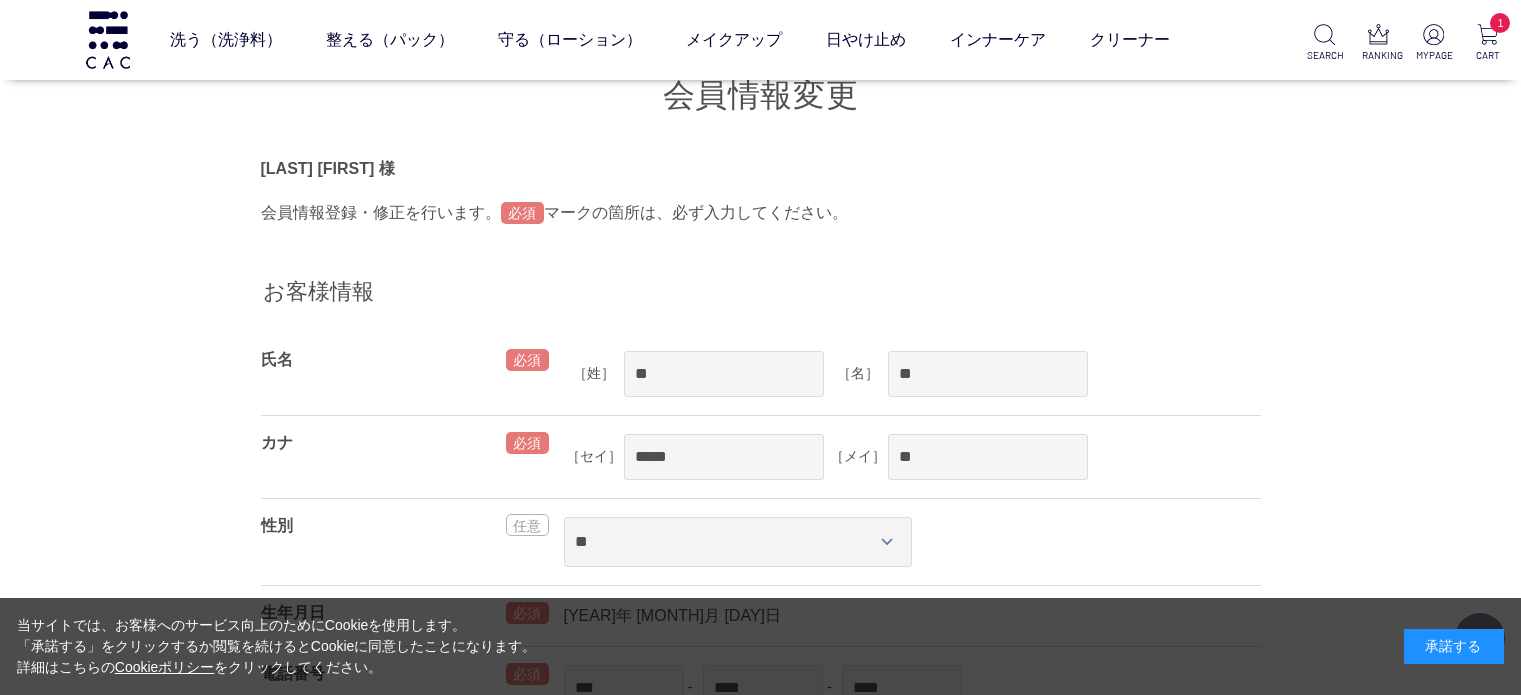 scroll, scrollTop: 700, scrollLeft: 0, axis: vertical 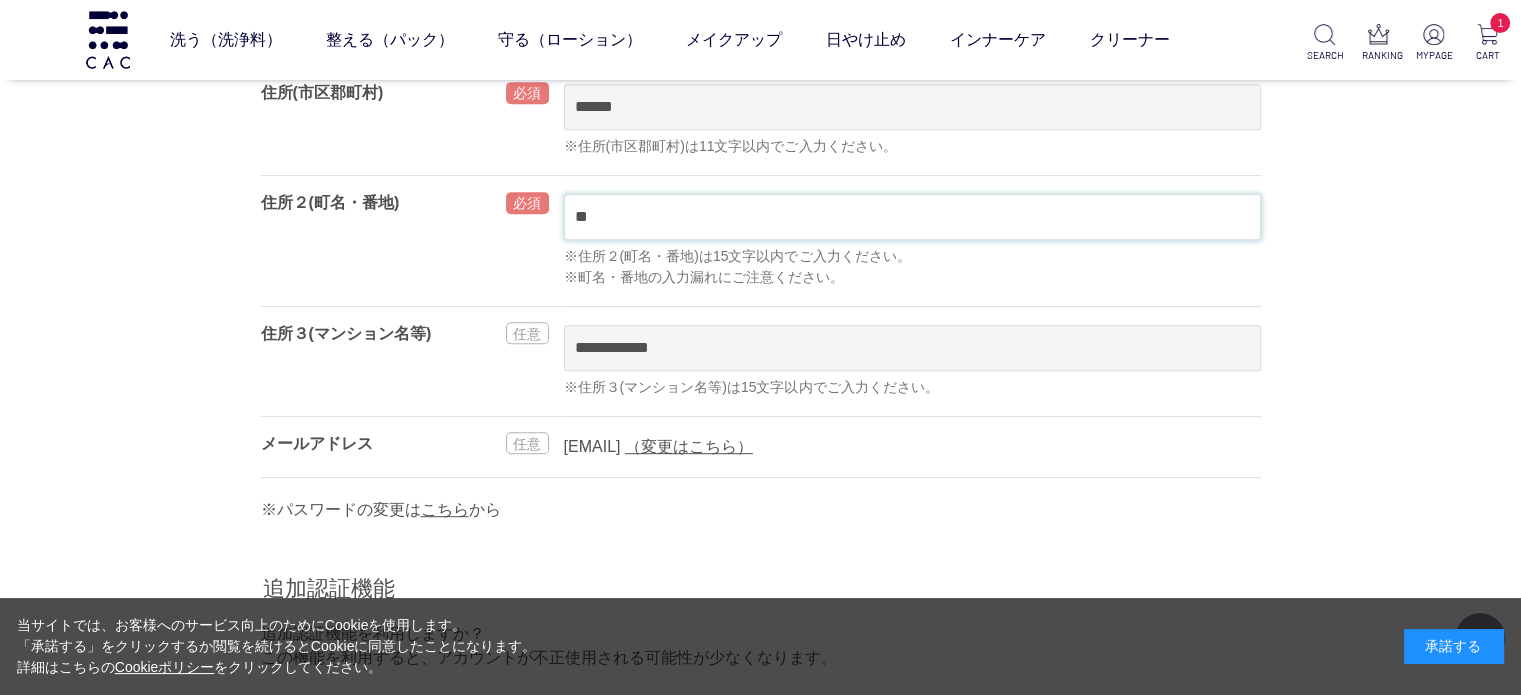 click on "**" at bounding box center [912, 217] 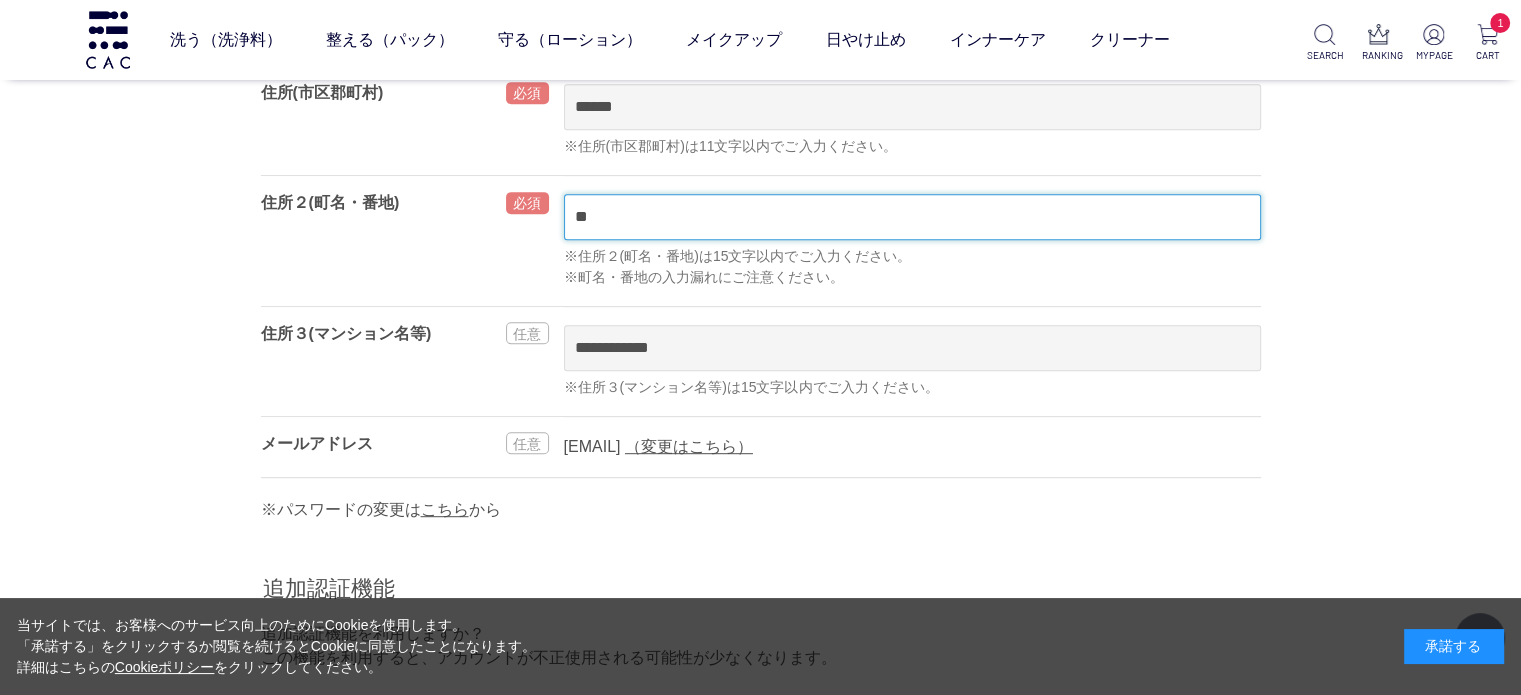 type on "**********" 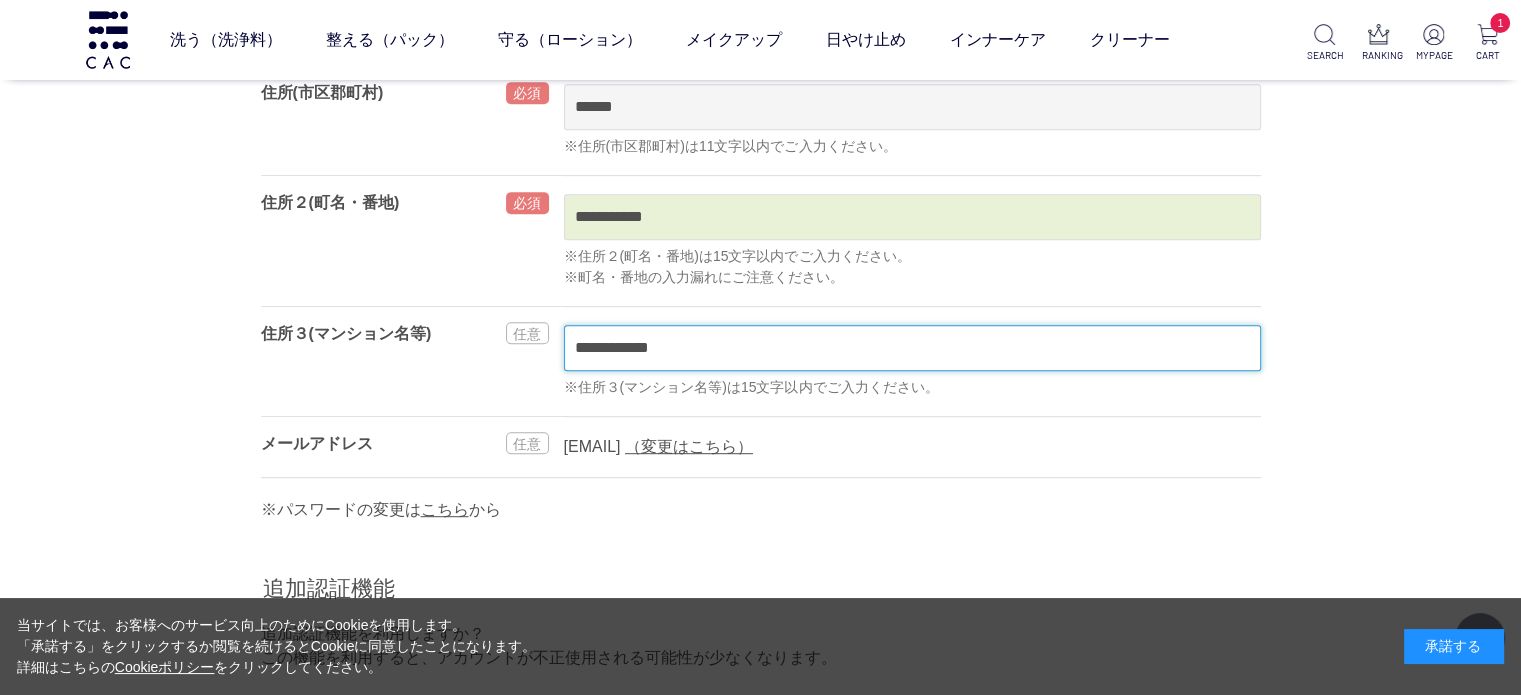 drag, startPoint x: 796, startPoint y: 332, endPoint x: 524, endPoint y: 356, distance: 273.05676 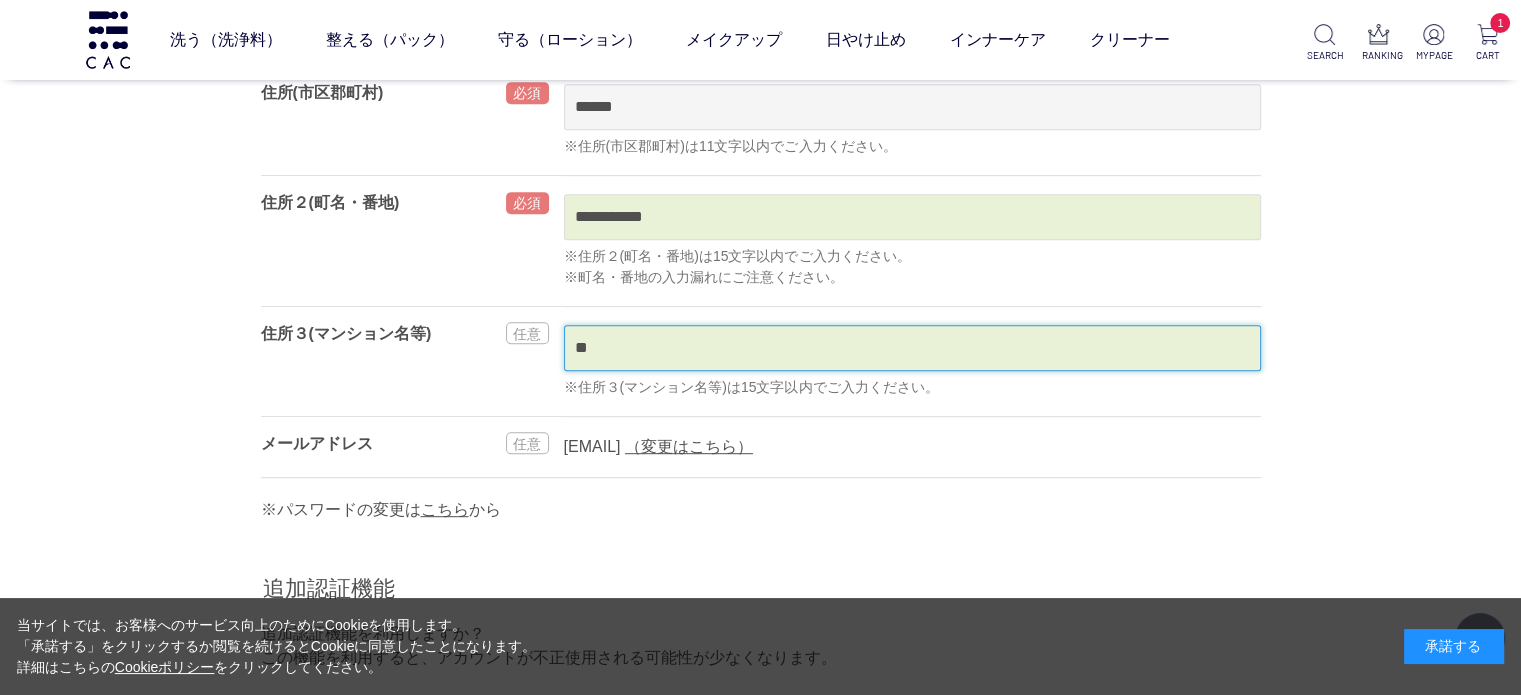 type on "*" 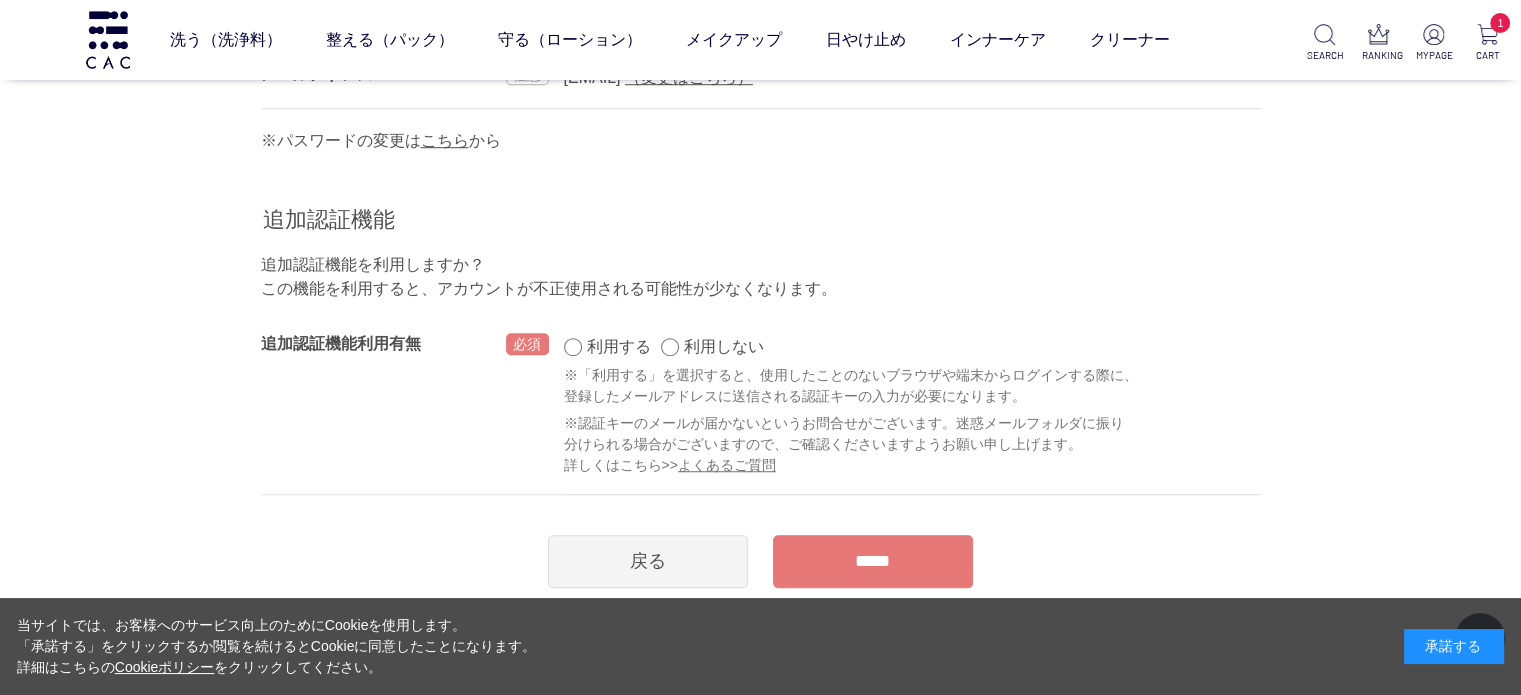 scroll, scrollTop: 1400, scrollLeft: 0, axis: vertical 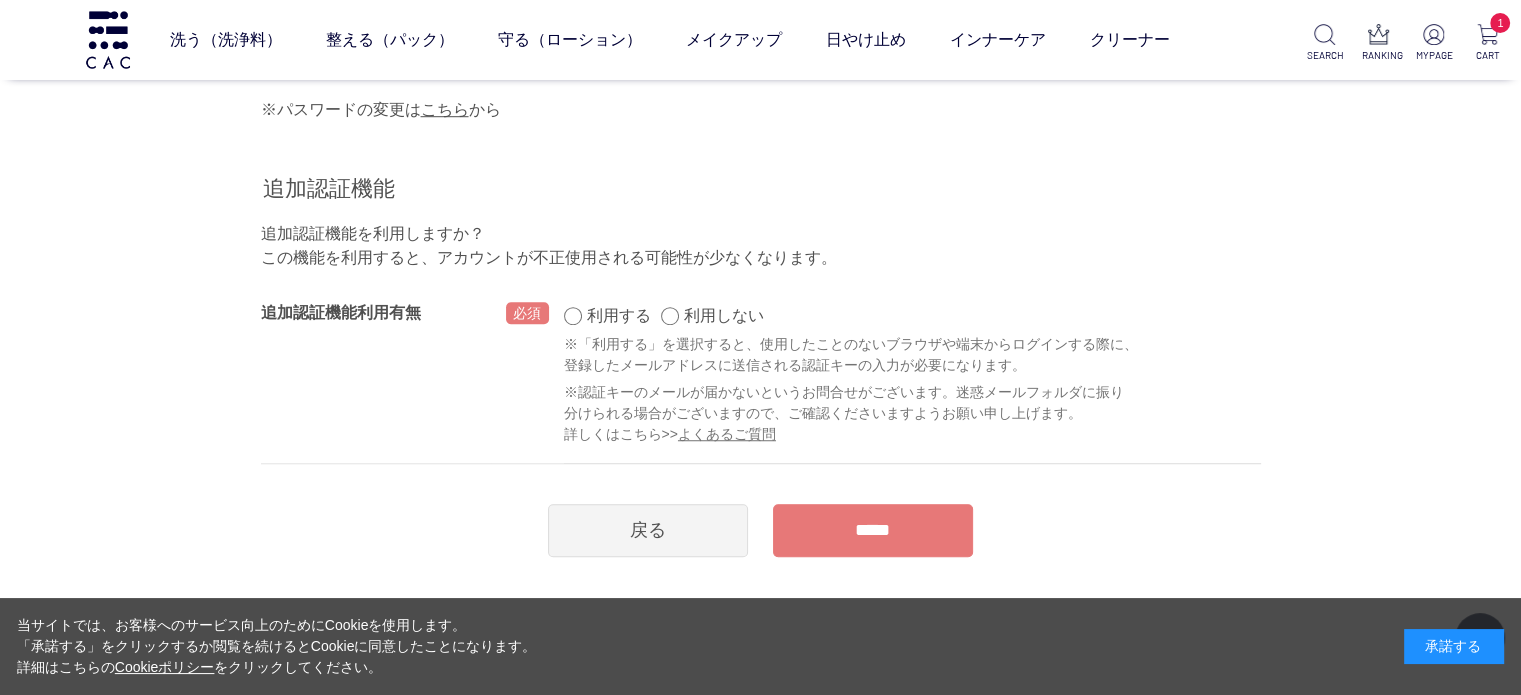 type on "**********" 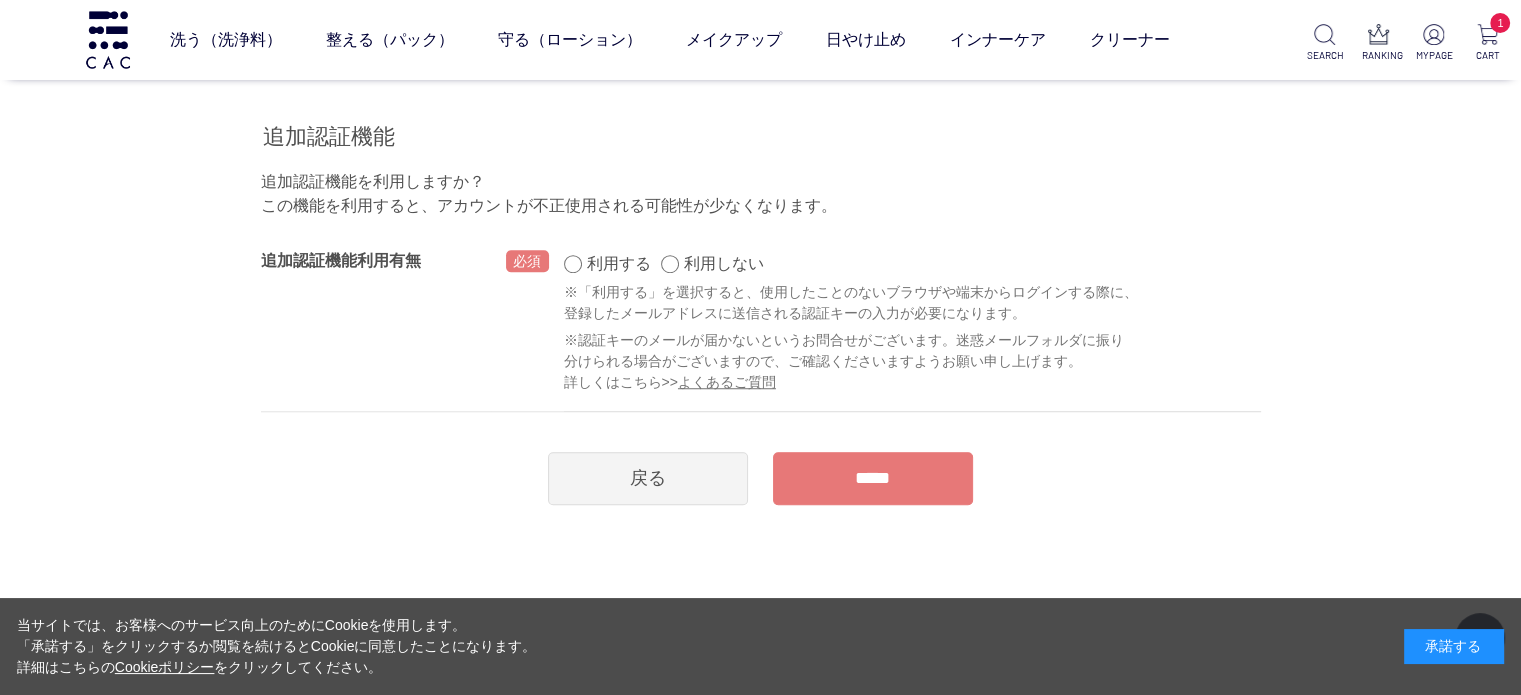 scroll, scrollTop: 1500, scrollLeft: 0, axis: vertical 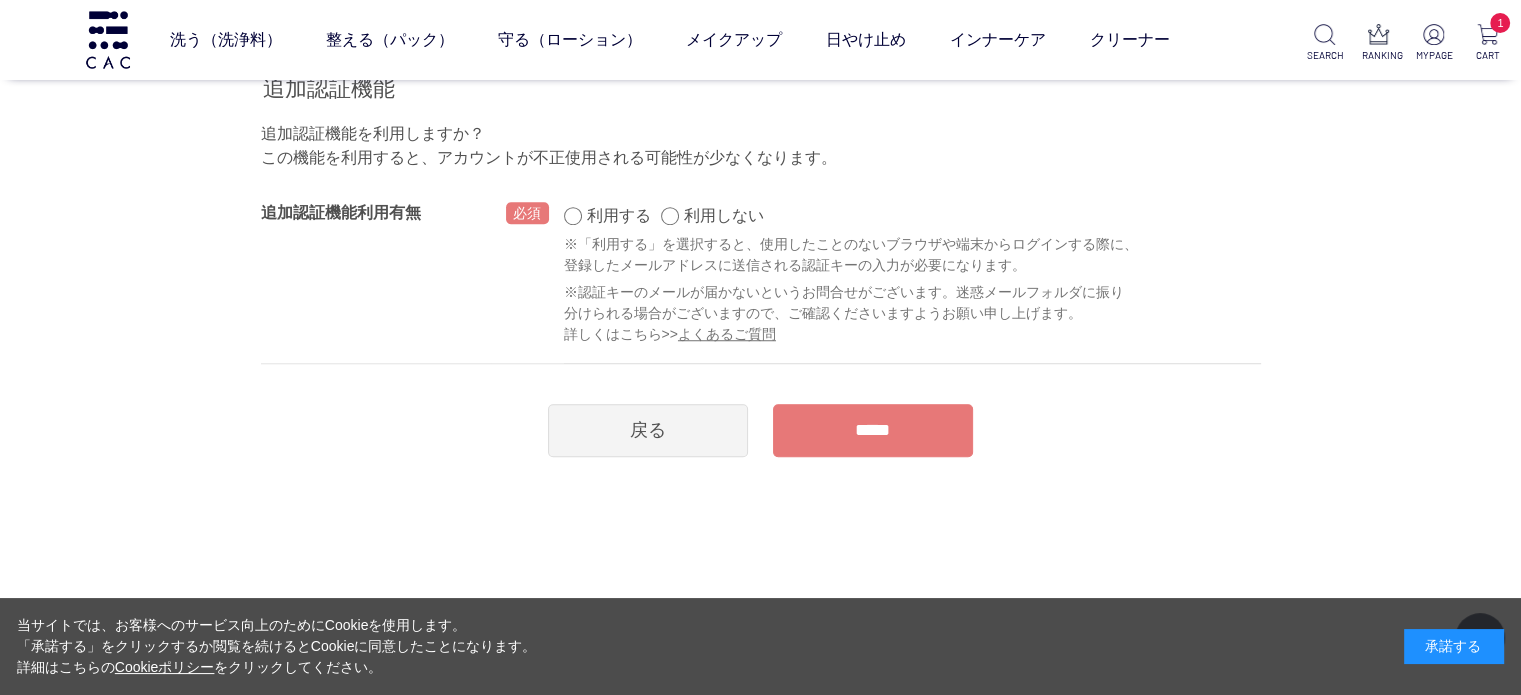 click on "*****" at bounding box center (873, 430) 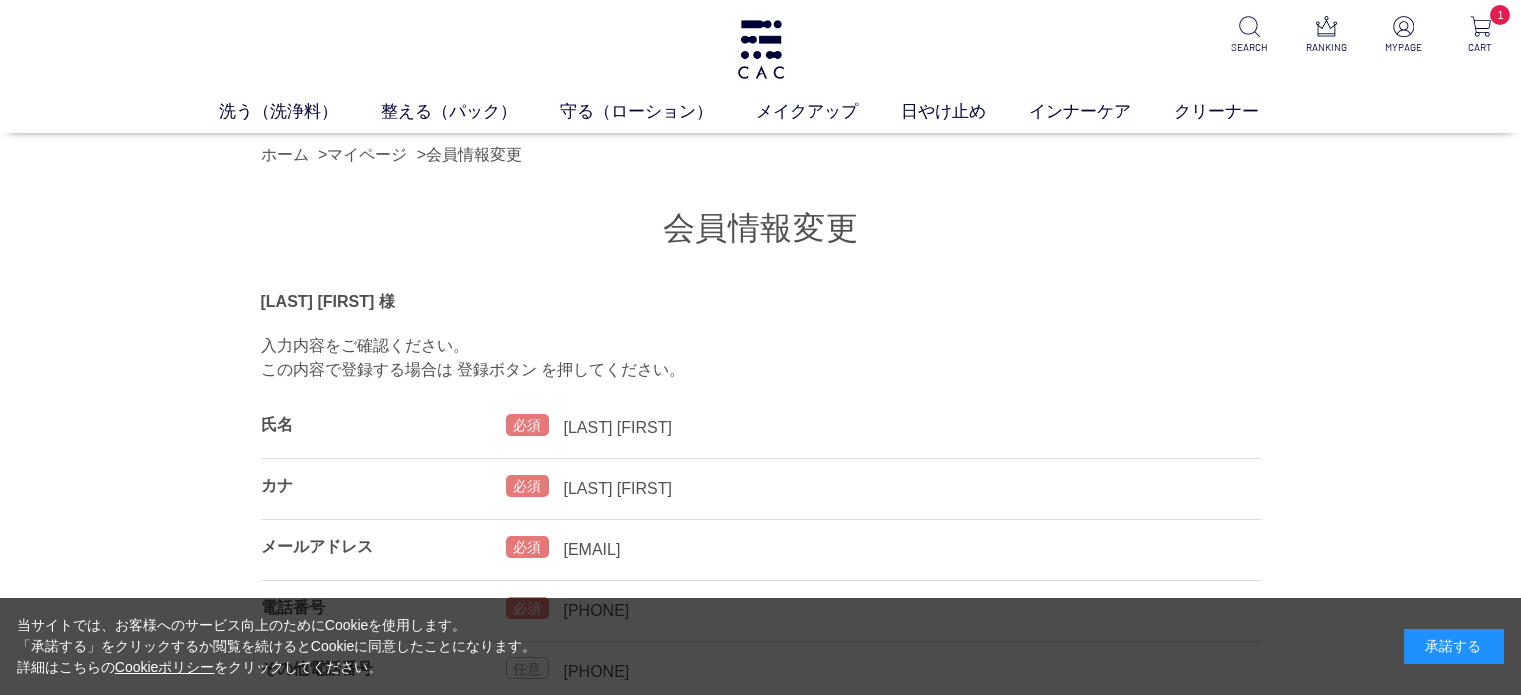 scroll, scrollTop: 0, scrollLeft: 0, axis: both 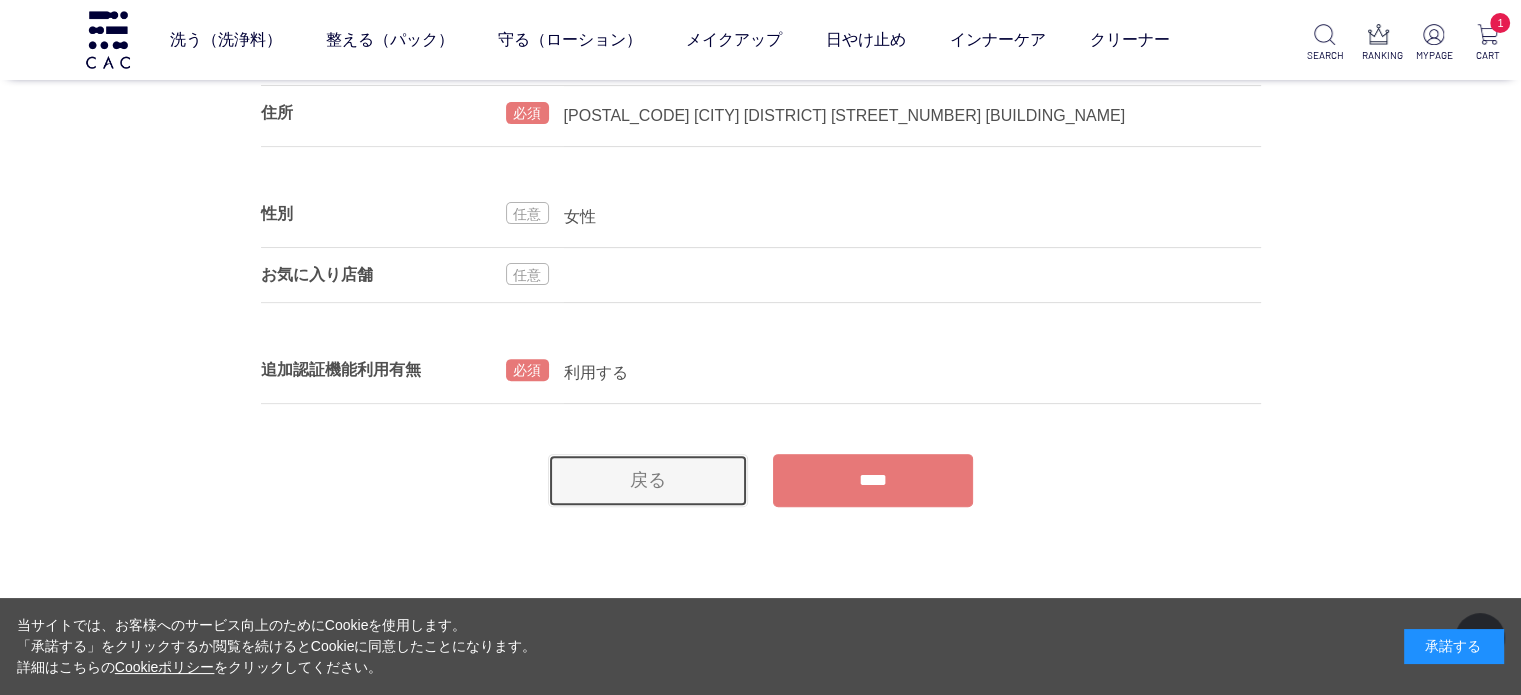 click on "戻る" at bounding box center (648, 480) 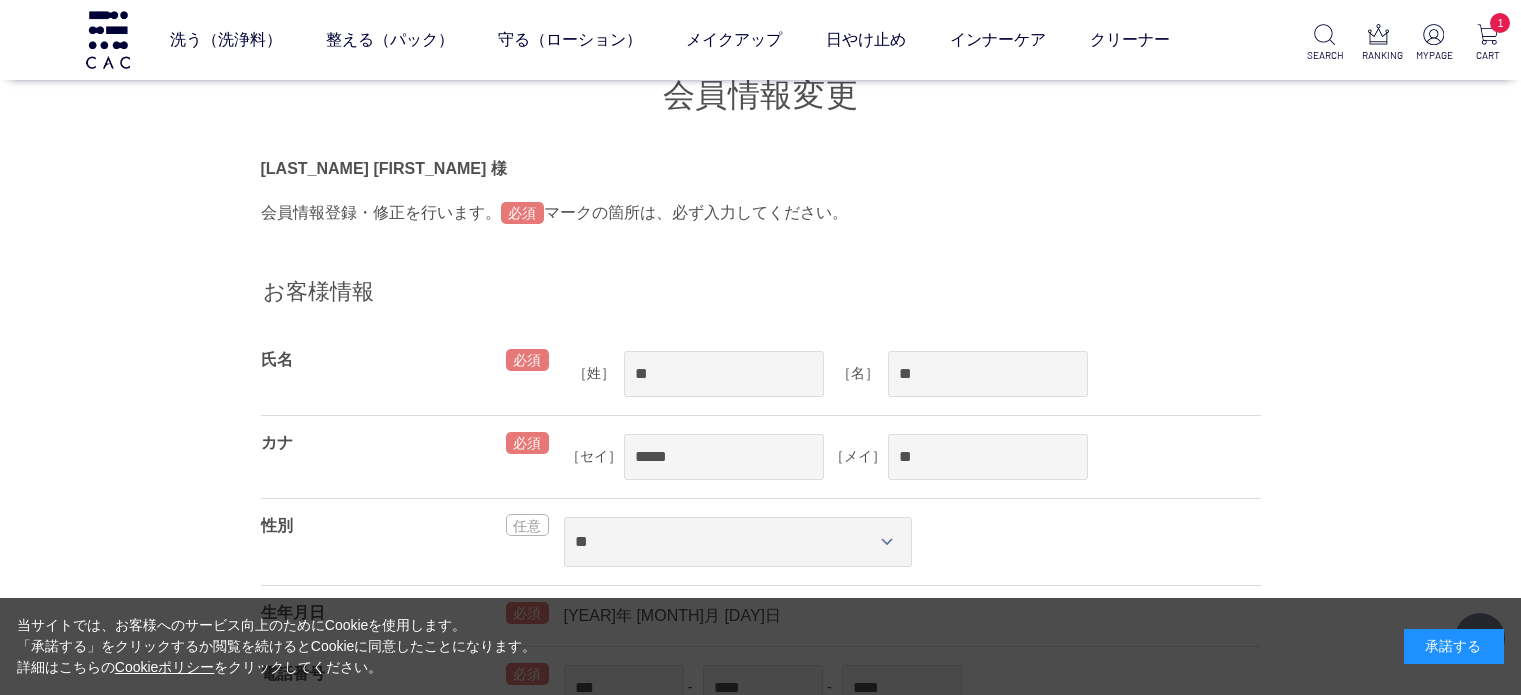 scroll, scrollTop: 1478, scrollLeft: 0, axis: vertical 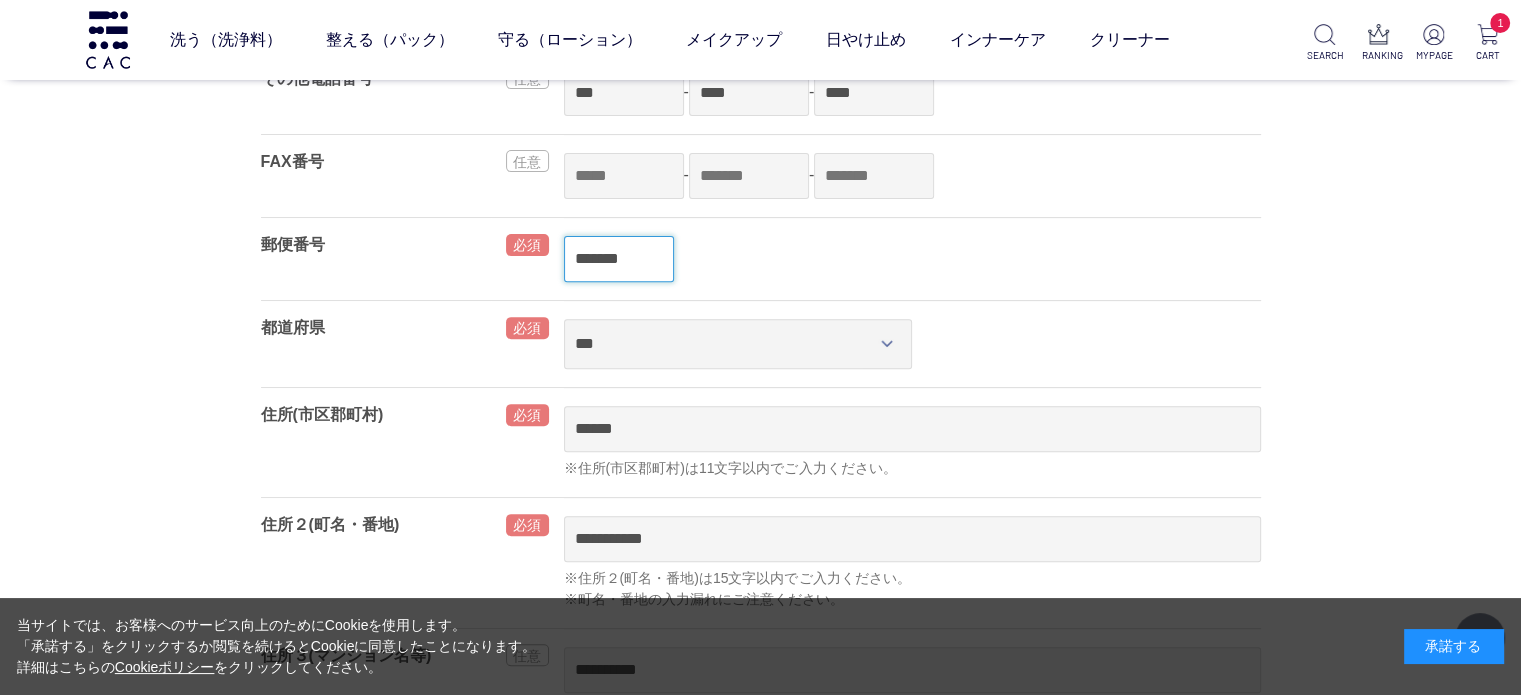 drag, startPoint x: 641, startPoint y: 263, endPoint x: 560, endPoint y: 259, distance: 81.09871 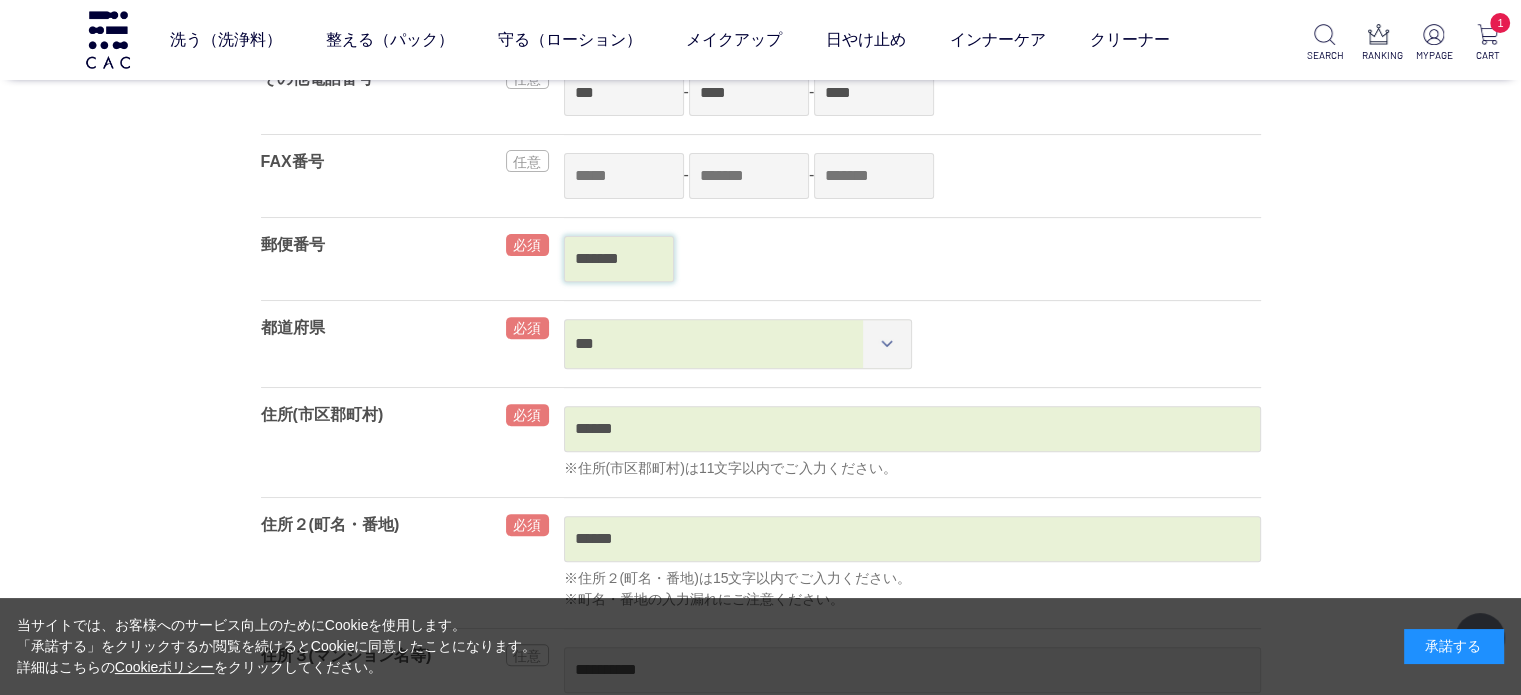 type on "******" 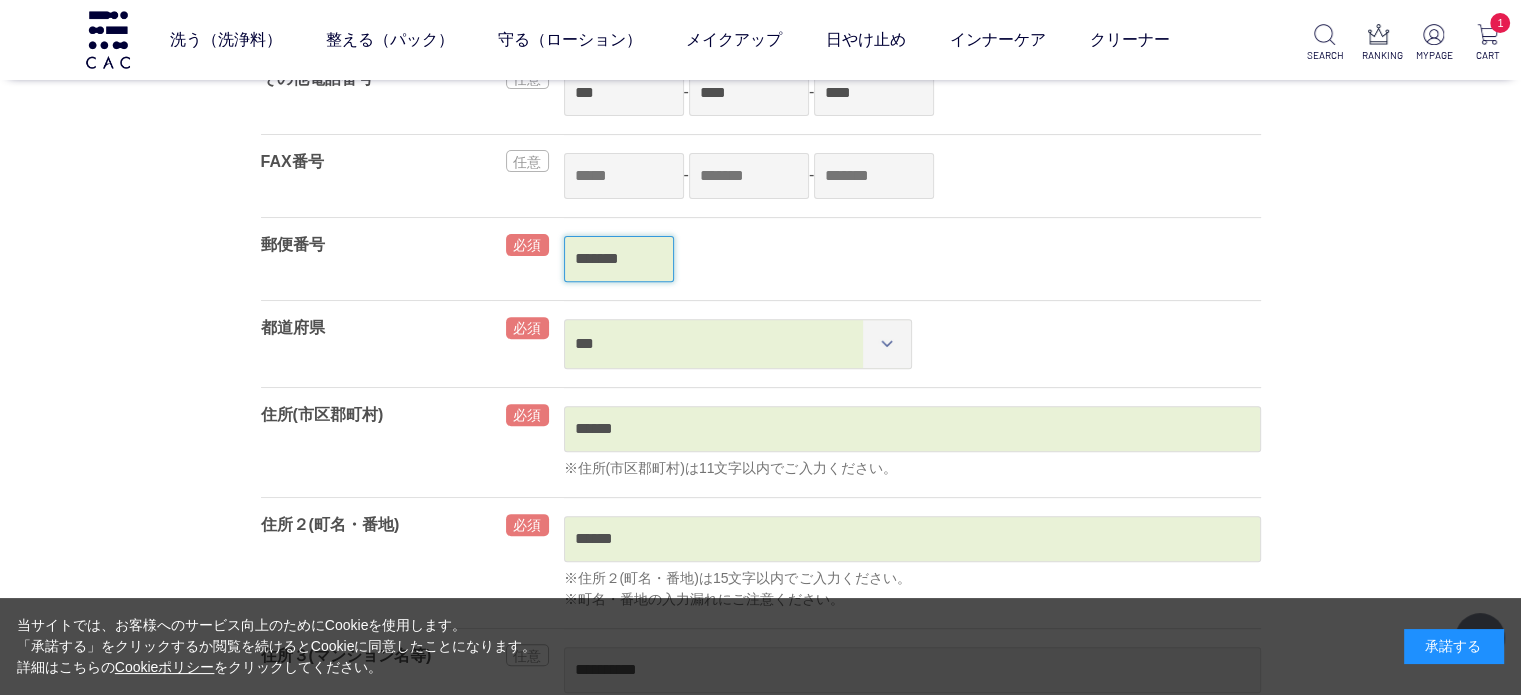 drag, startPoint x: 648, startPoint y: 258, endPoint x: 531, endPoint y: 278, distance: 118.69709 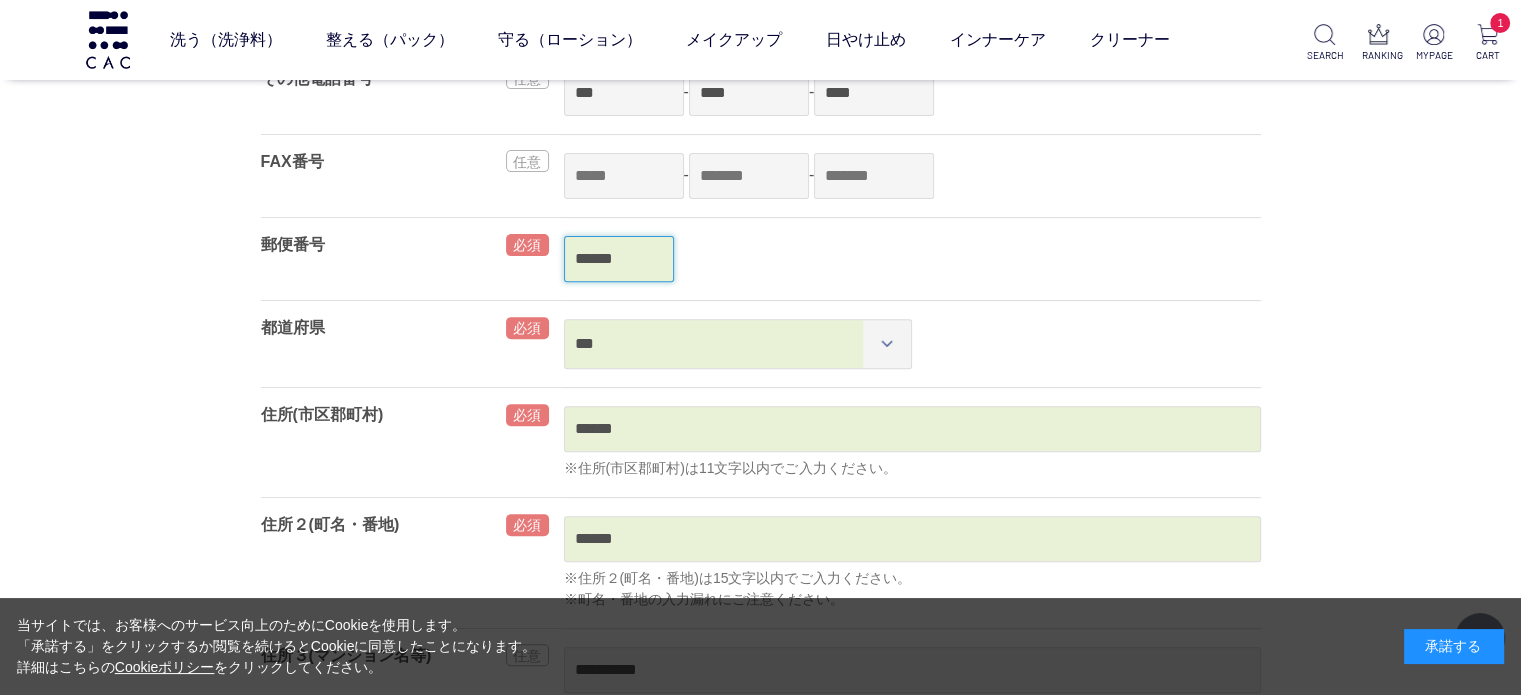 type on "*******" 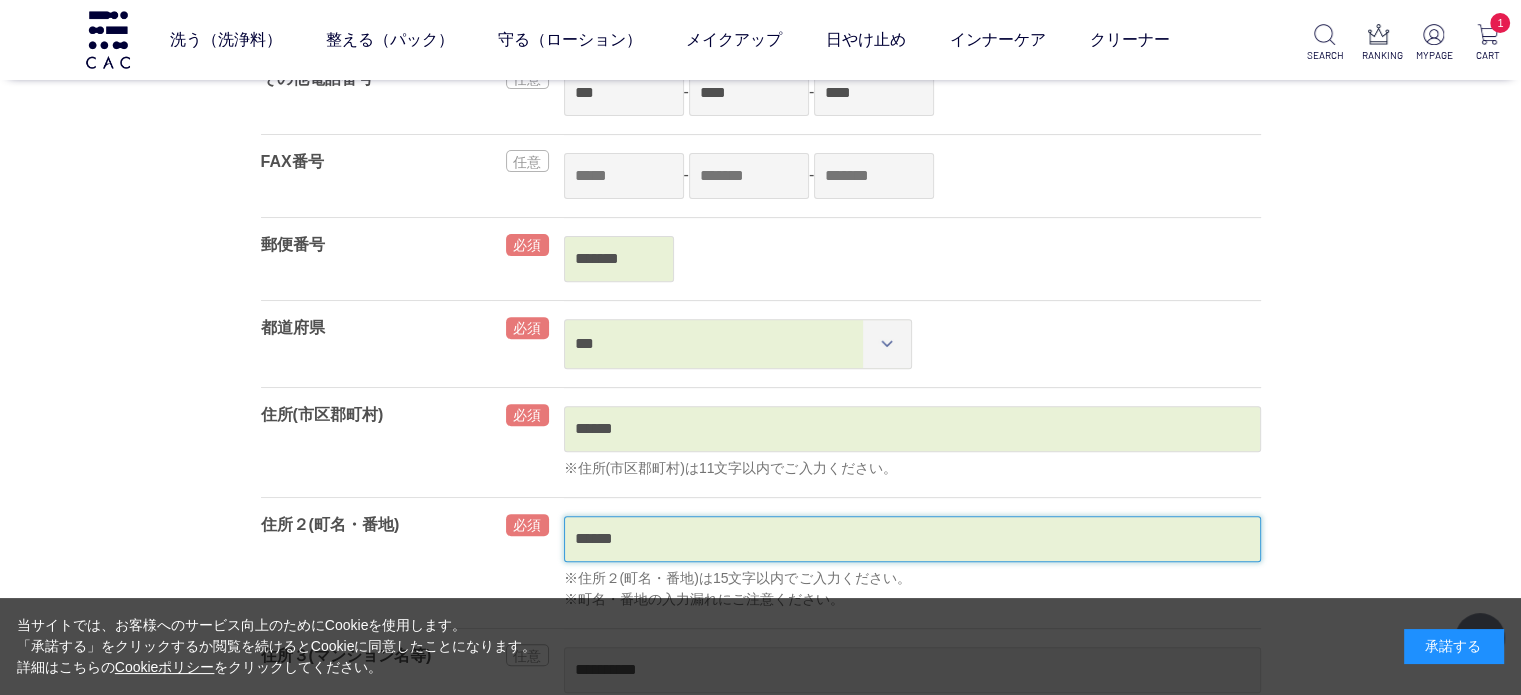 type on "**" 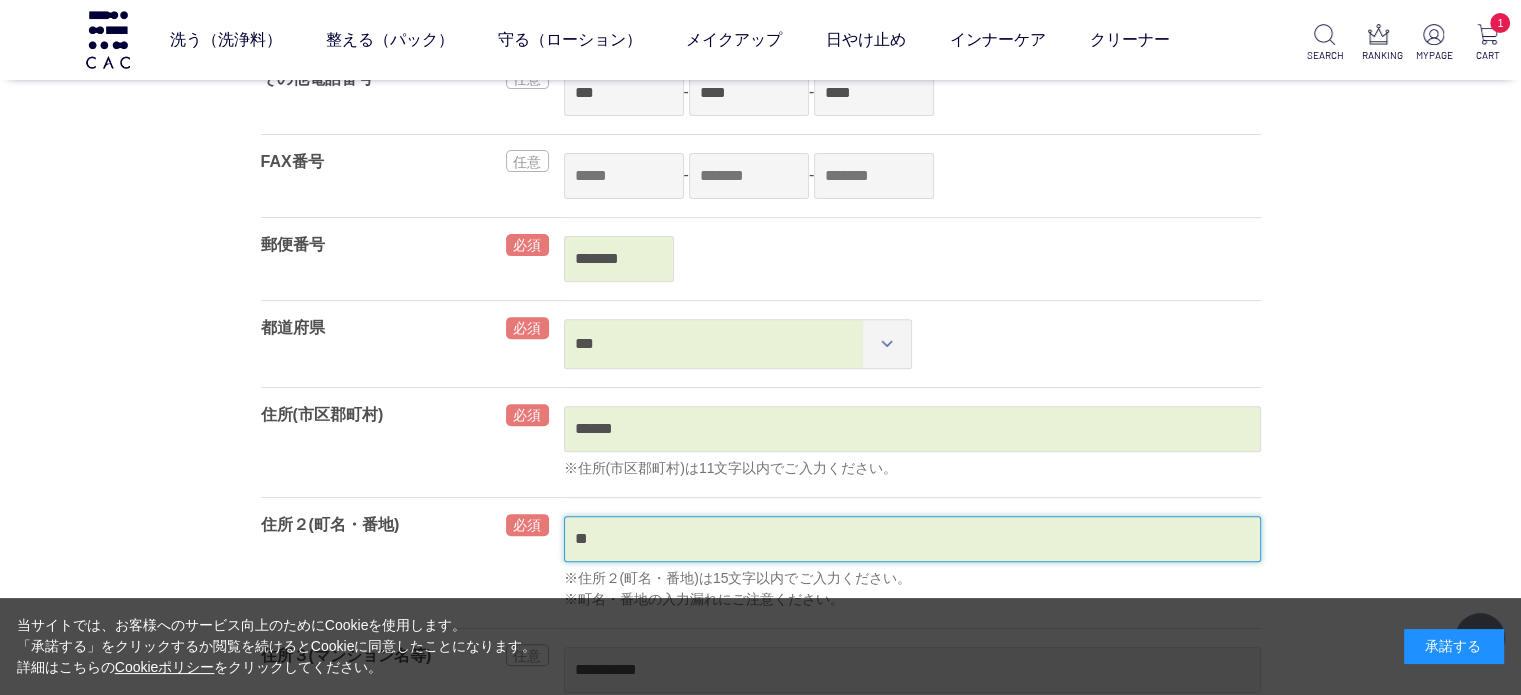 click on "*****" at bounding box center (873, 1252) 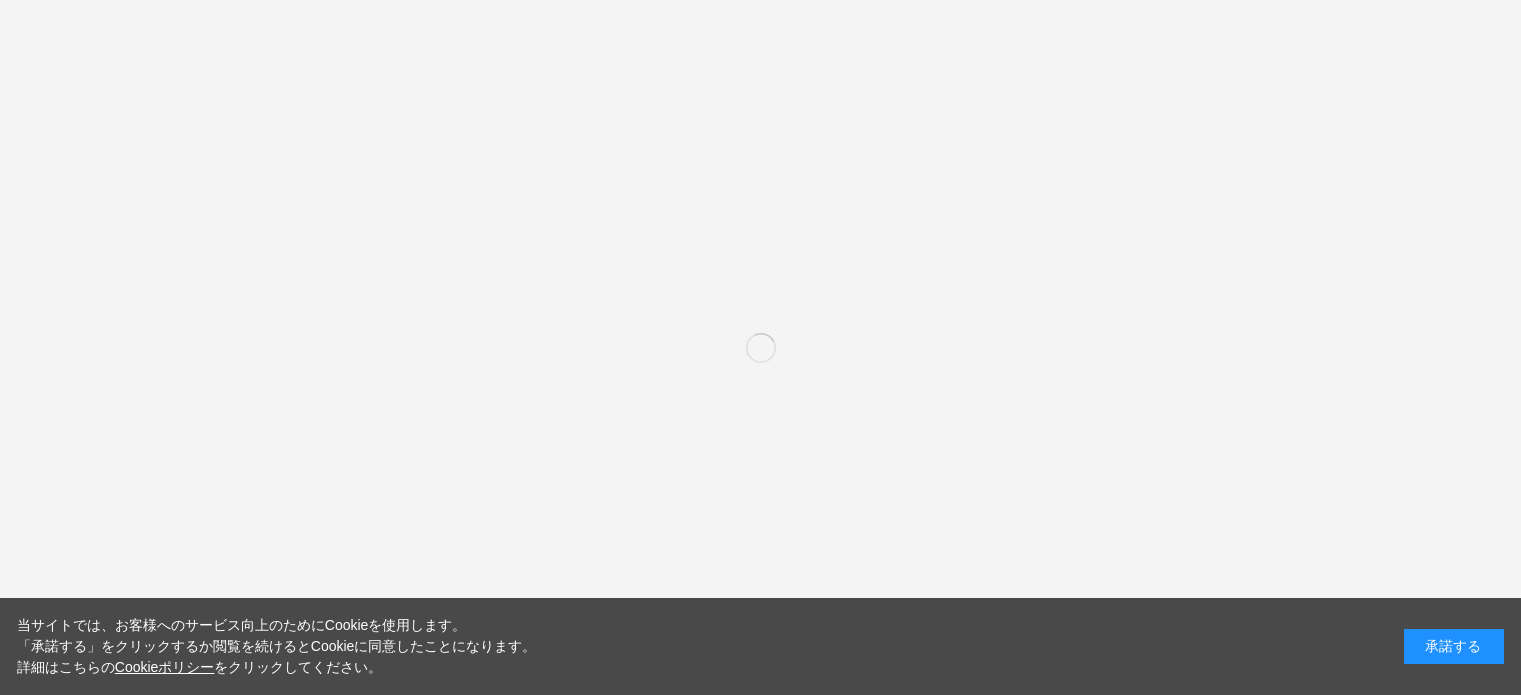 scroll, scrollTop: 0, scrollLeft: 0, axis: both 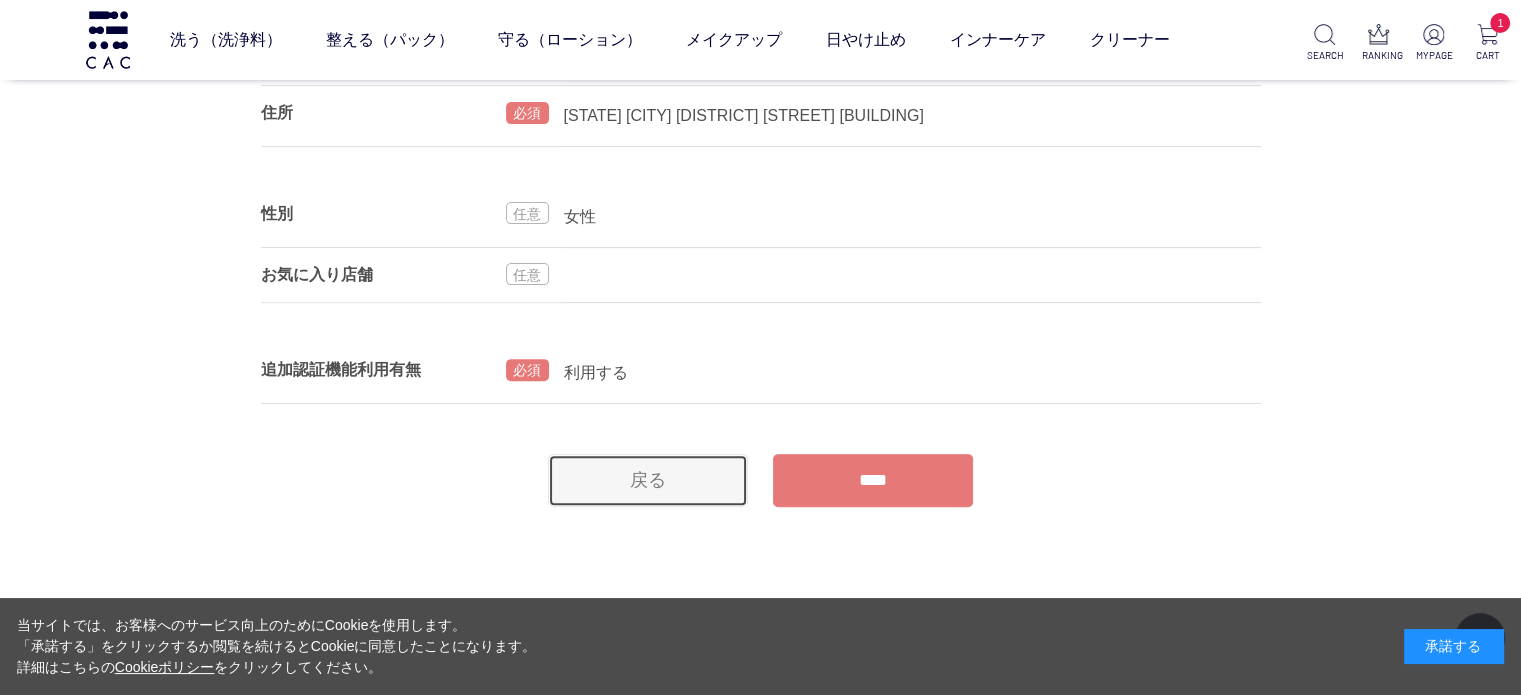 click on "戻る" at bounding box center (648, 480) 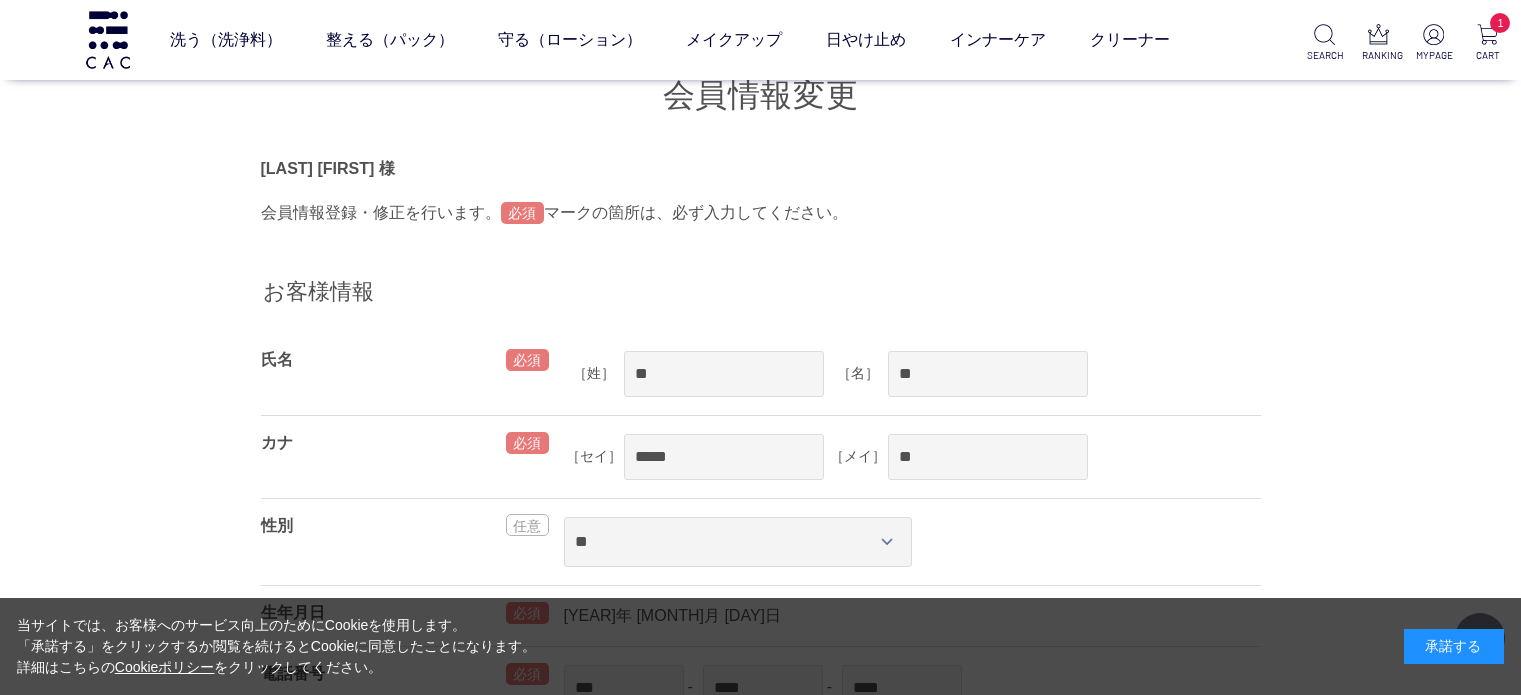 scroll, scrollTop: 678, scrollLeft: 0, axis: vertical 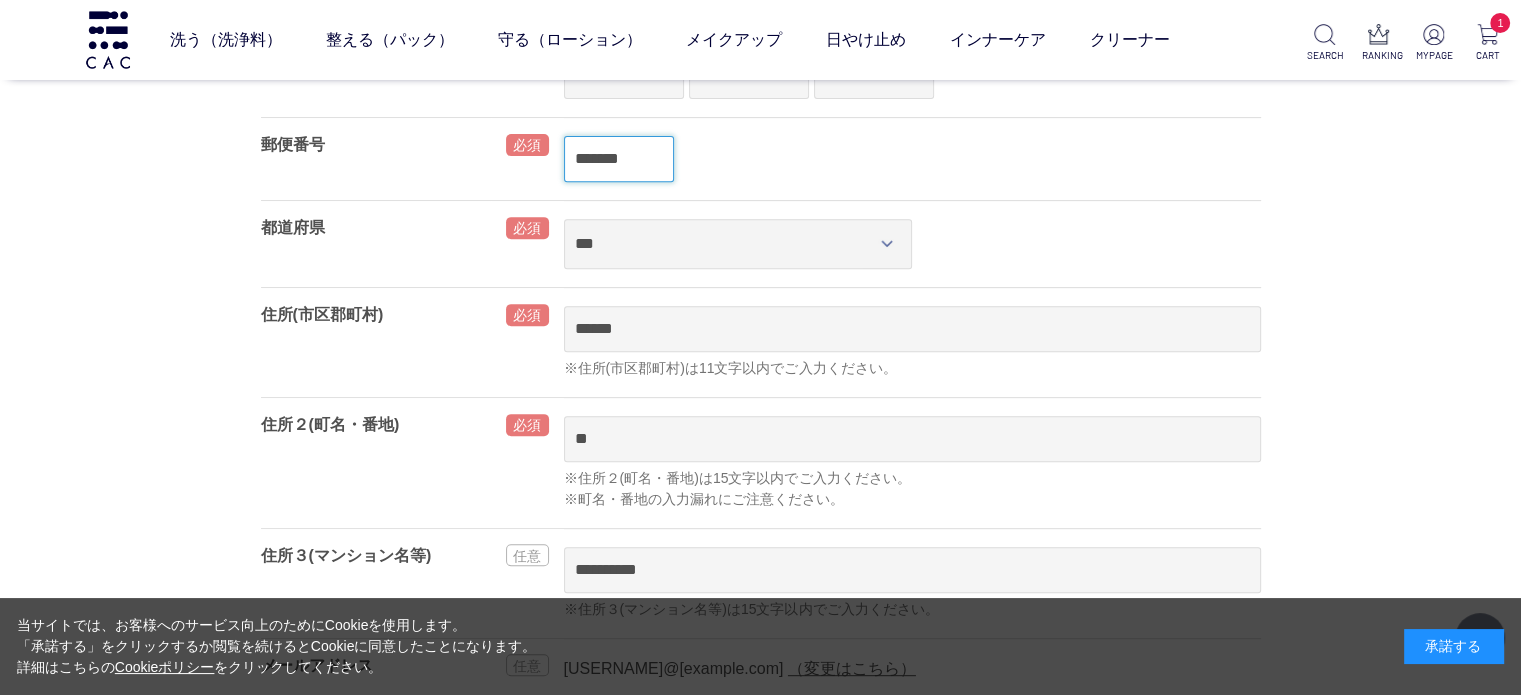 drag, startPoint x: 645, startPoint y: 161, endPoint x: 545, endPoint y: 161, distance: 100 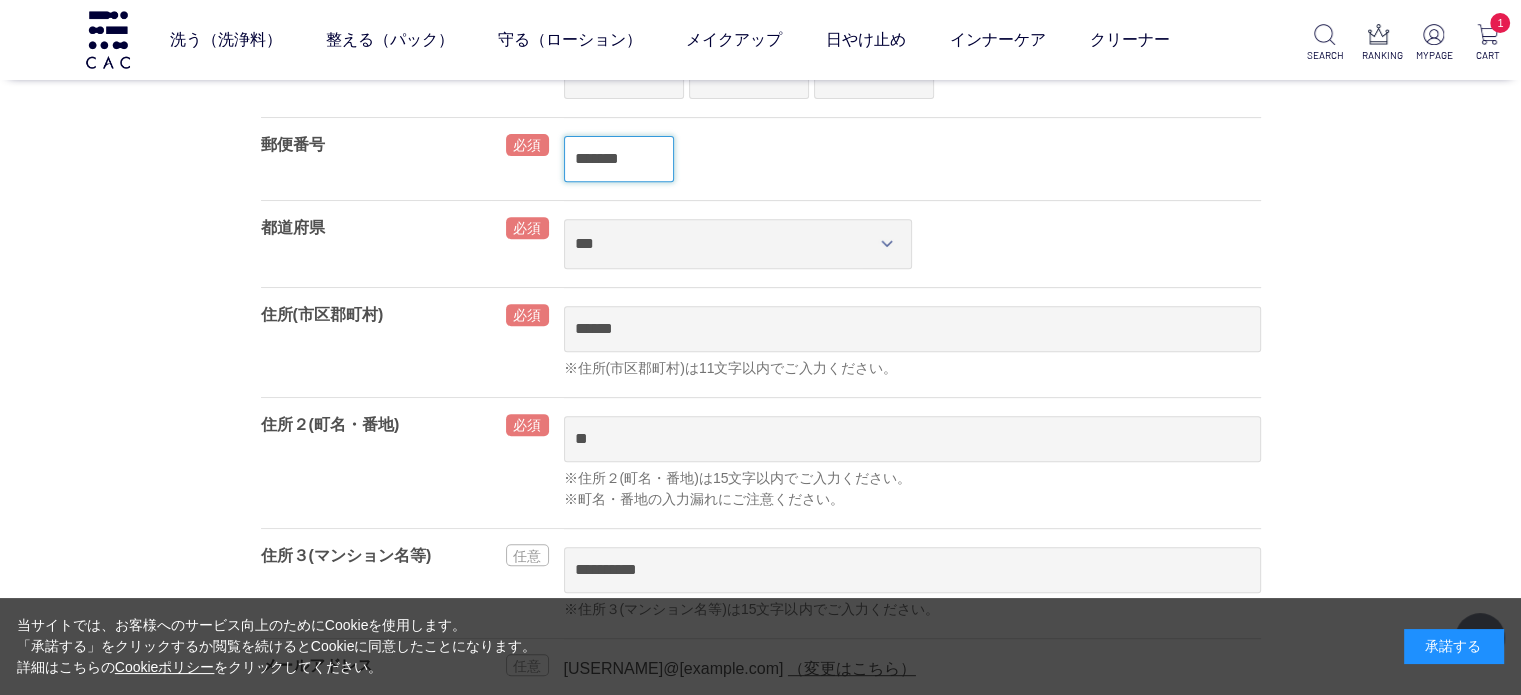 click on "郵便番号
*******" at bounding box center (761, 158) 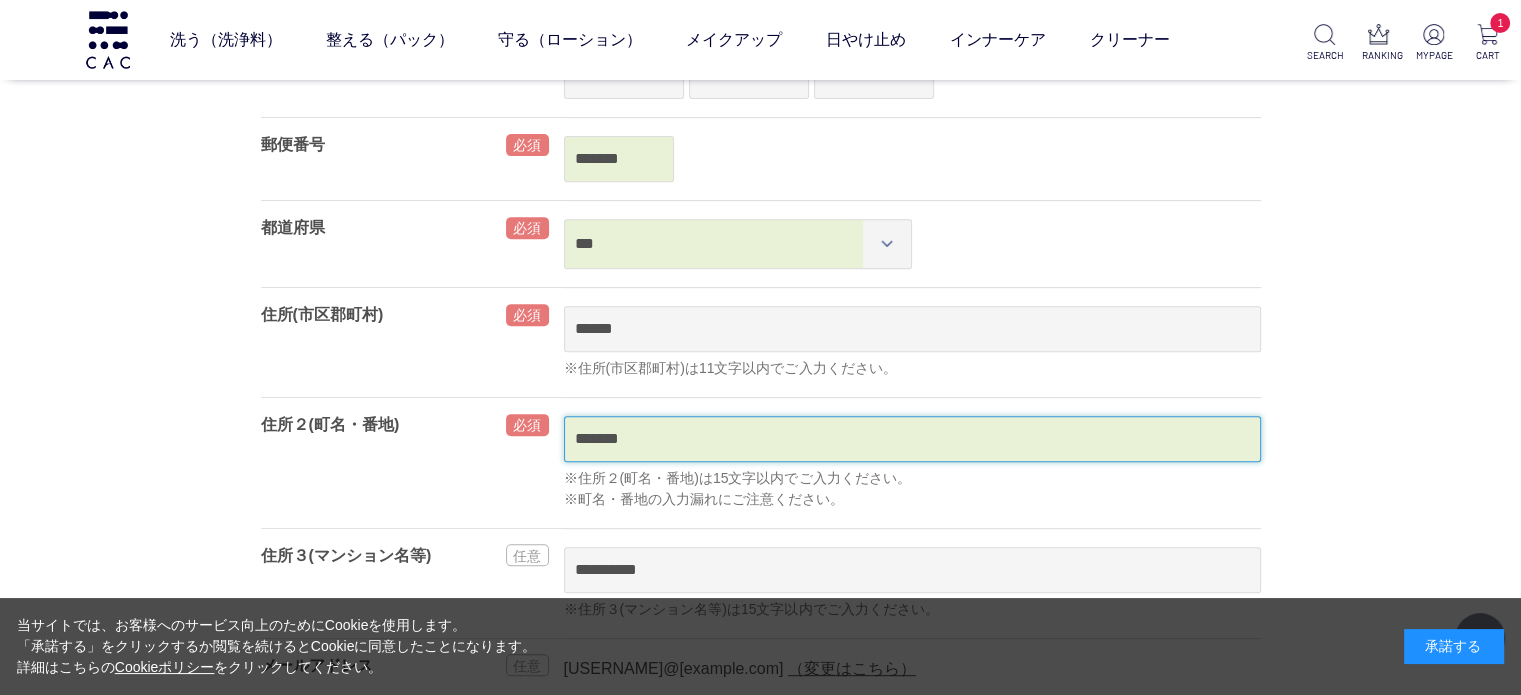 type on "*******" 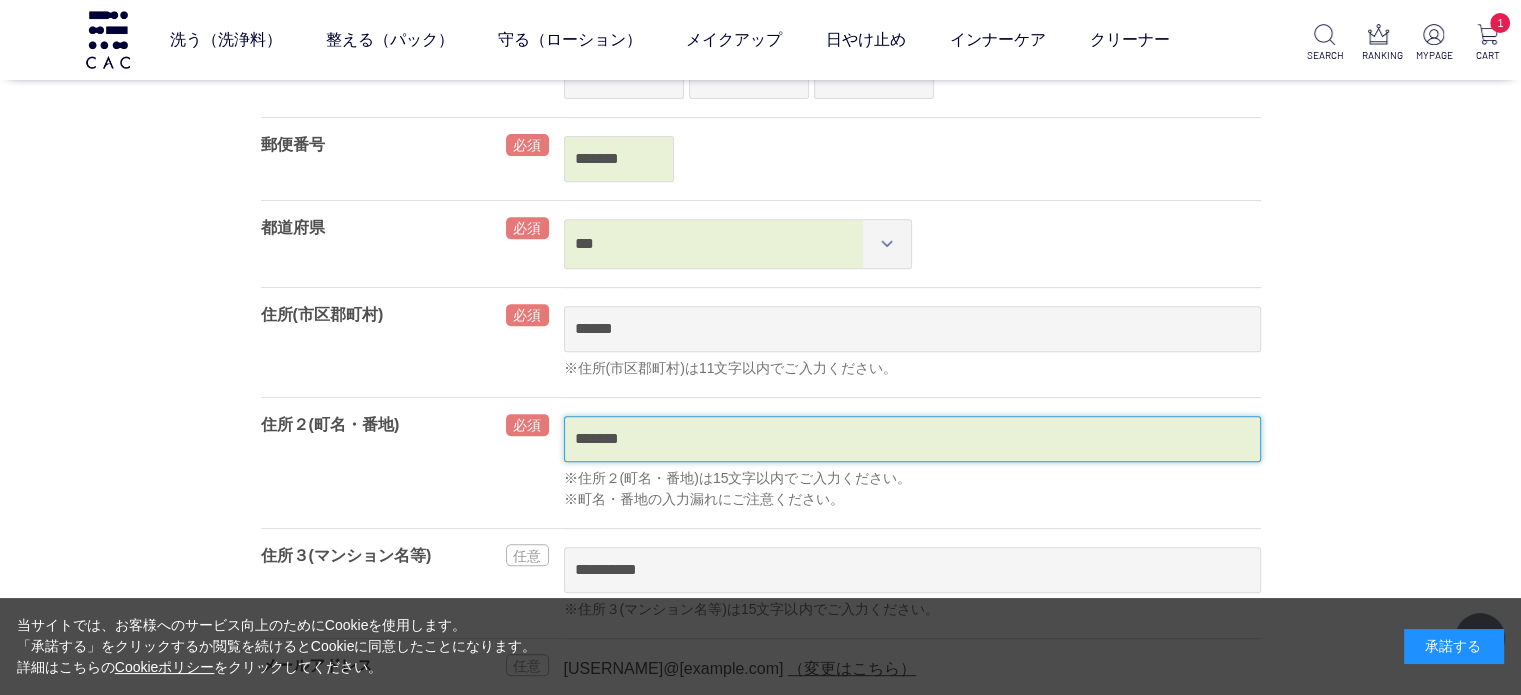 click on "*****" at bounding box center (873, 1152) 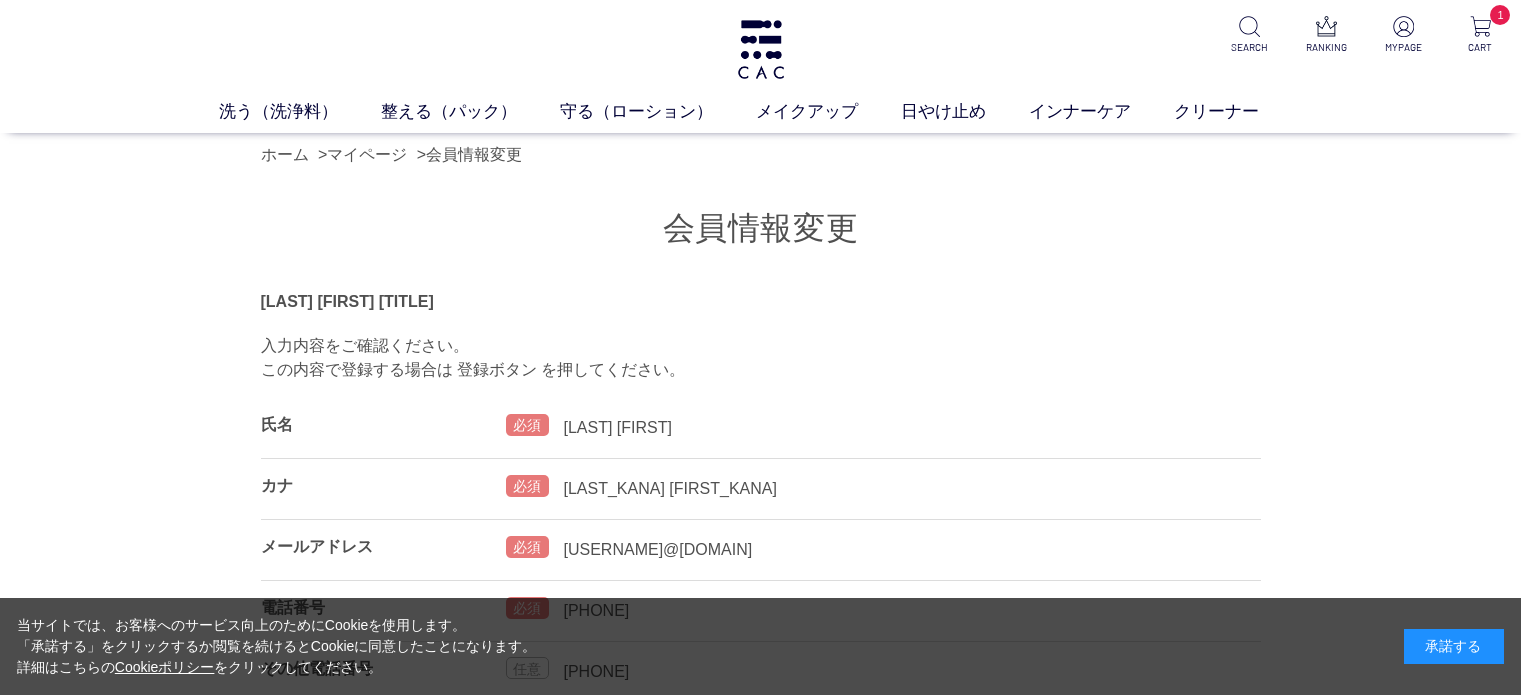 scroll, scrollTop: 0, scrollLeft: 0, axis: both 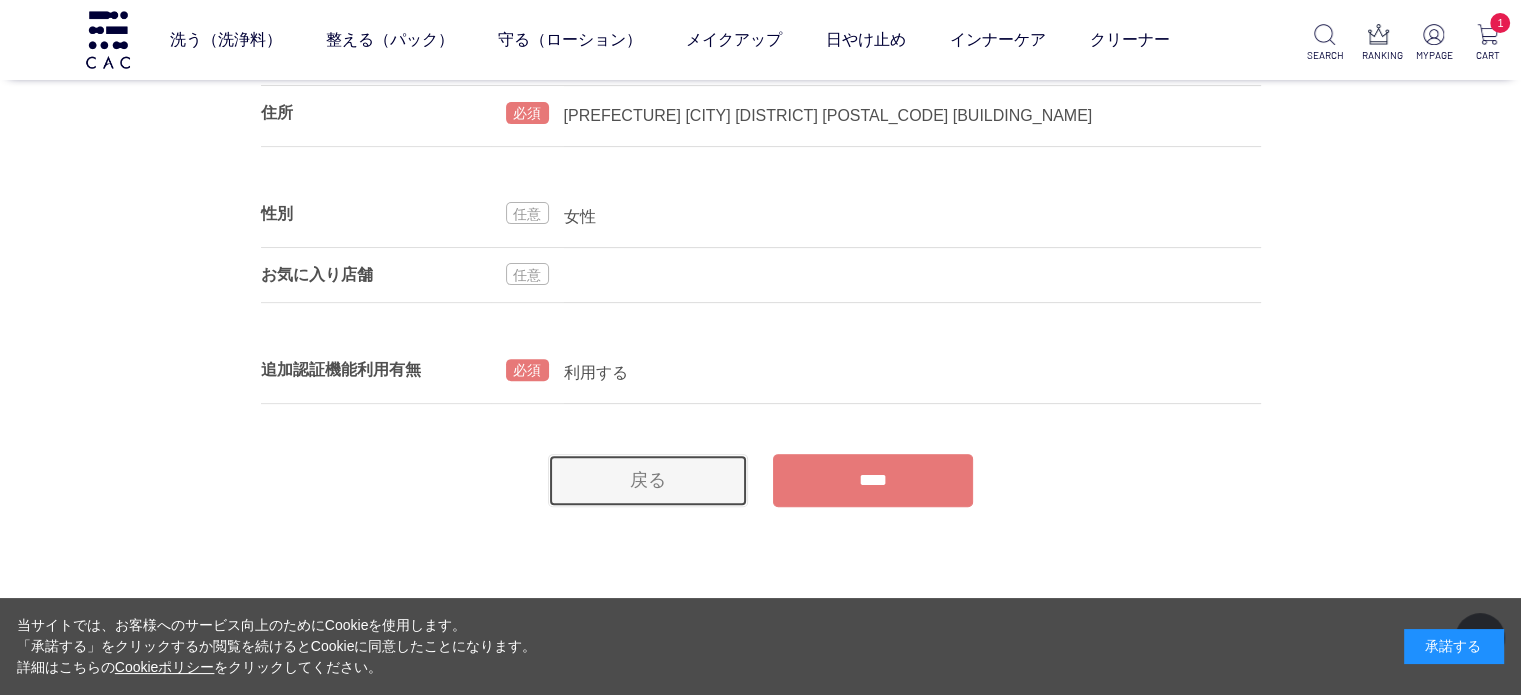 click on "戻る" at bounding box center [648, 480] 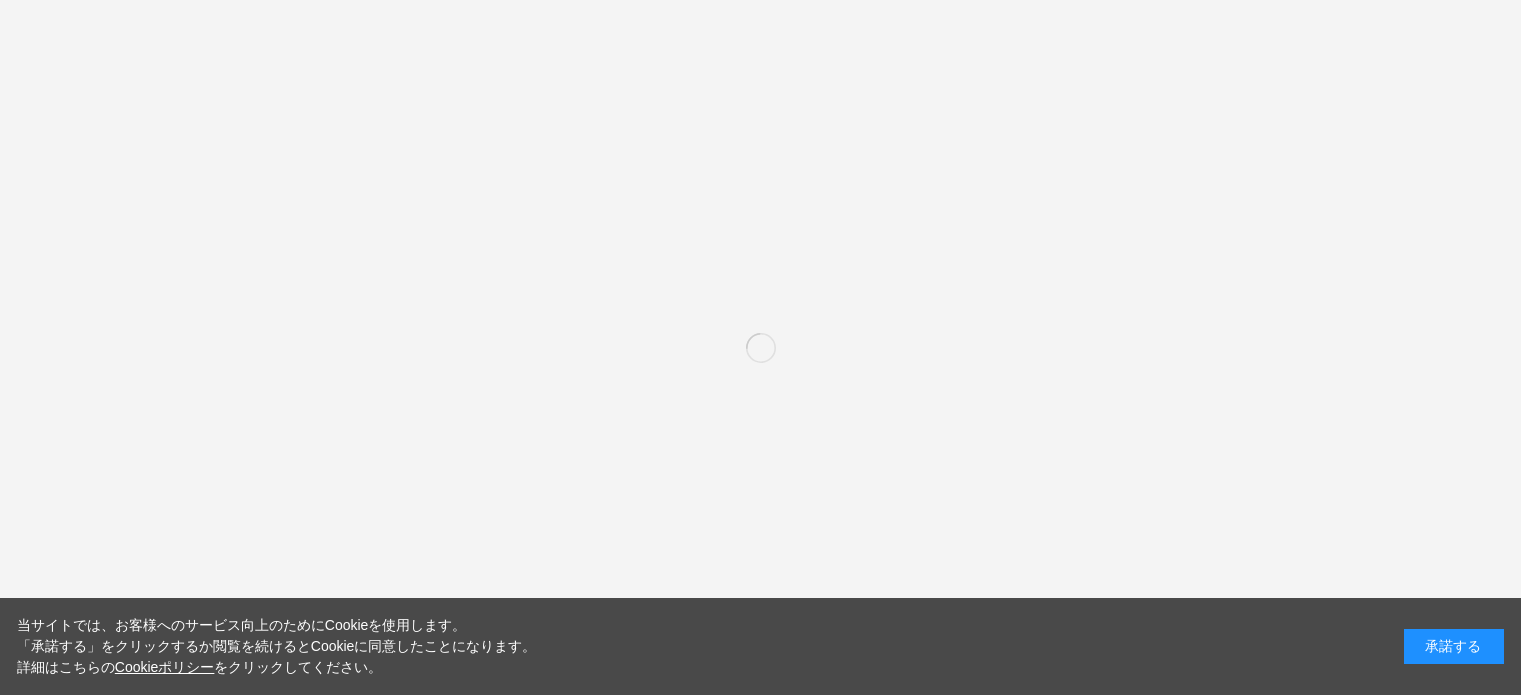 scroll, scrollTop: 778, scrollLeft: 0, axis: vertical 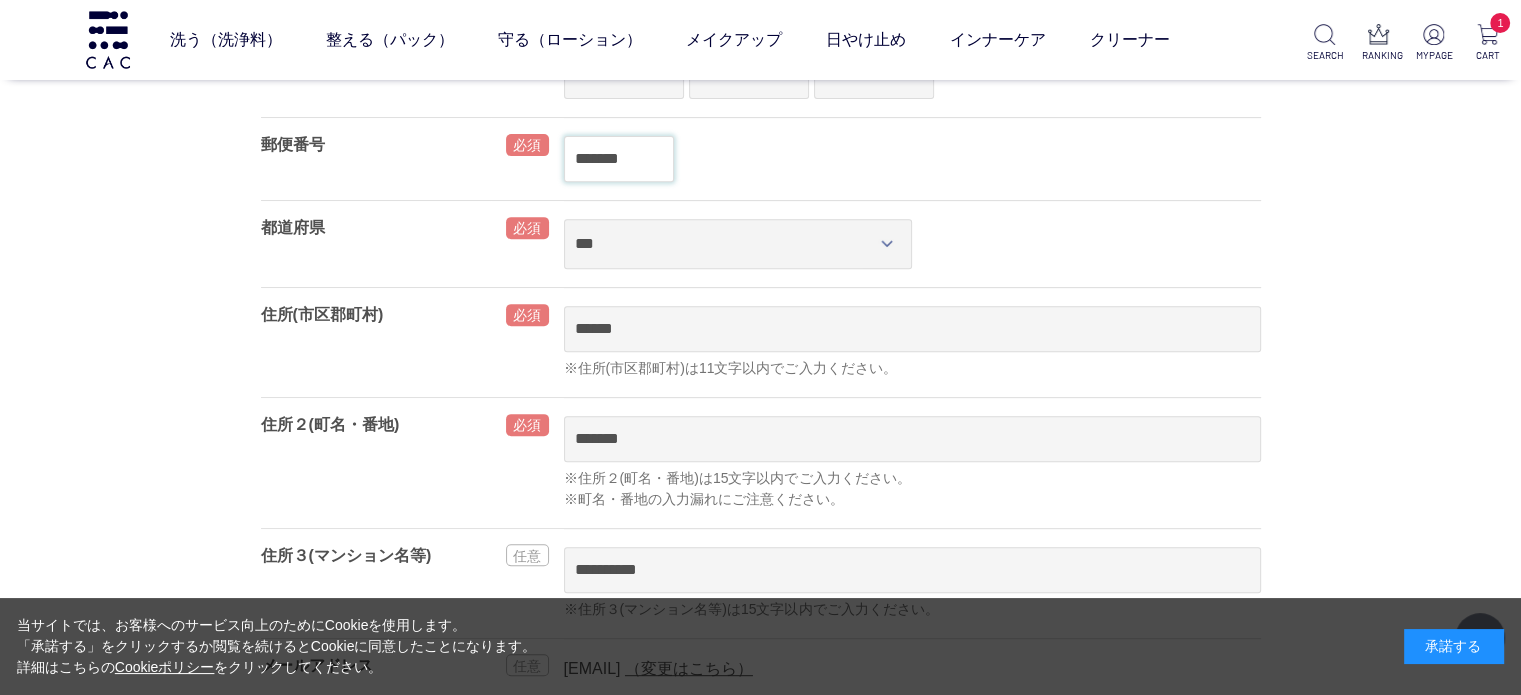 click on "*******" at bounding box center (619, 159) 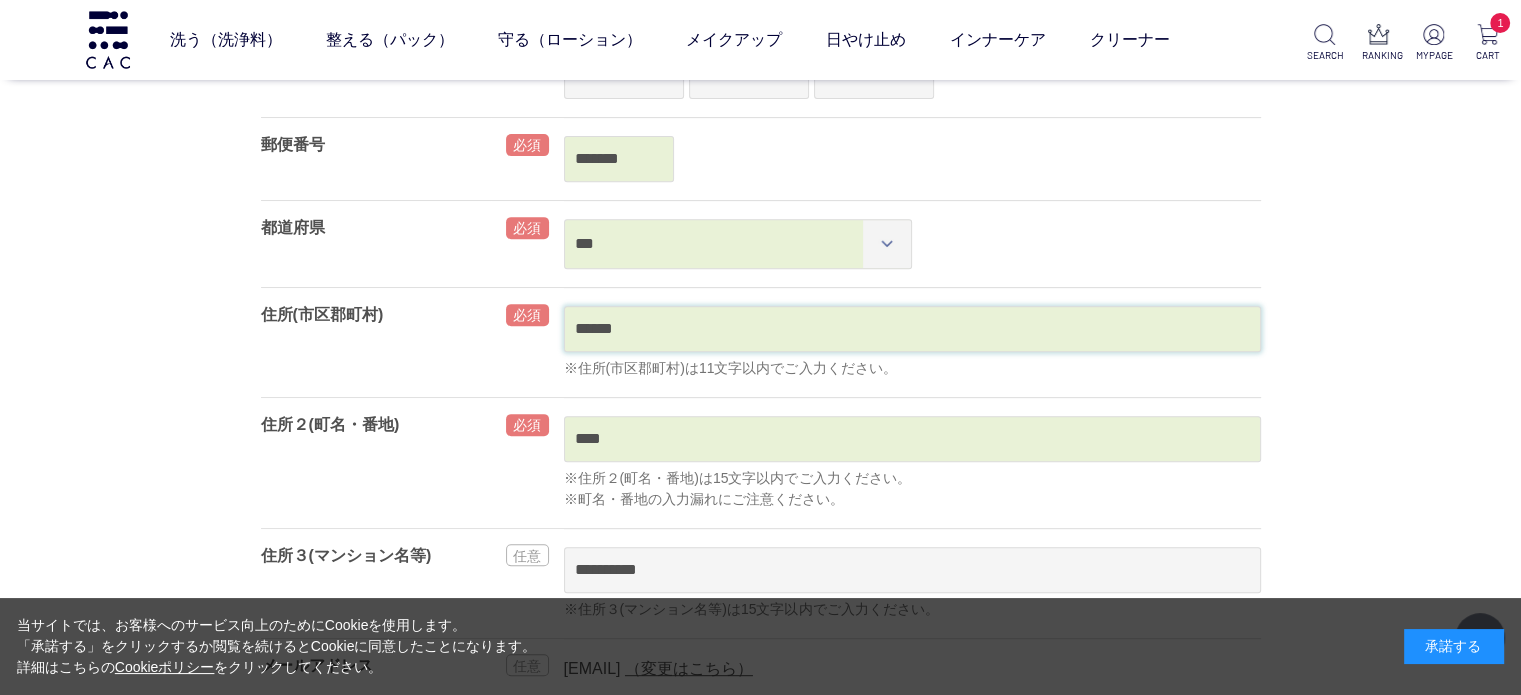 type on "****" 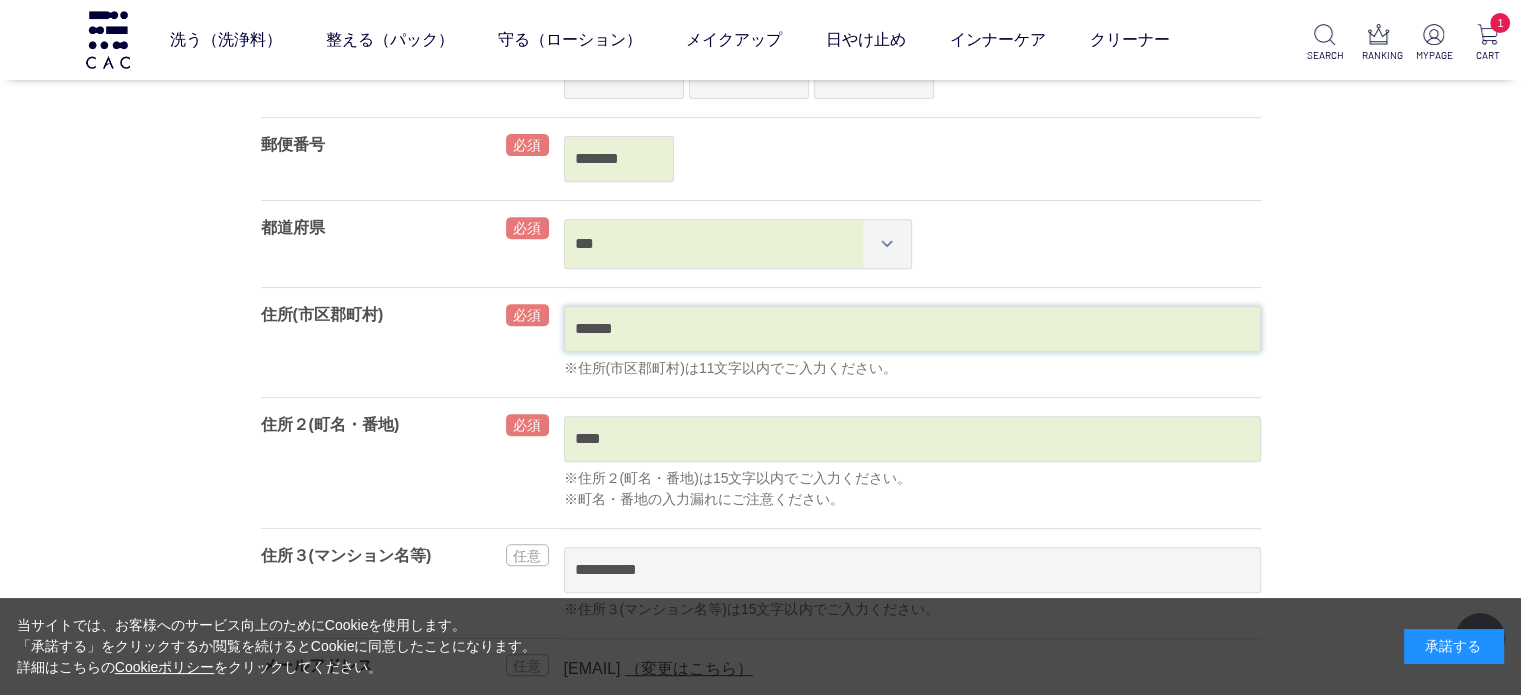 click on "******" at bounding box center (912, 329) 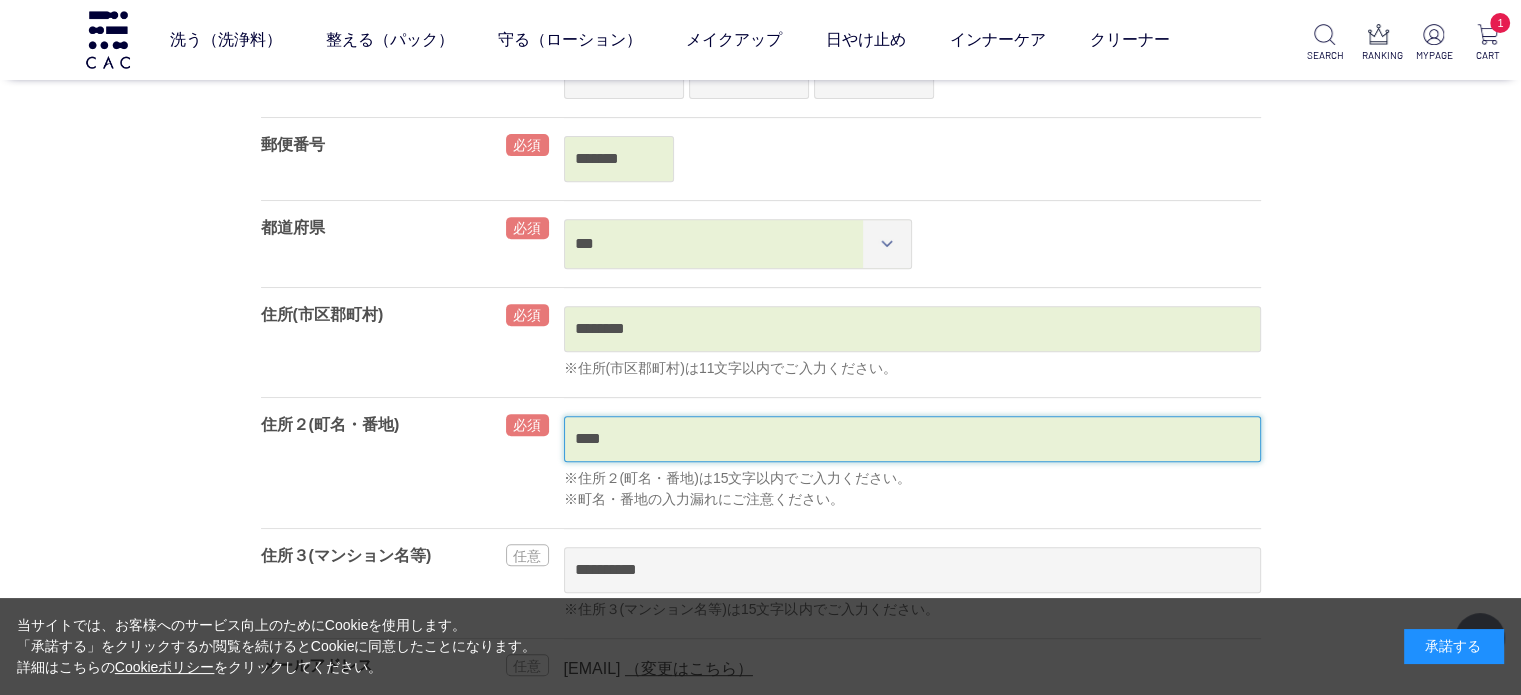 drag, startPoint x: 664, startPoint y: 427, endPoint x: 549, endPoint y: 449, distance: 117.08544 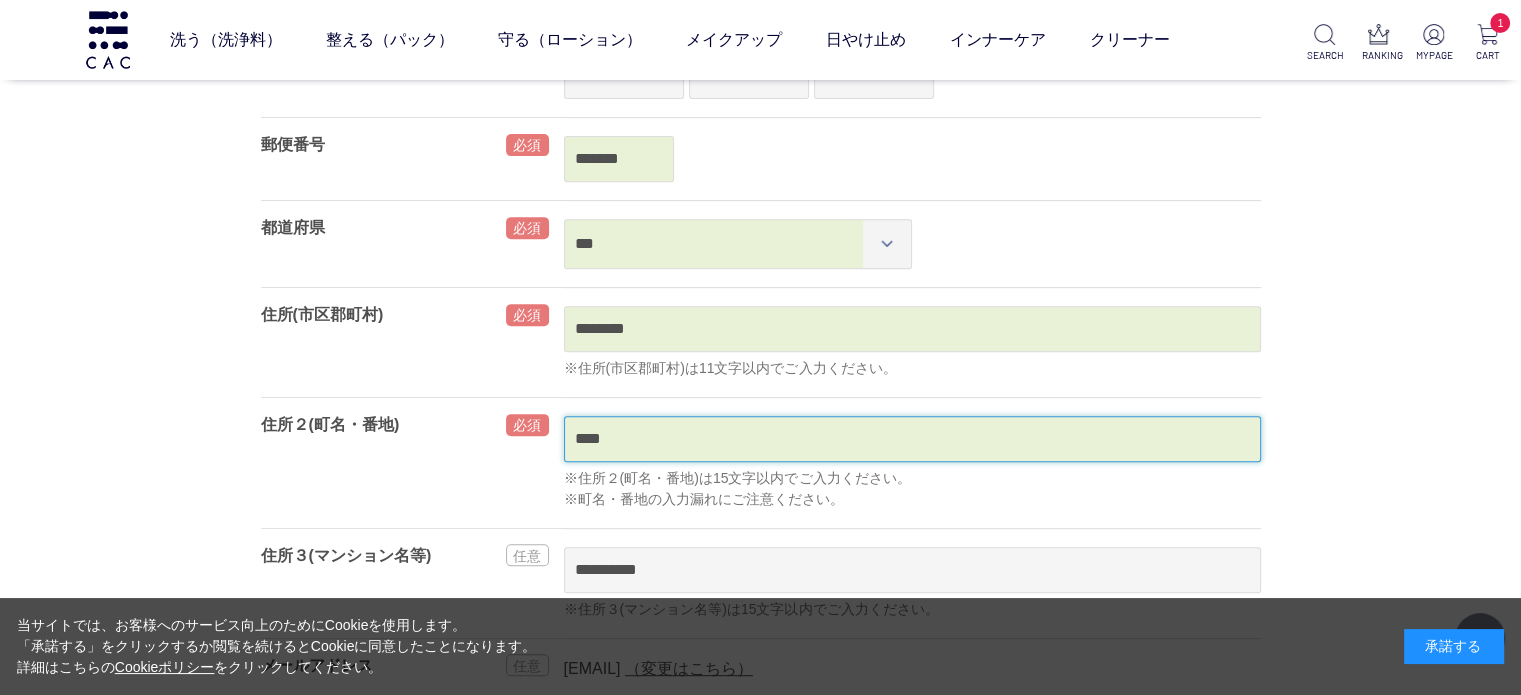 click on "住所２(町名・番地)
****
※住所２(町名・番地)は15文字以内でご入力ください。 ※町名・番地の入力漏れにご注意ください。" at bounding box center (761, 462) 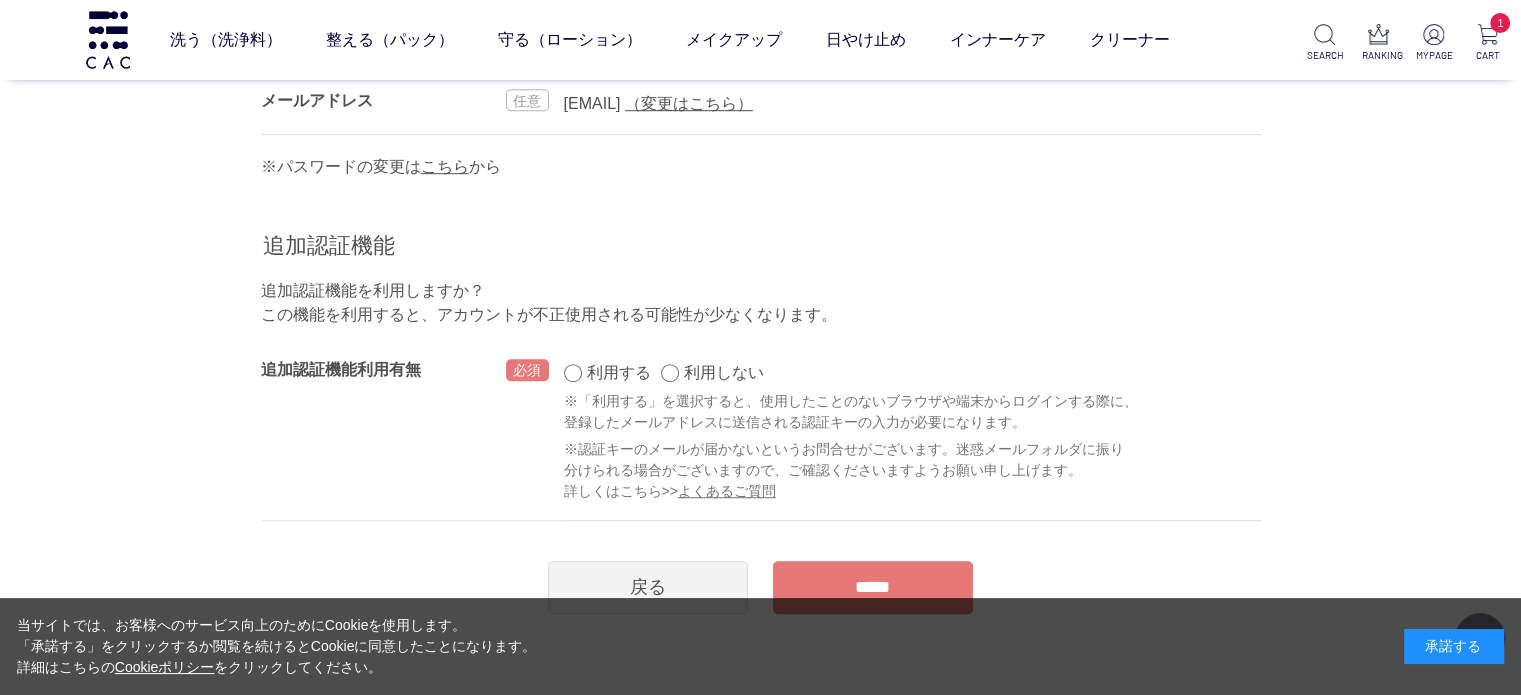 scroll, scrollTop: 1378, scrollLeft: 0, axis: vertical 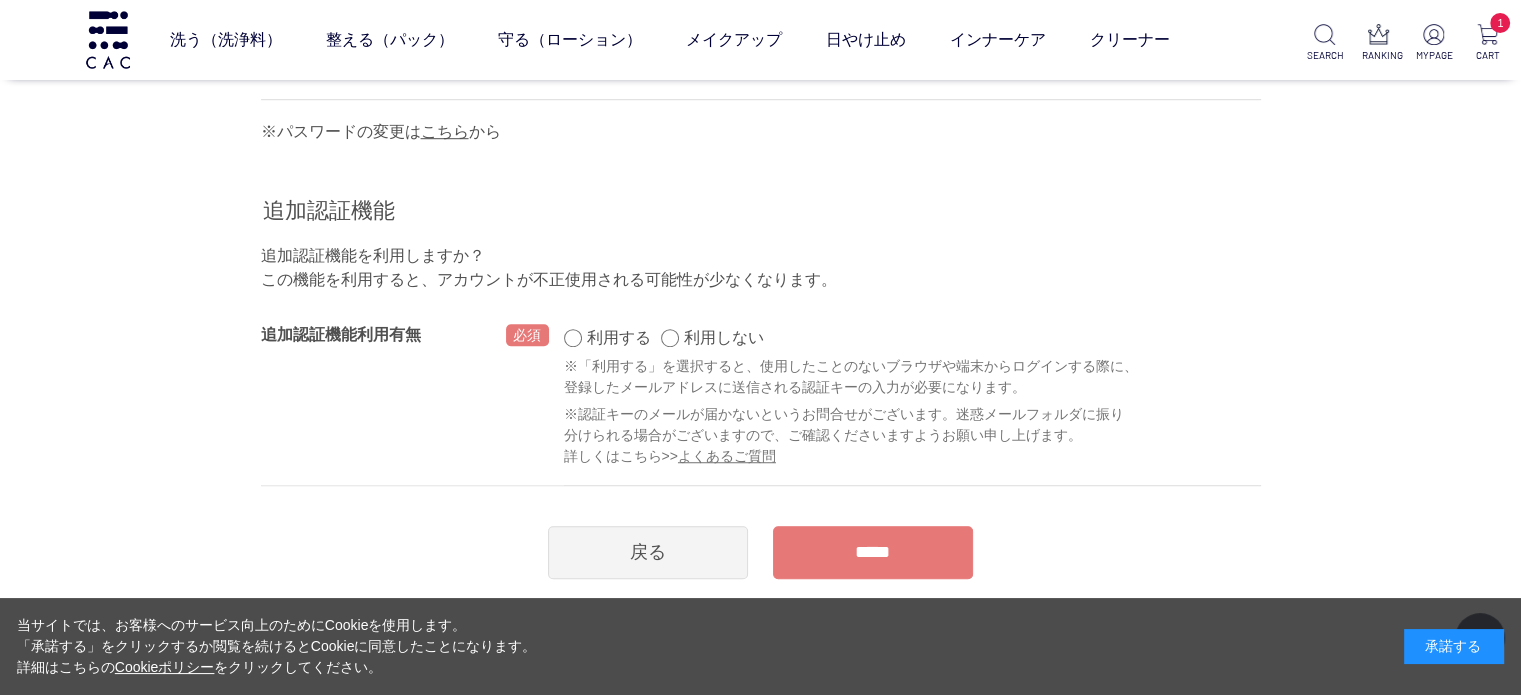 type on "********" 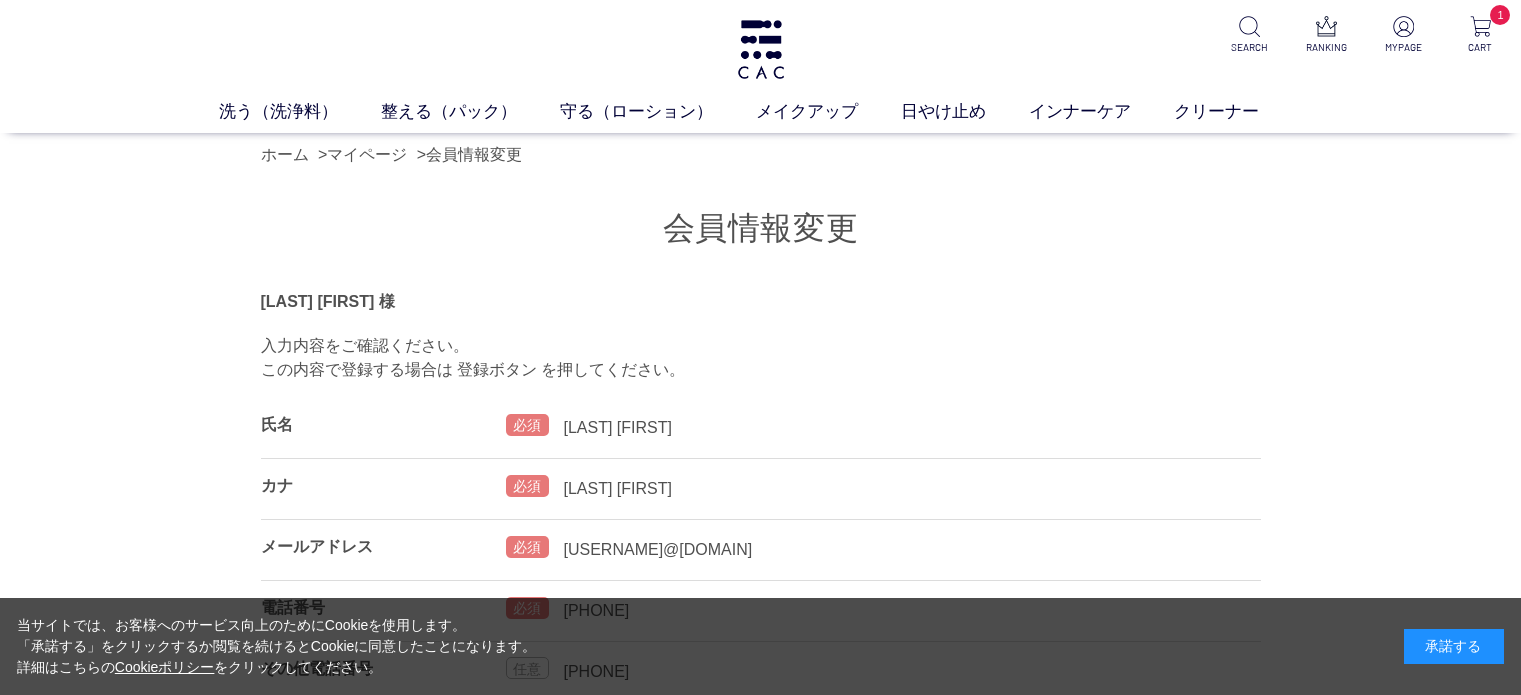 scroll, scrollTop: 0, scrollLeft: 0, axis: both 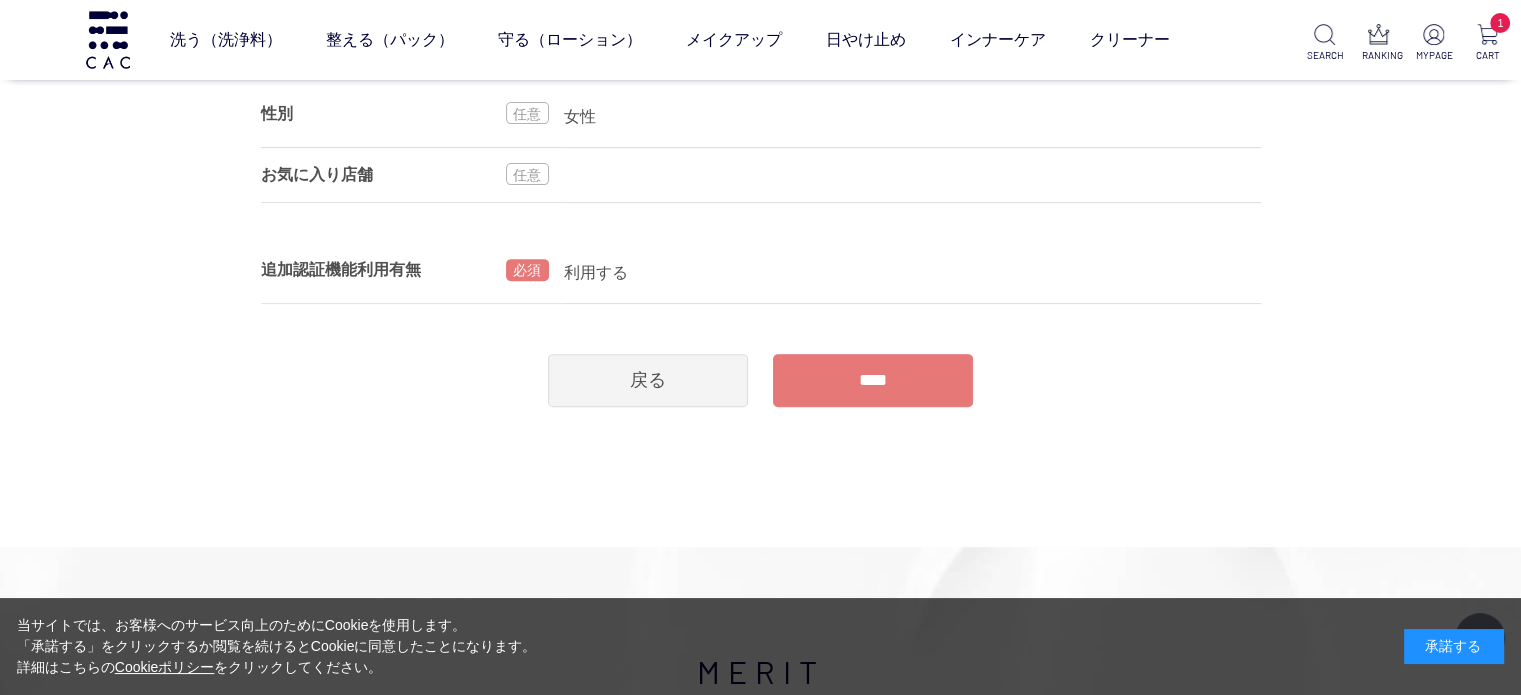 click on "****" at bounding box center (873, 380) 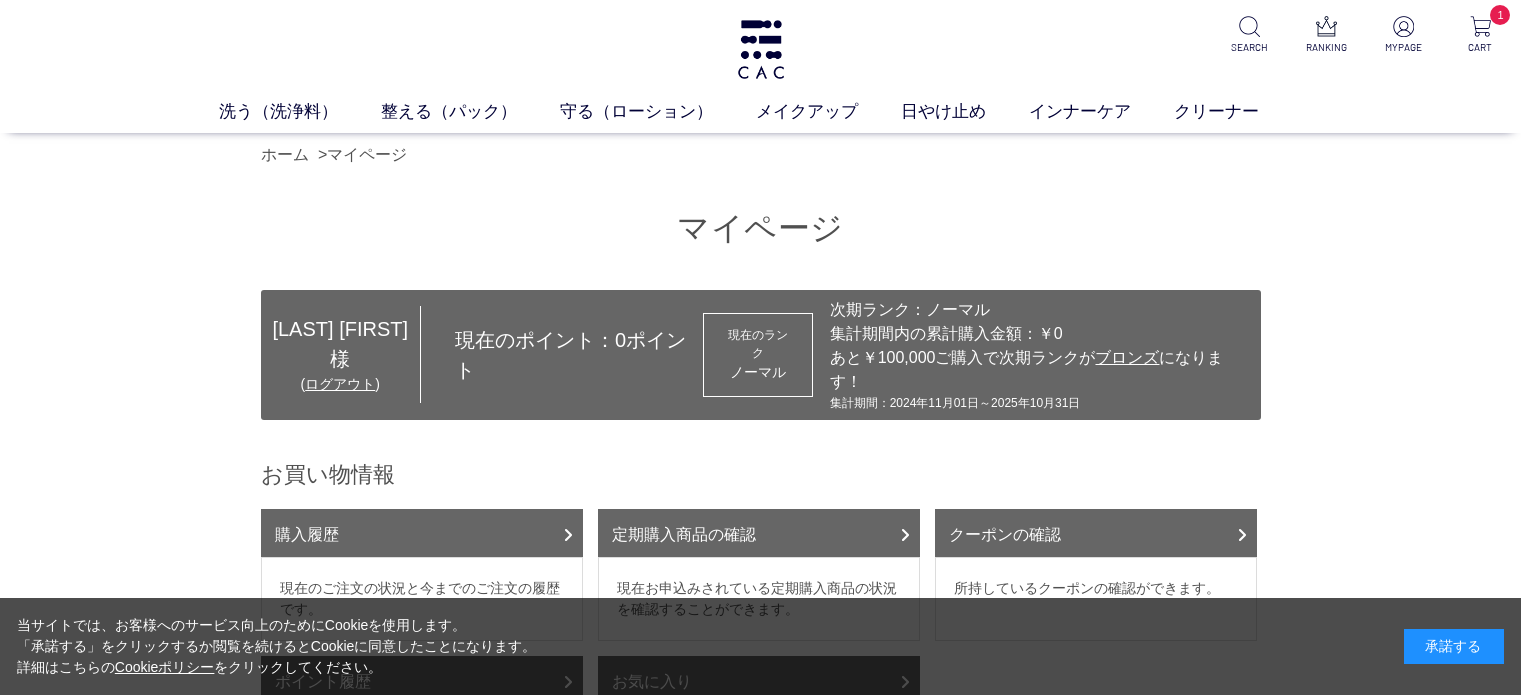 scroll, scrollTop: 0, scrollLeft: 0, axis: both 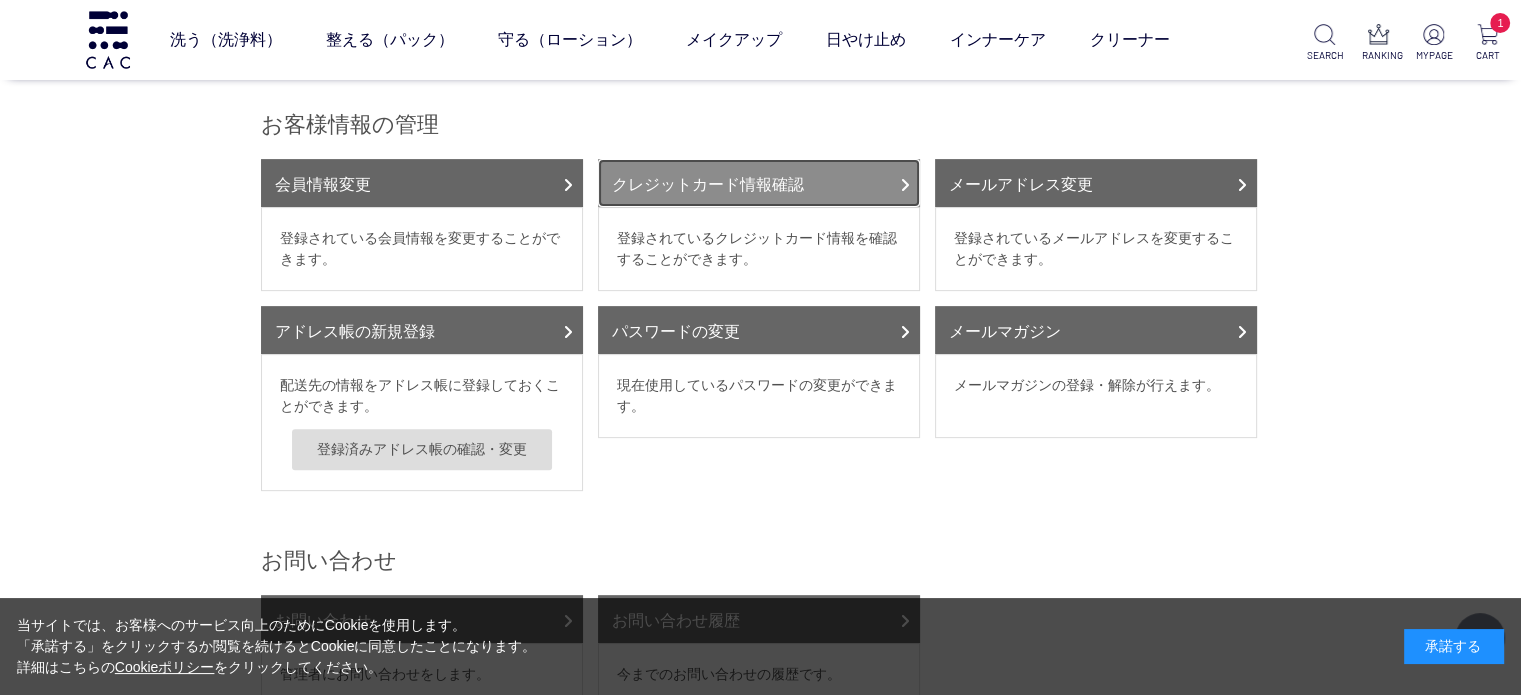 click on "クレジットカード情報確認" at bounding box center [759, 183] 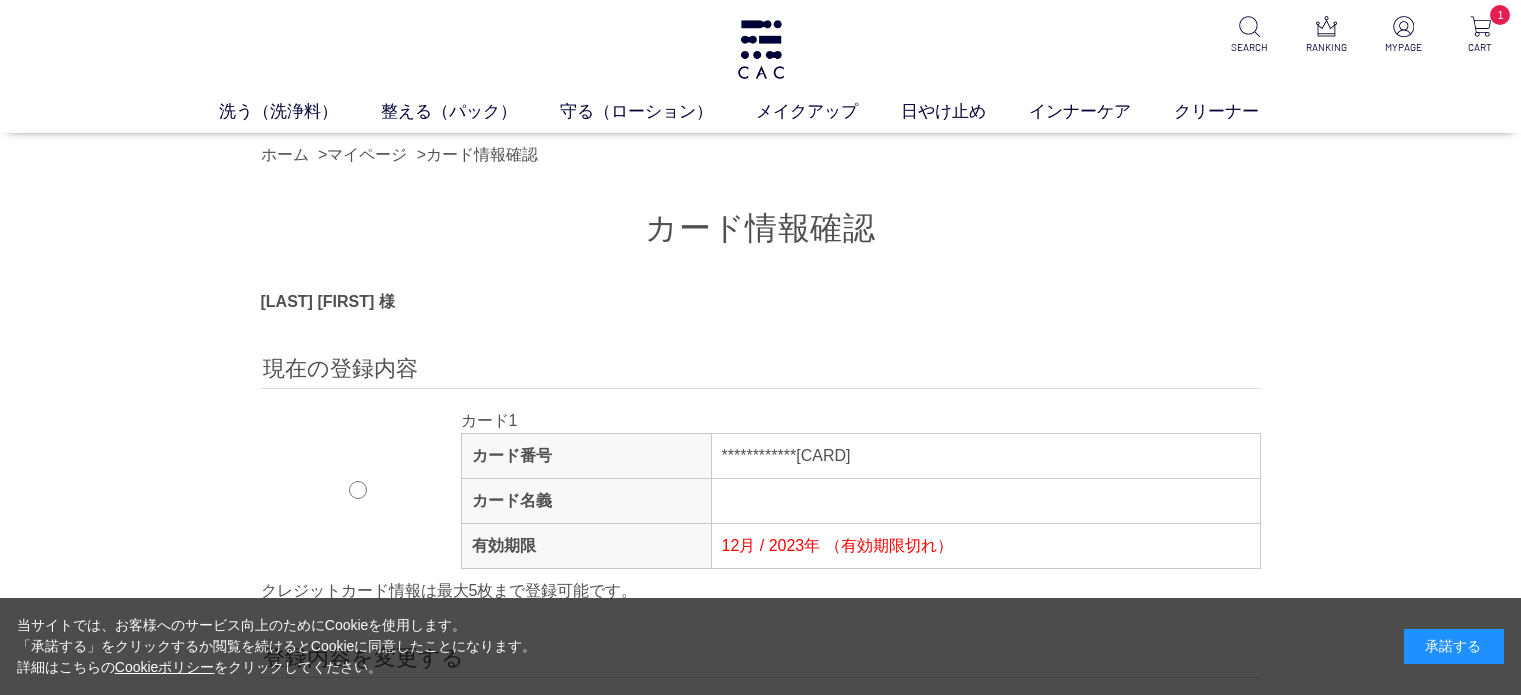 scroll, scrollTop: 0, scrollLeft: 0, axis: both 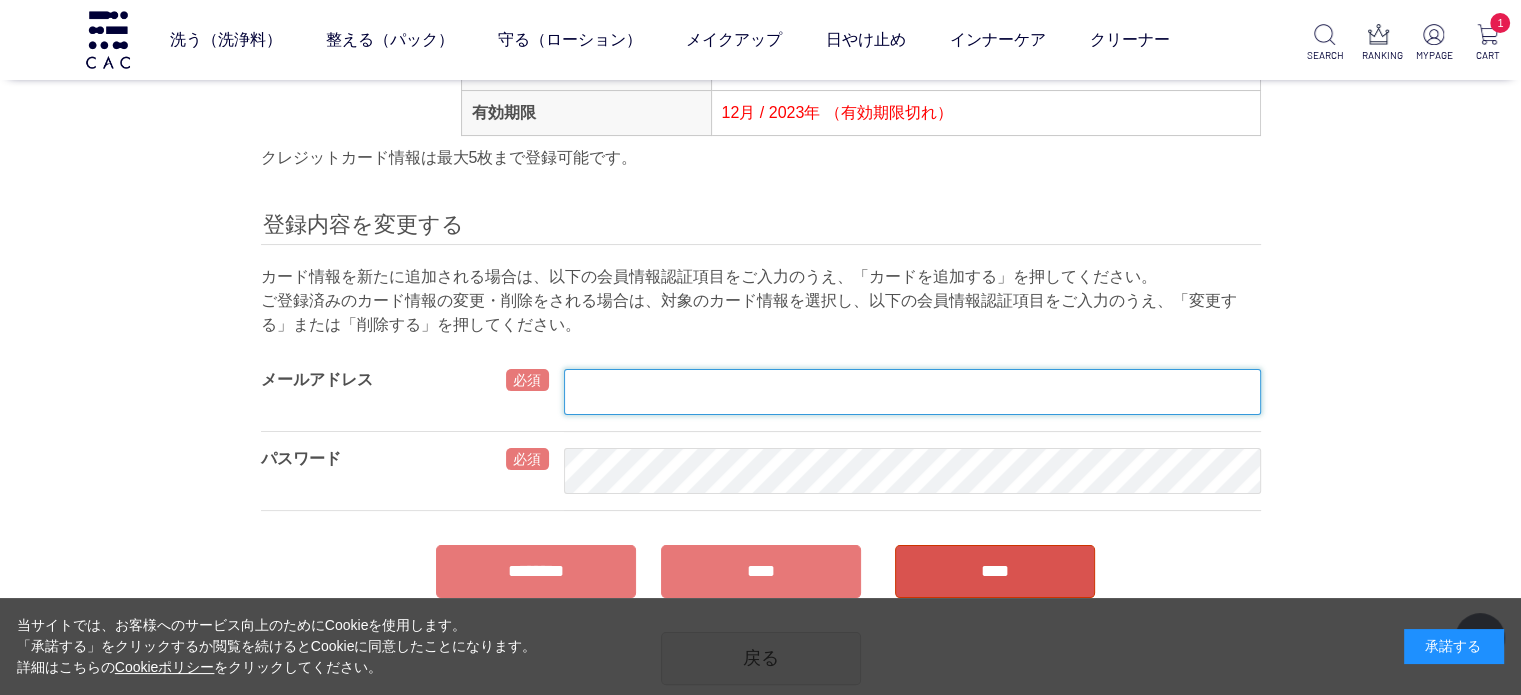 type on "**********" 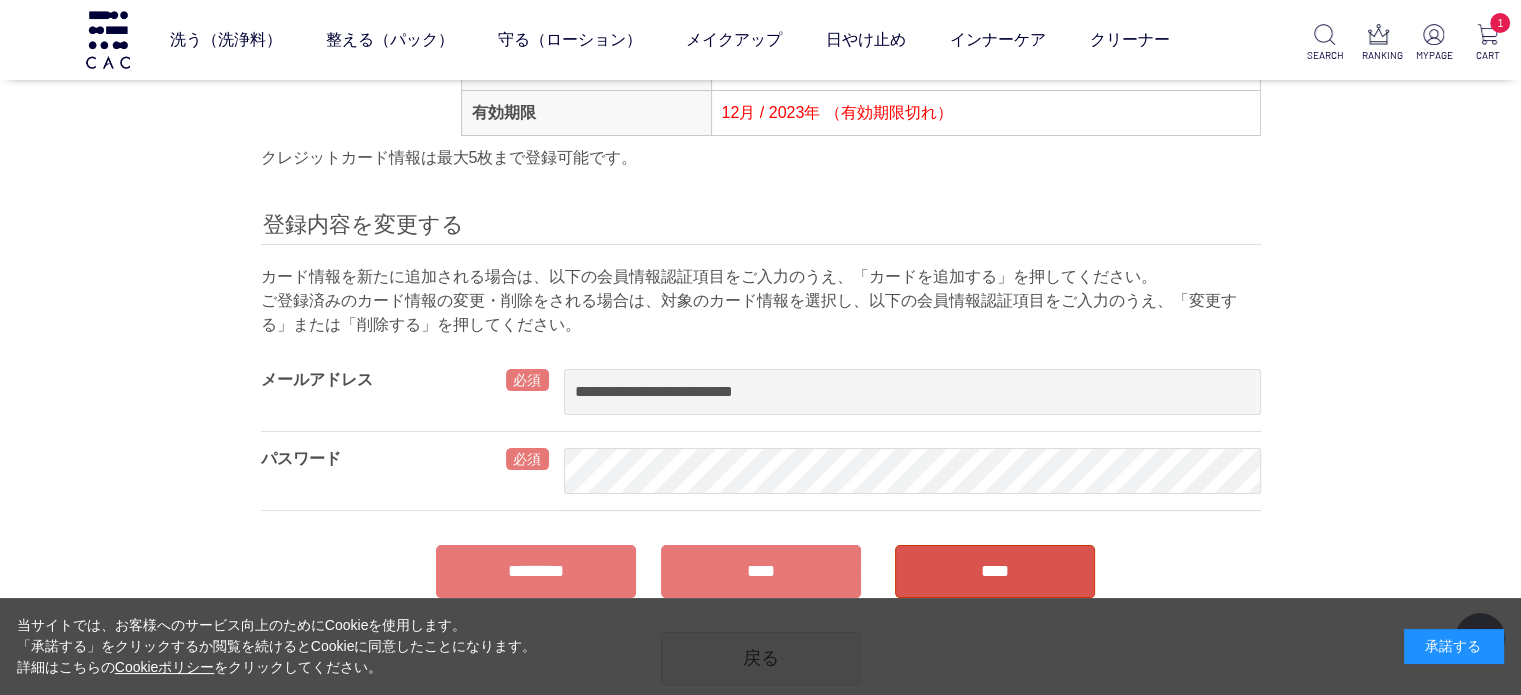 click on "****" at bounding box center [995, 571] 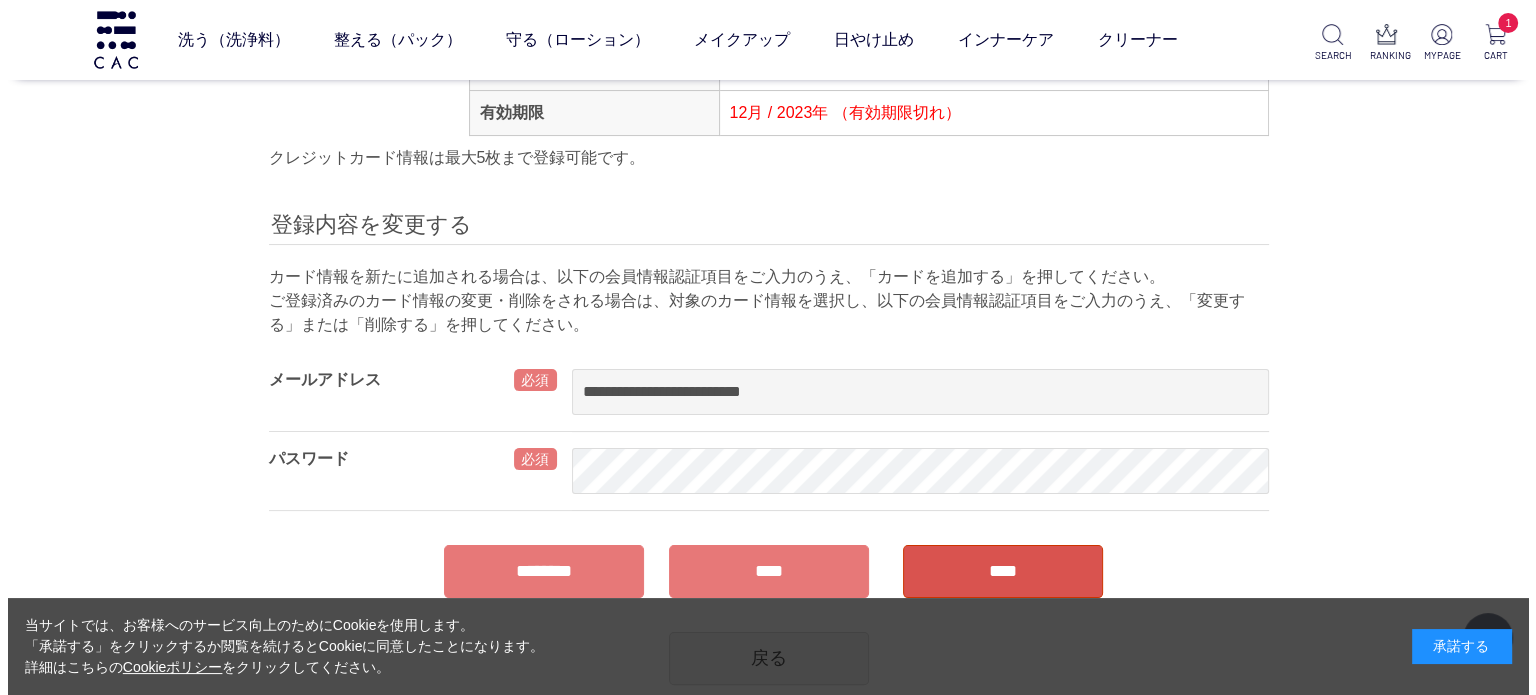 scroll, scrollTop: 0, scrollLeft: 0, axis: both 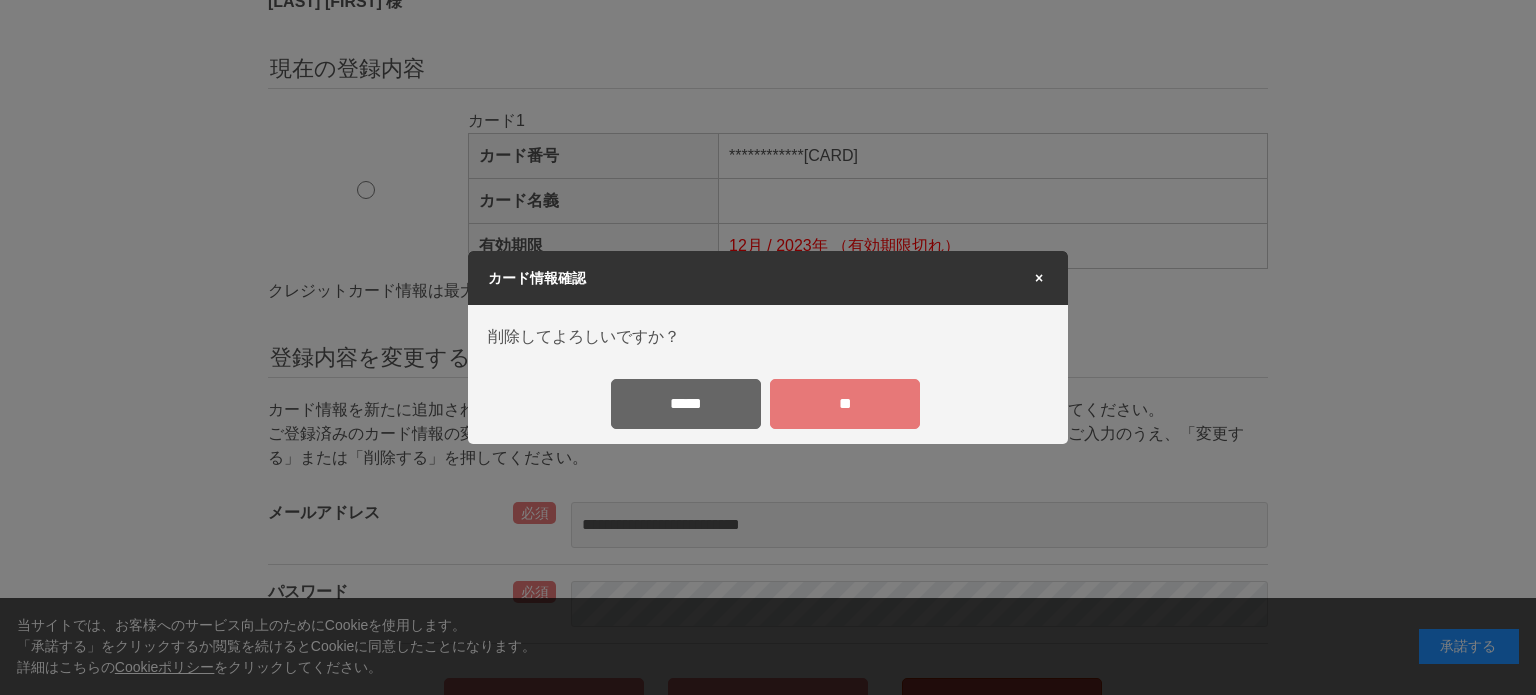 click on "**" at bounding box center (845, 404) 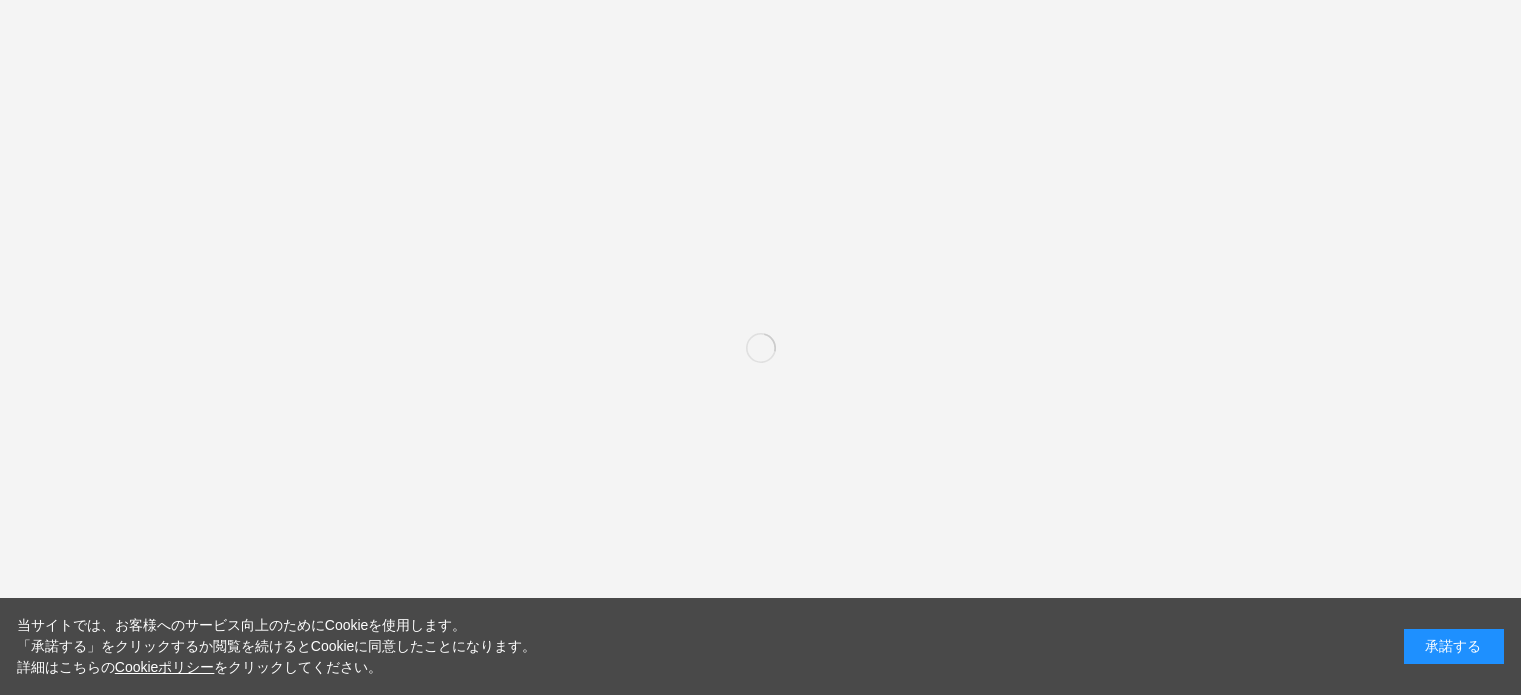 scroll, scrollTop: 0, scrollLeft: 0, axis: both 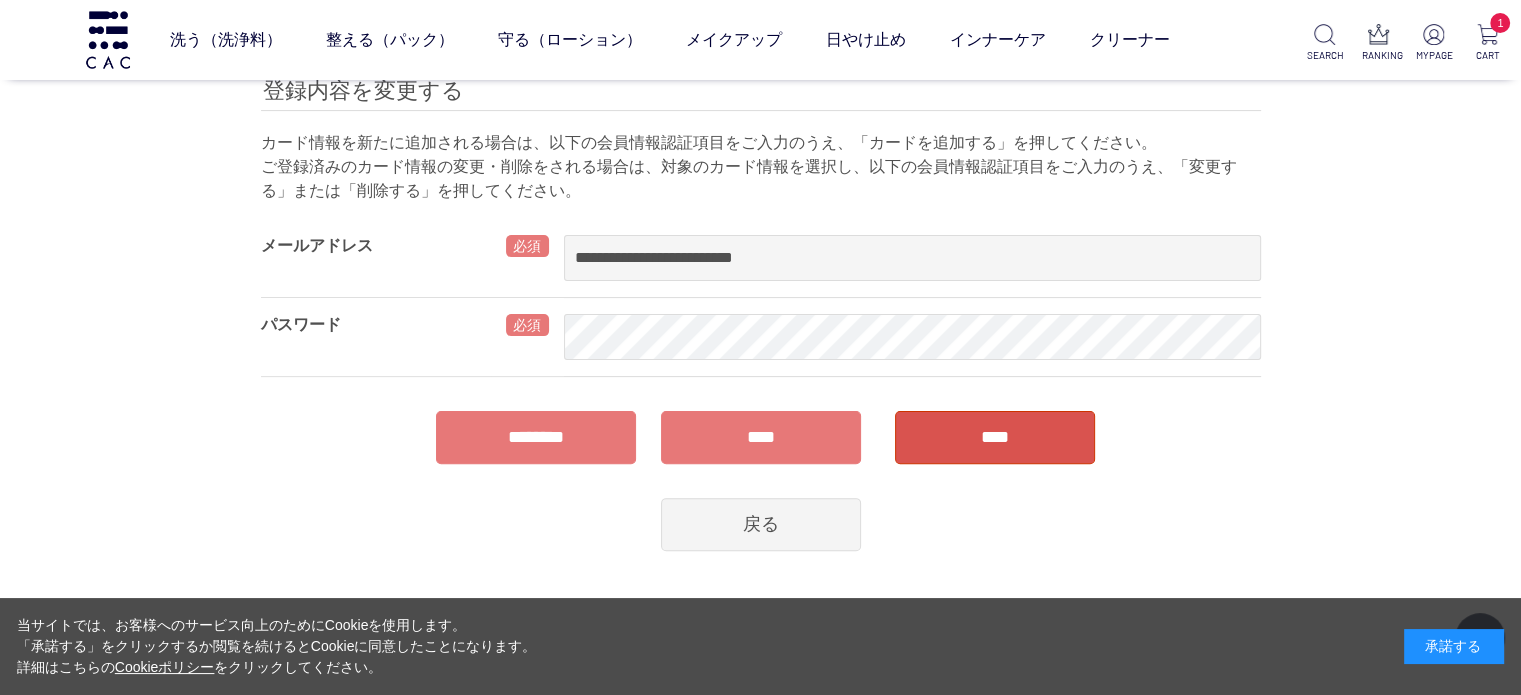 click on "****" at bounding box center [995, 437] 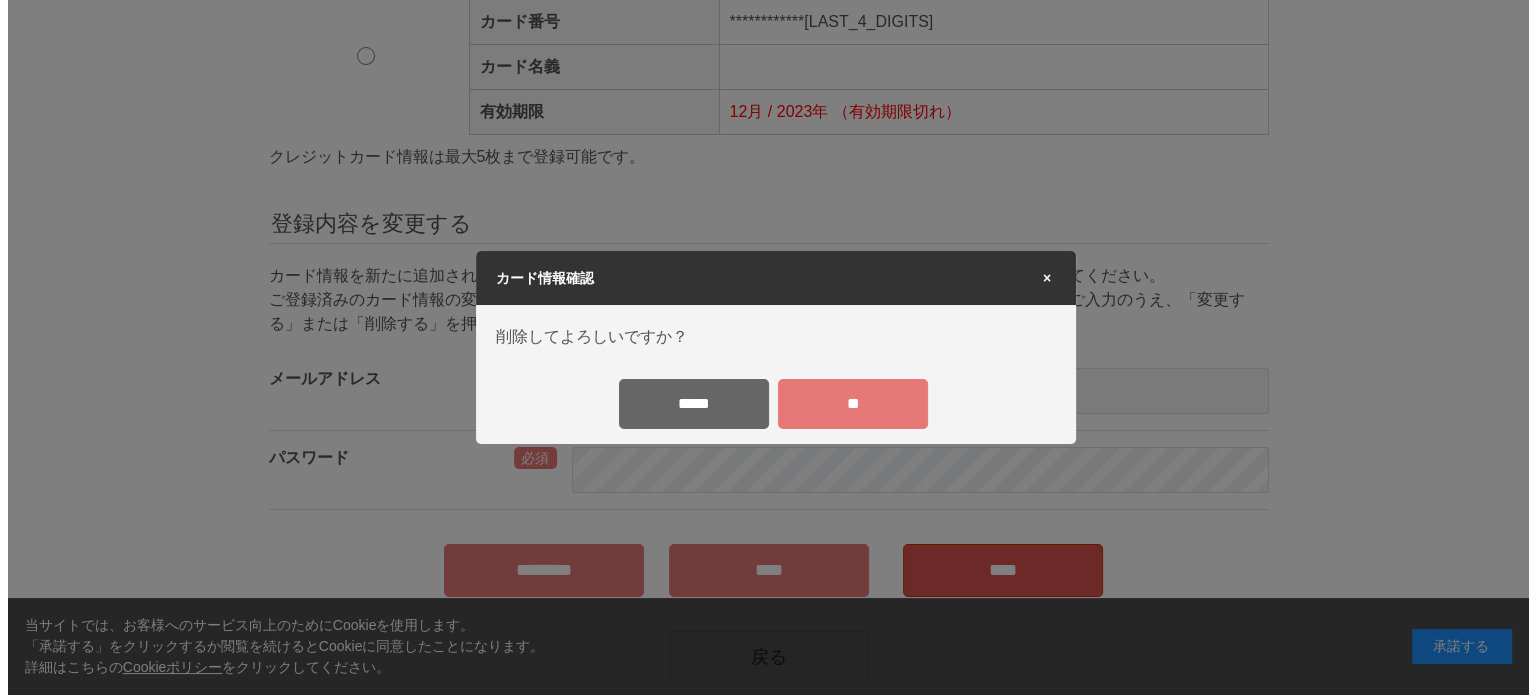 scroll, scrollTop: 0, scrollLeft: 0, axis: both 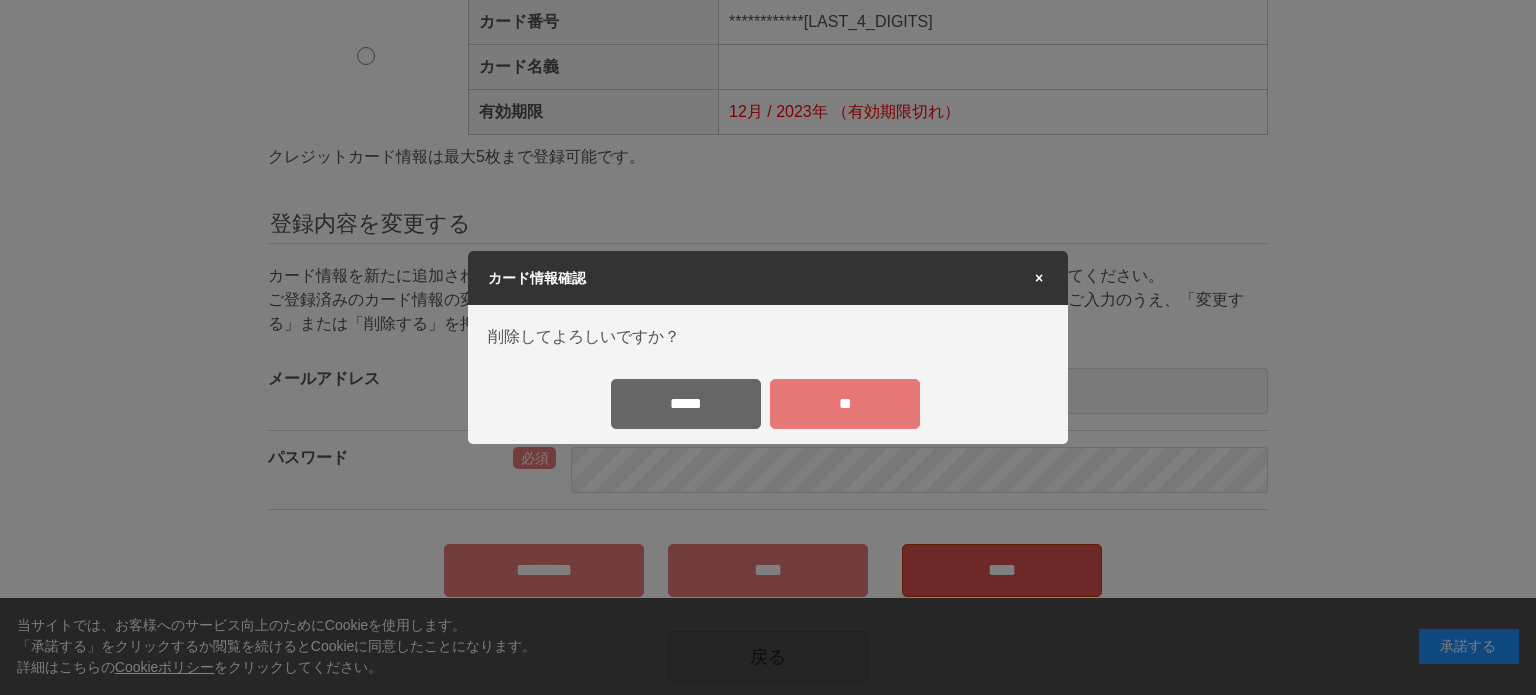 click on "**" at bounding box center (845, 404) 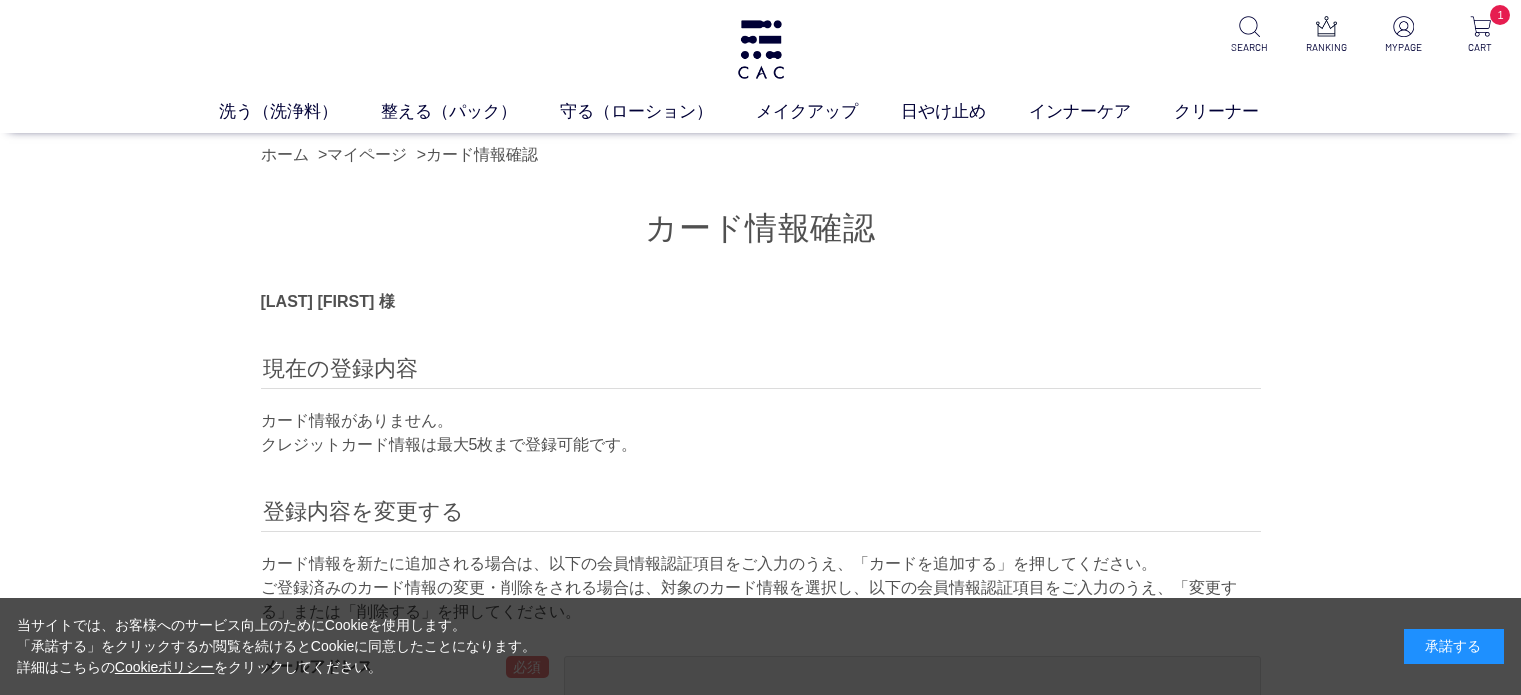 scroll, scrollTop: 0, scrollLeft: 0, axis: both 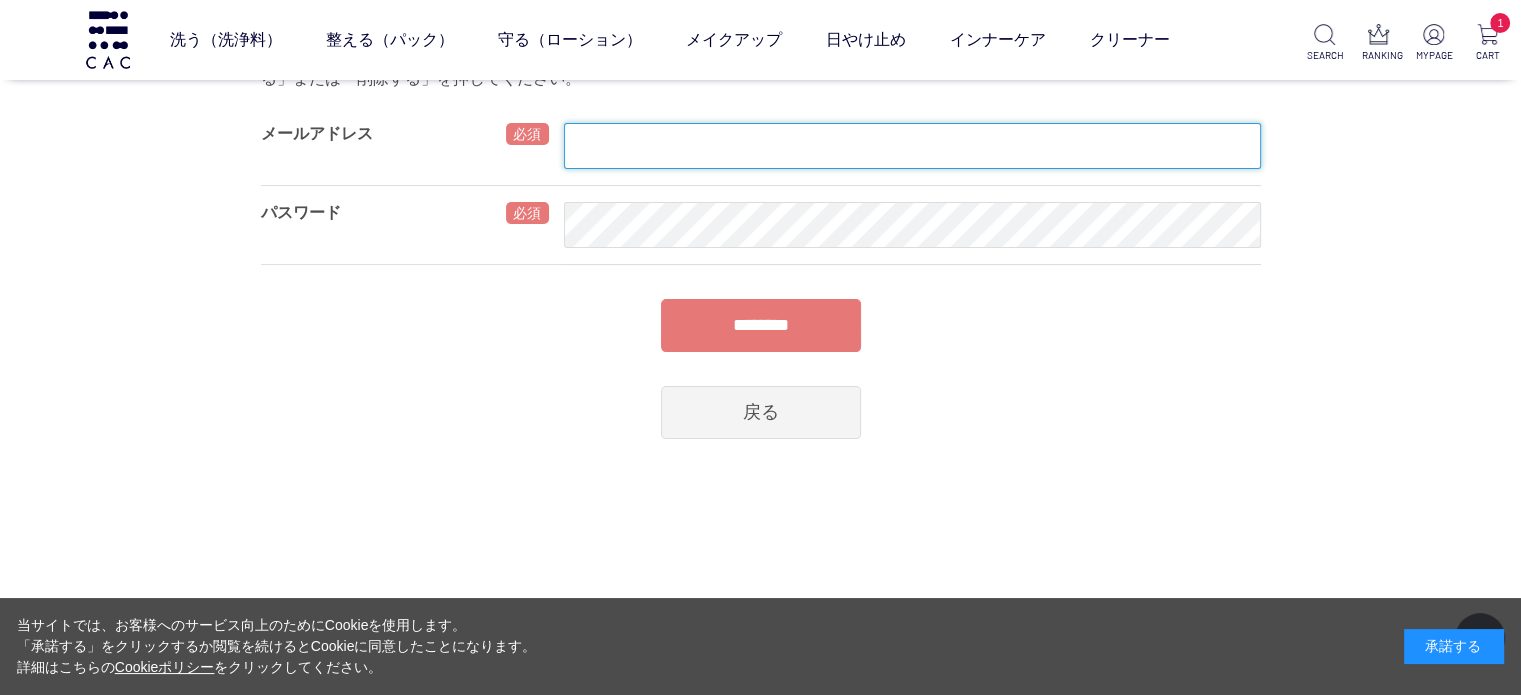 type on "**********" 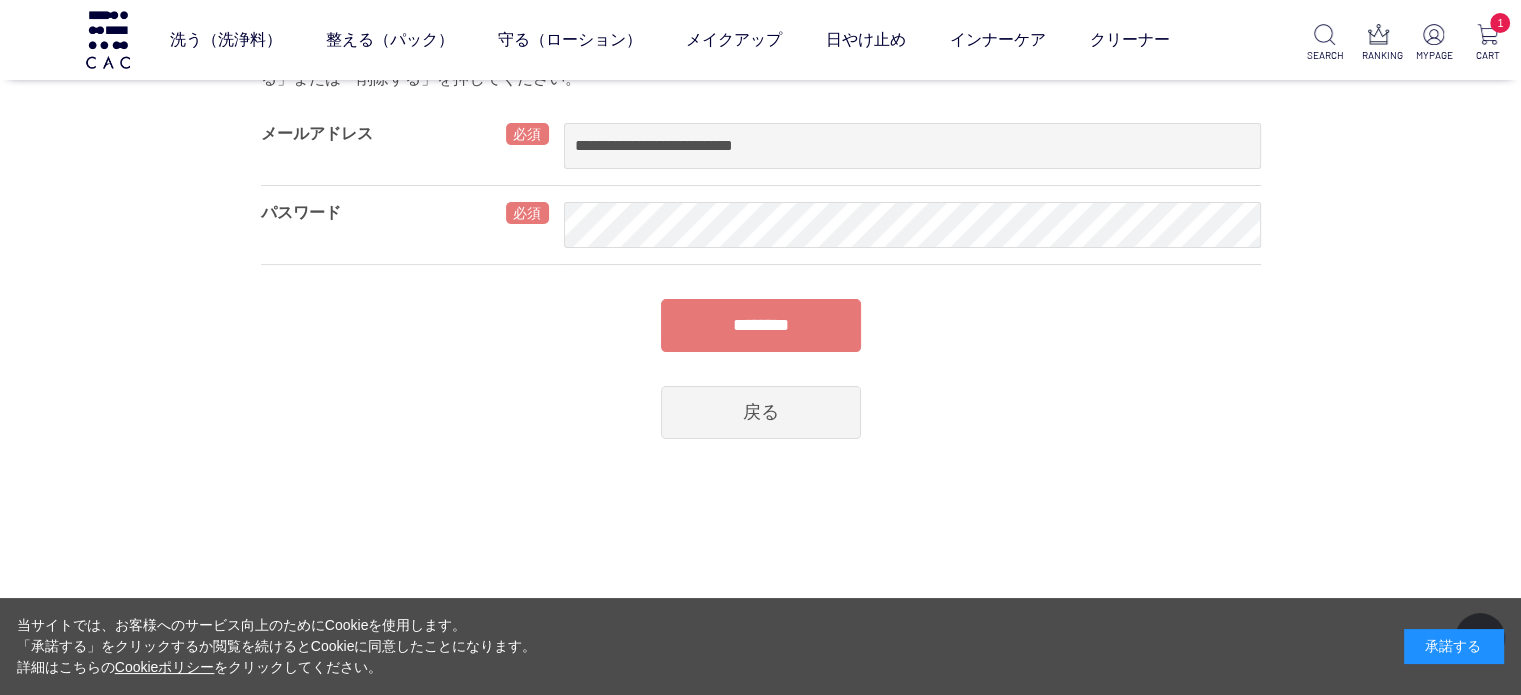 click on "********" at bounding box center [761, 325] 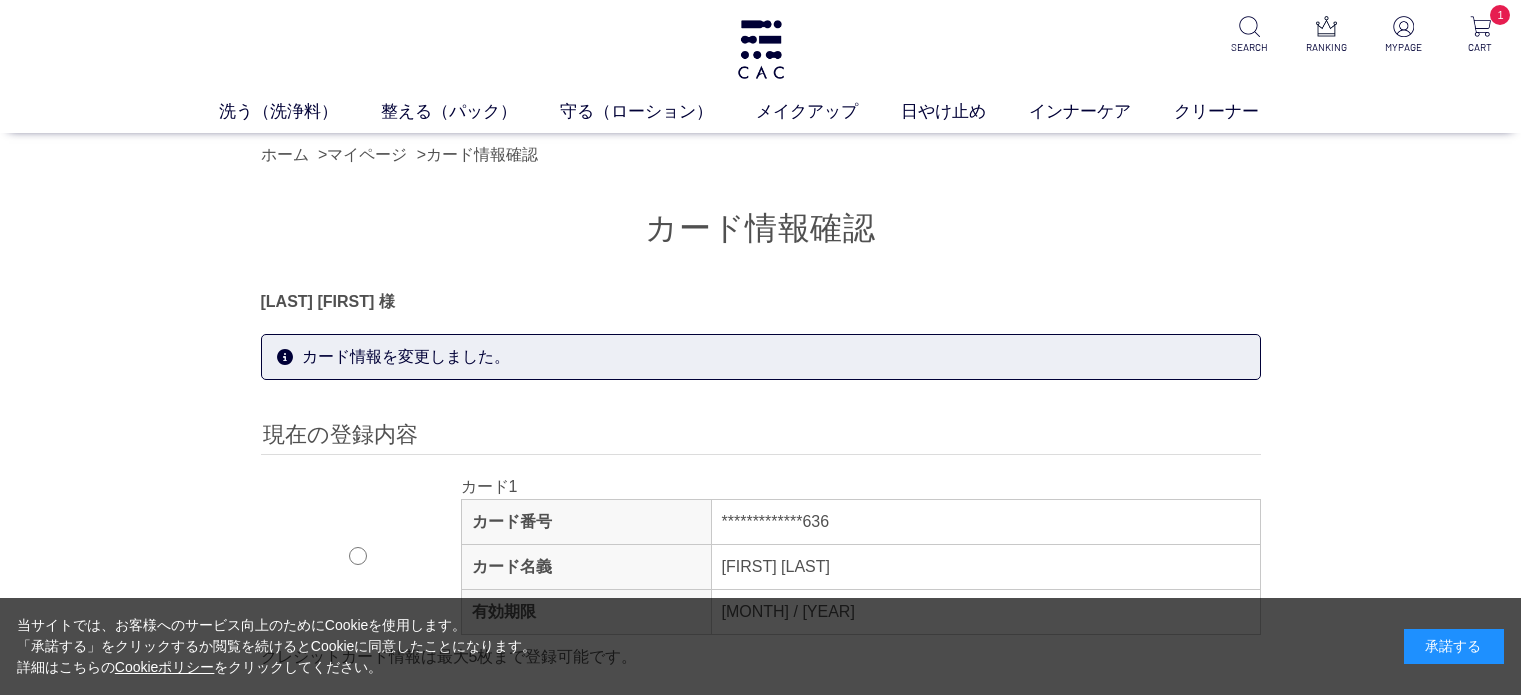 scroll, scrollTop: 0, scrollLeft: 0, axis: both 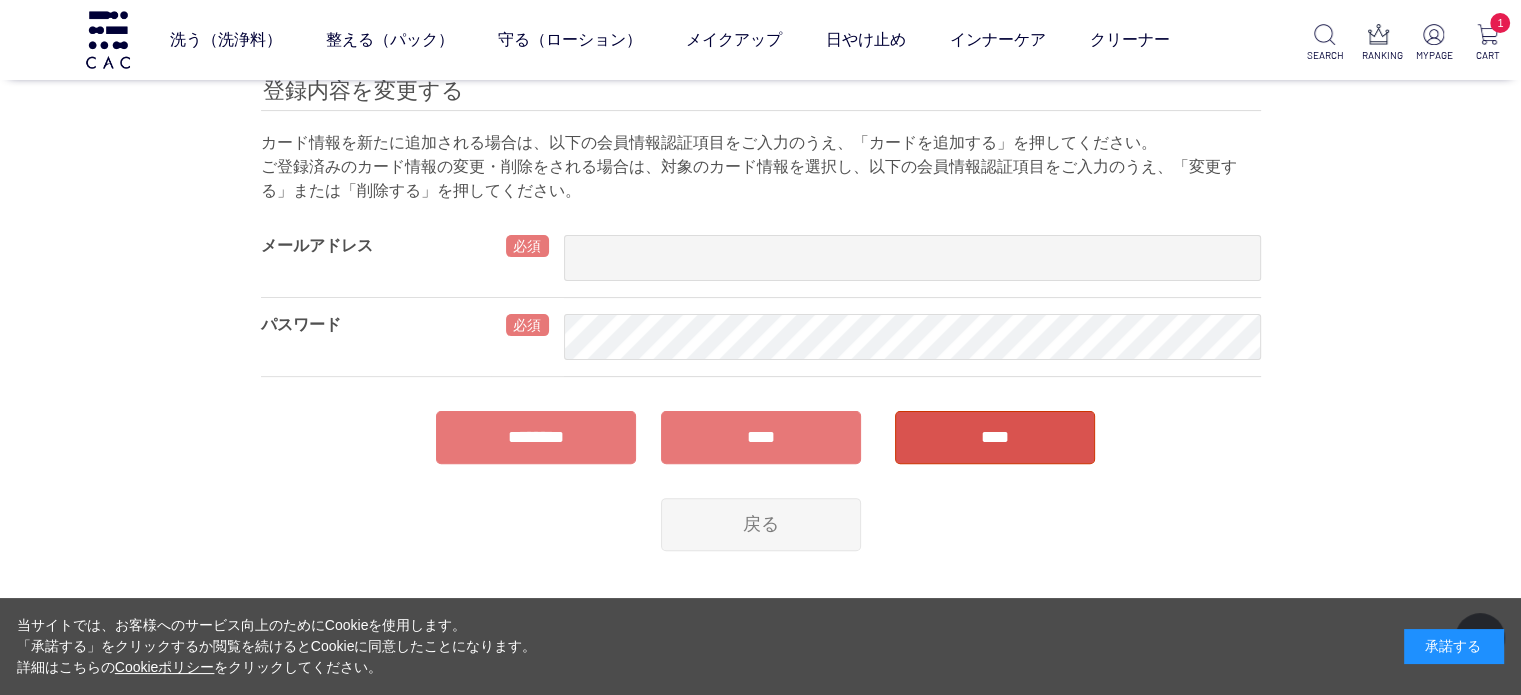 type on "**********" 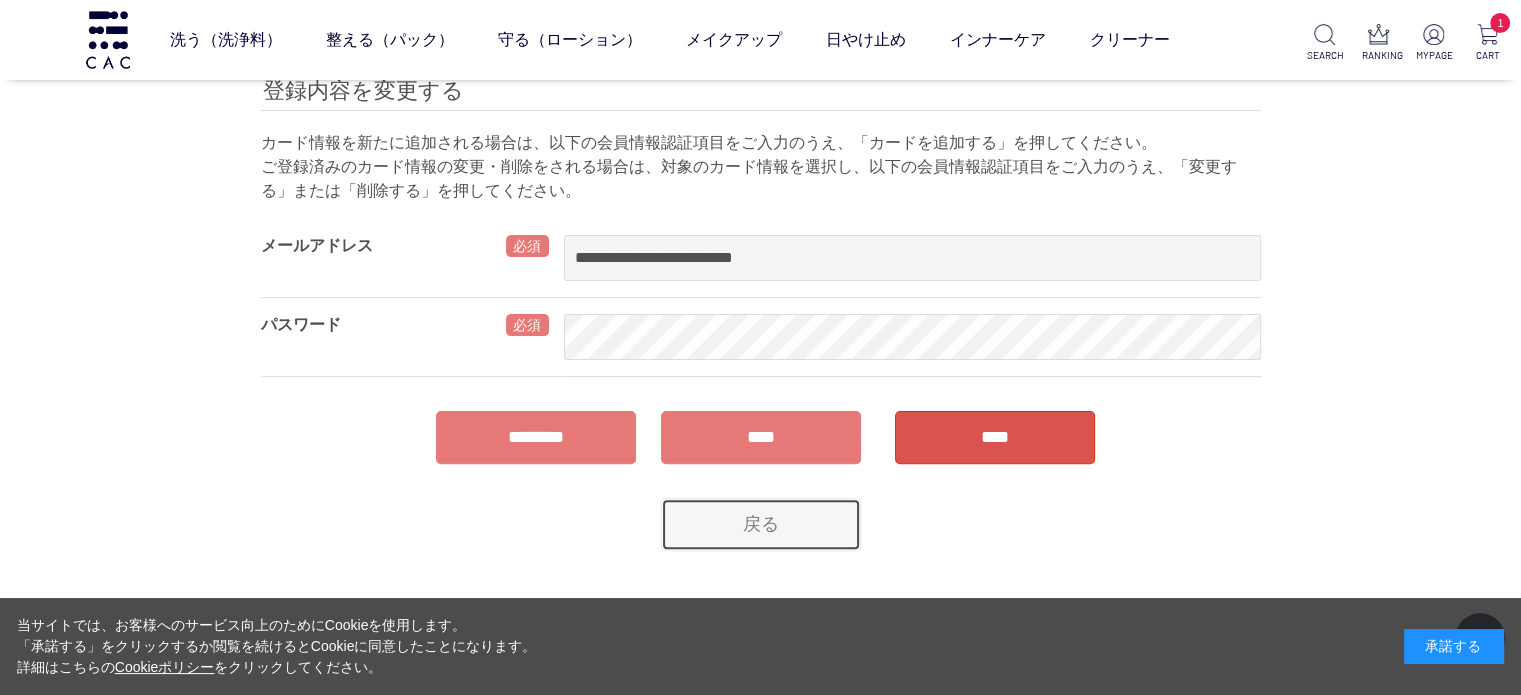 click on "戻る" at bounding box center [761, 524] 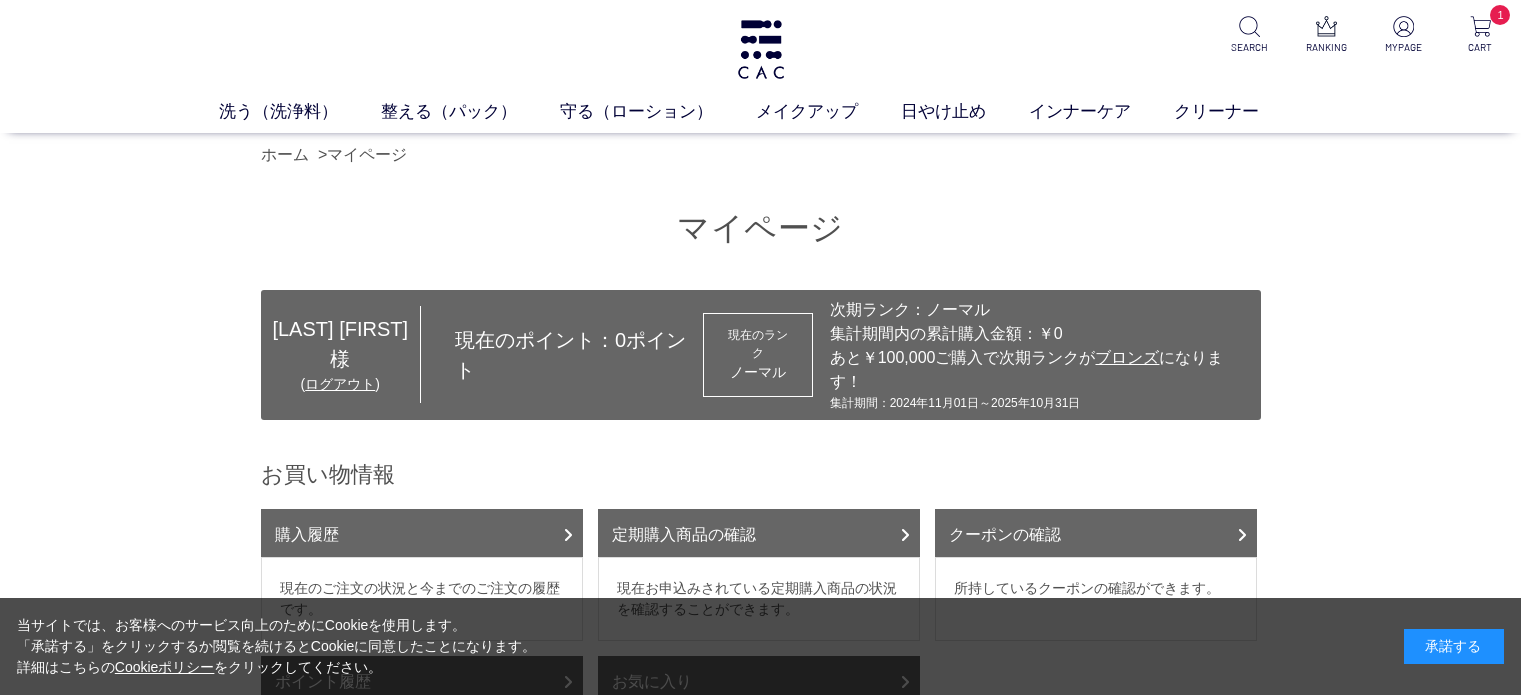 scroll, scrollTop: 0, scrollLeft: 0, axis: both 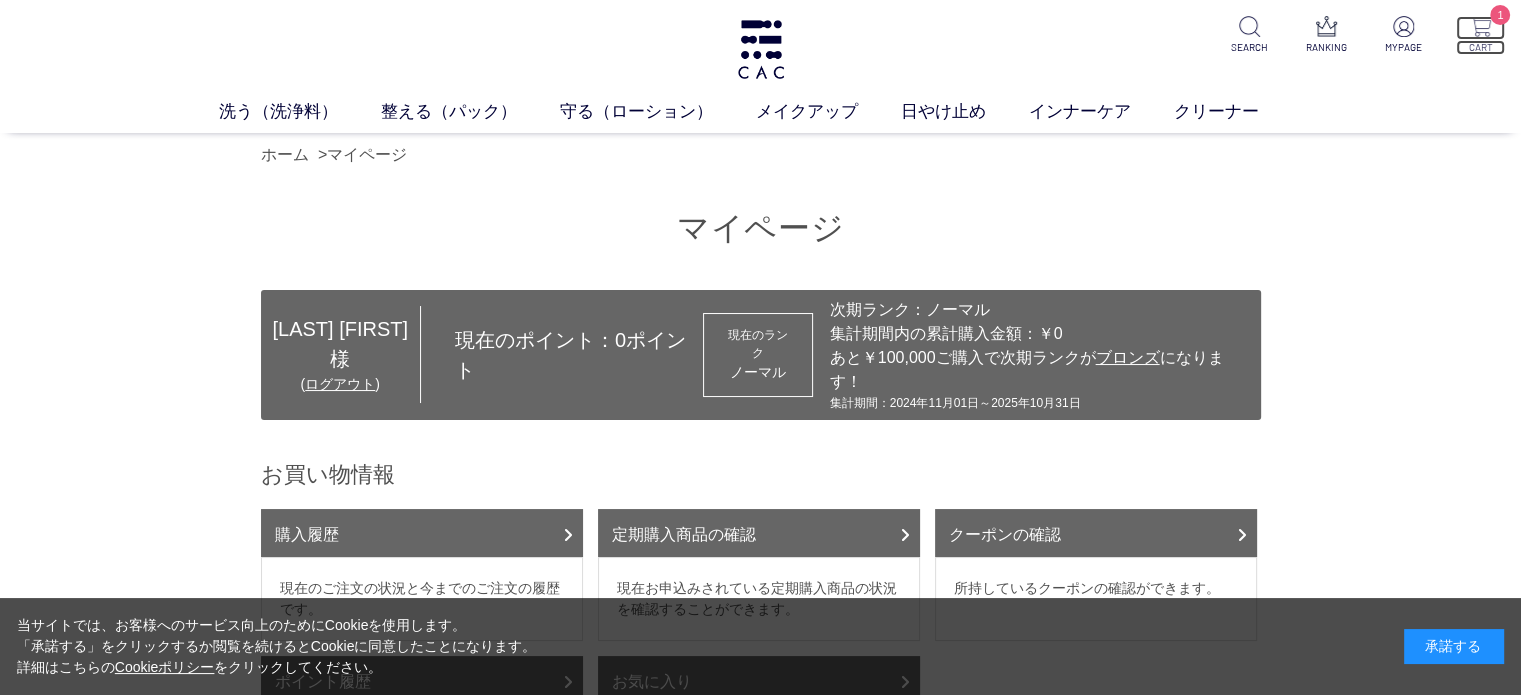 click at bounding box center [1480, 26] 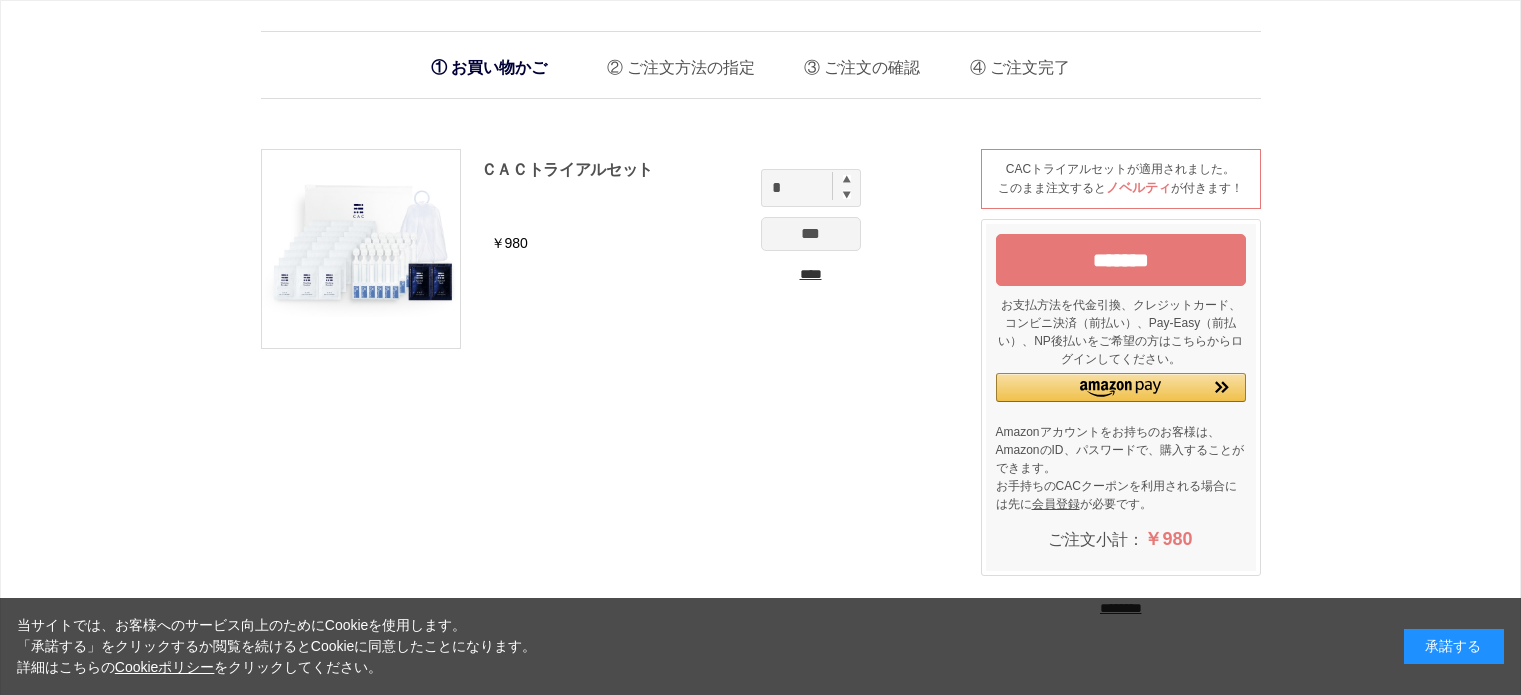 scroll, scrollTop: 0, scrollLeft: 0, axis: both 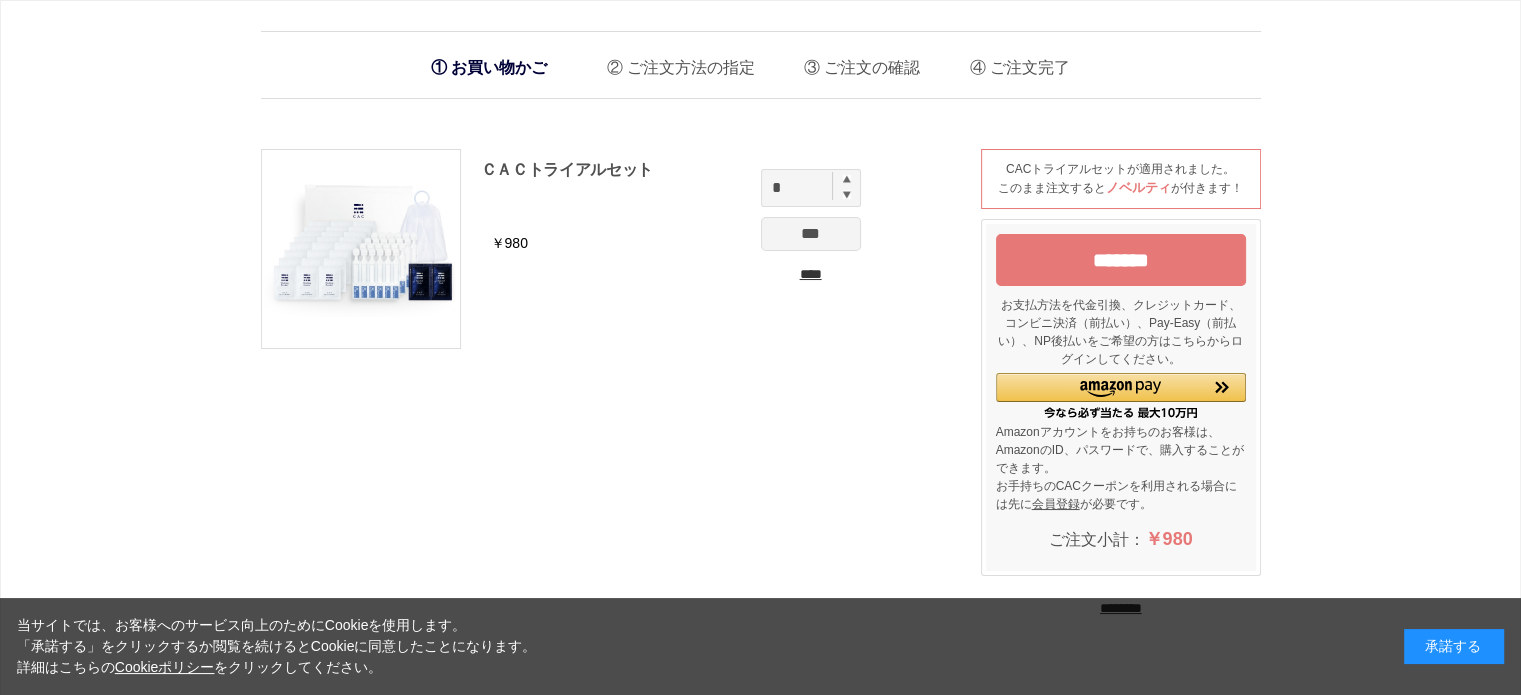 click on "*******" at bounding box center (1121, 260) 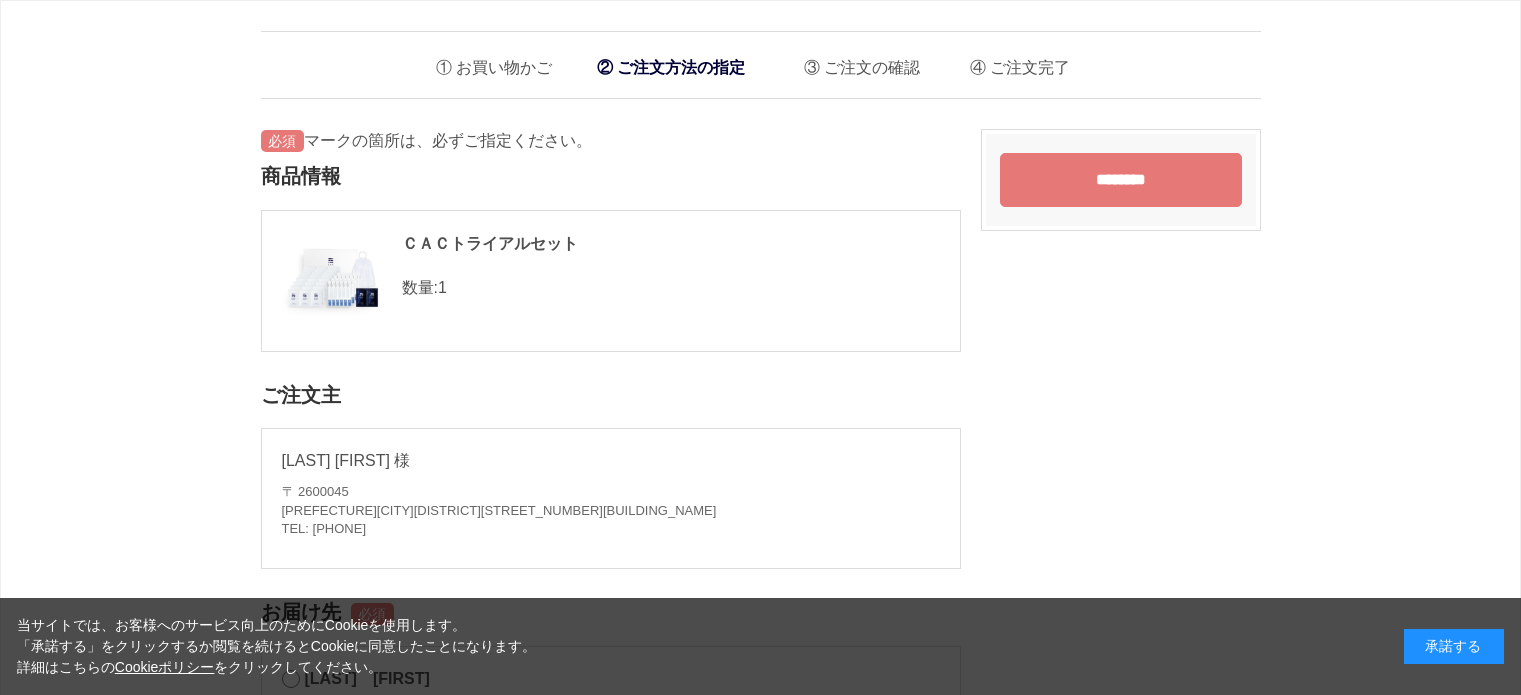 scroll, scrollTop: 0, scrollLeft: 0, axis: both 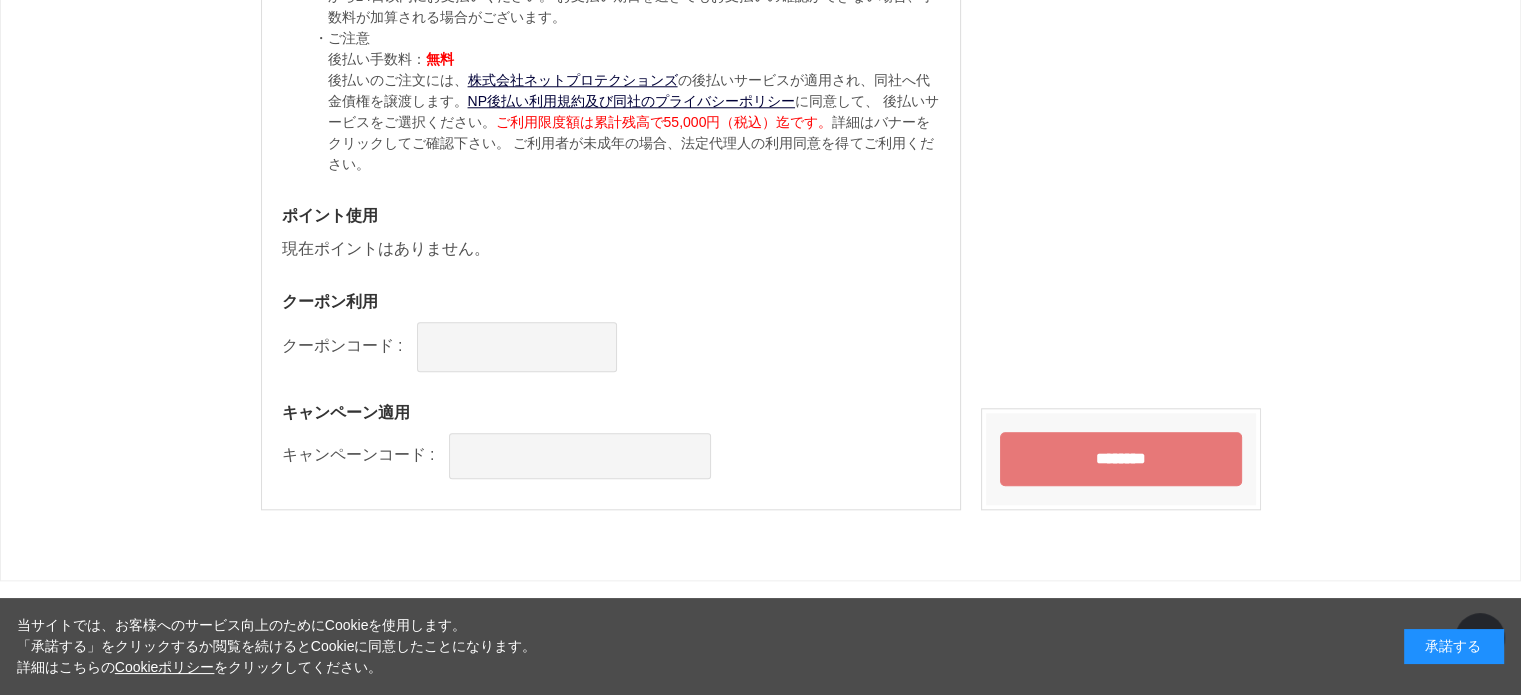 click on "********" at bounding box center (1121, 459) 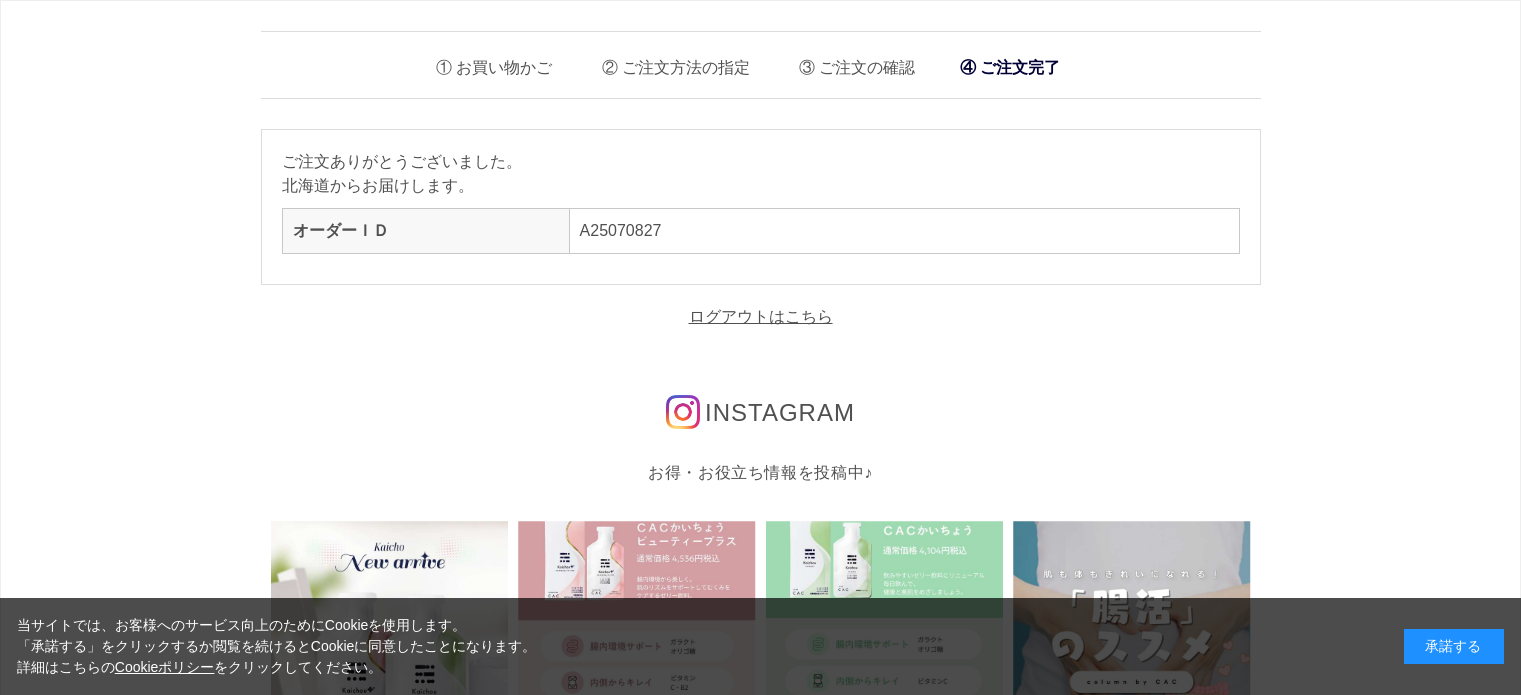 scroll, scrollTop: 0, scrollLeft: 0, axis: both 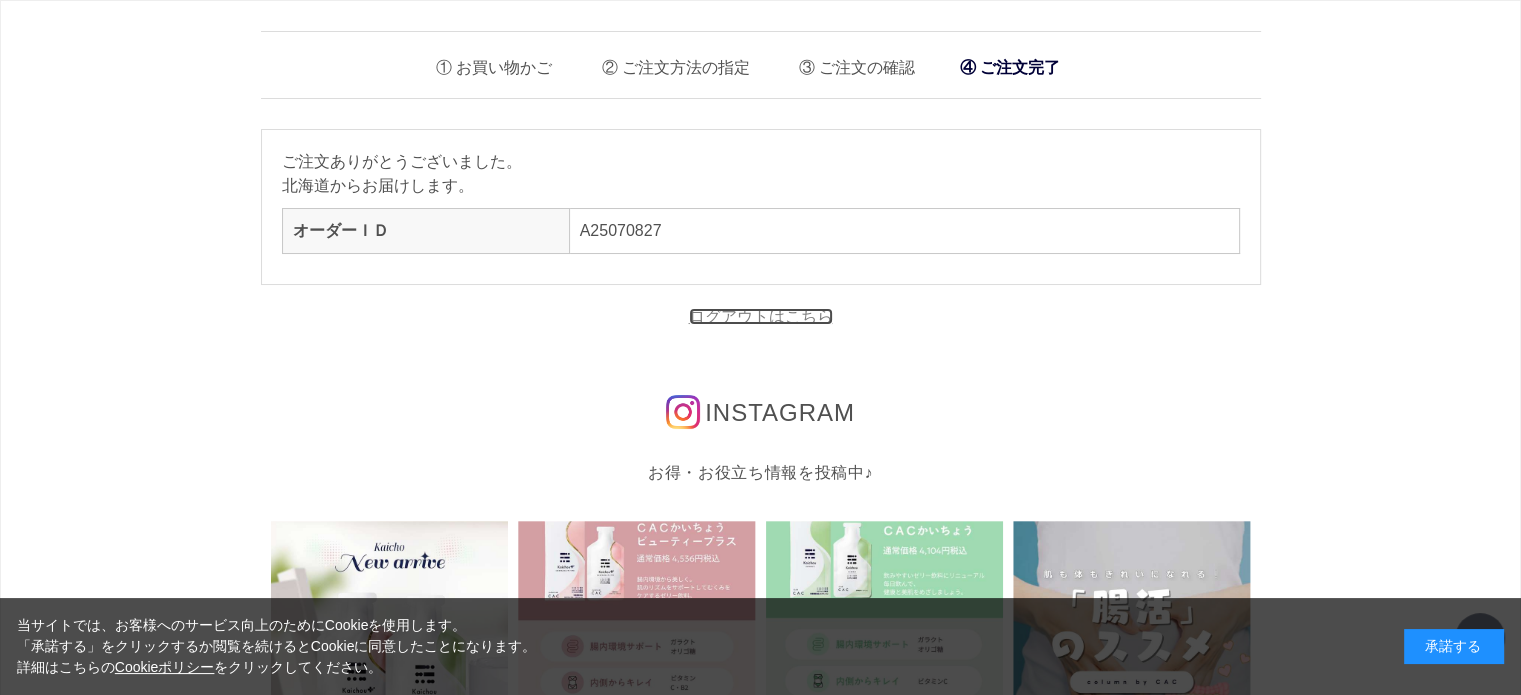 click on "ログアウトはこちら" at bounding box center (761, 316) 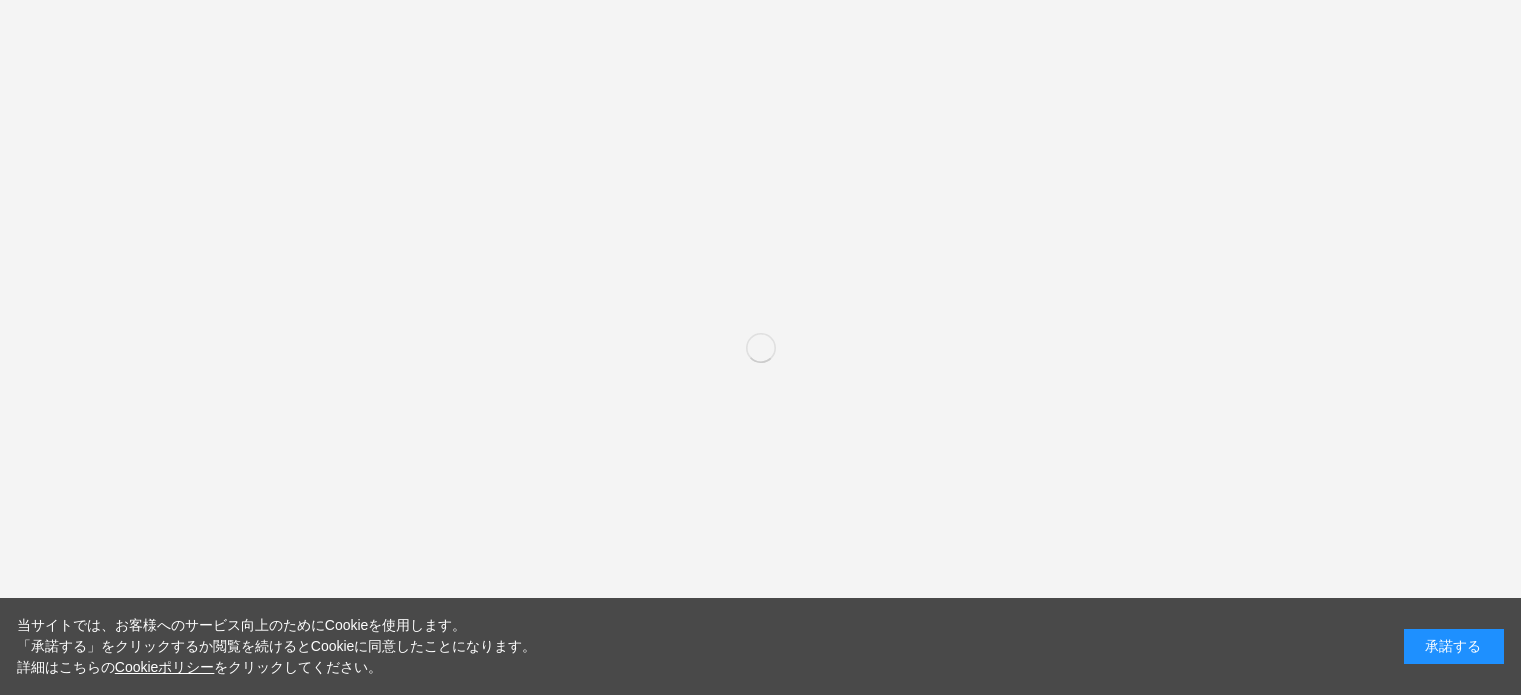 scroll, scrollTop: 0, scrollLeft: 0, axis: both 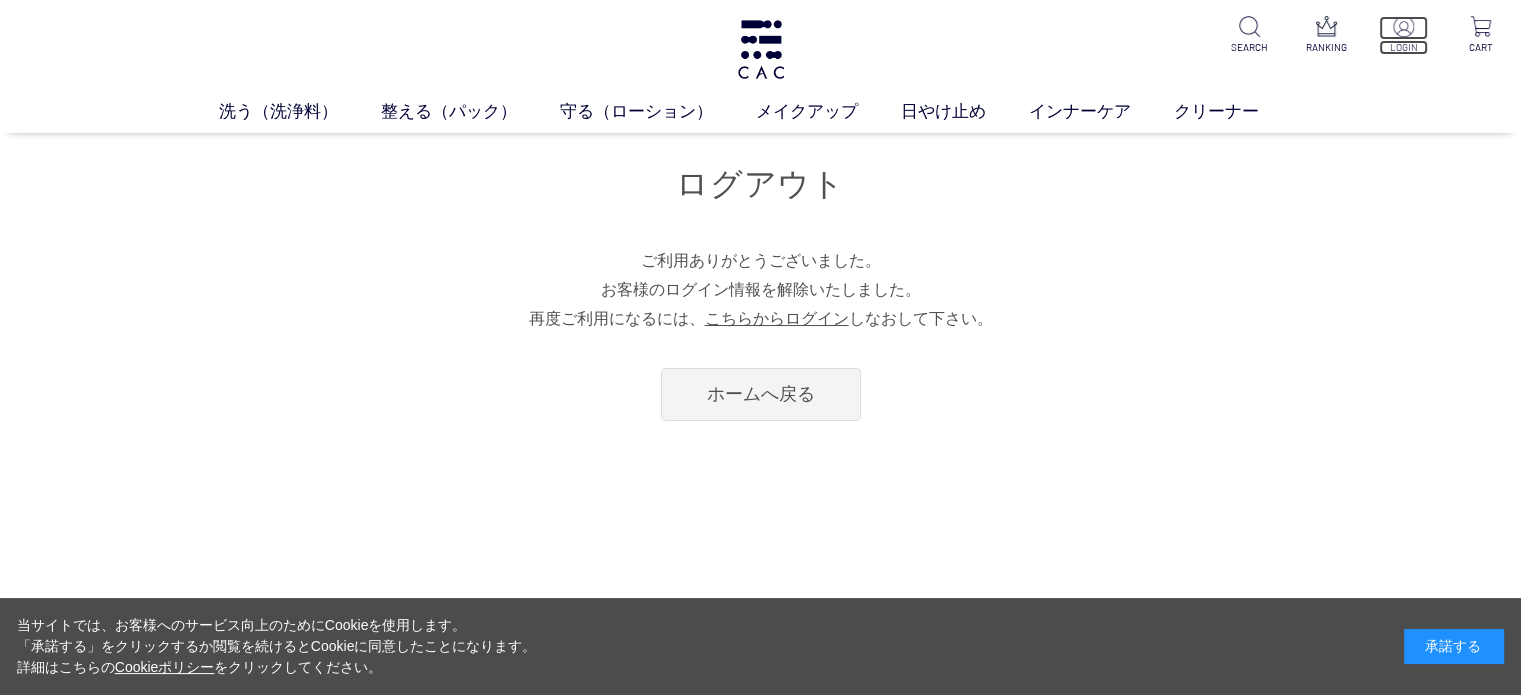 click at bounding box center (1403, 26) 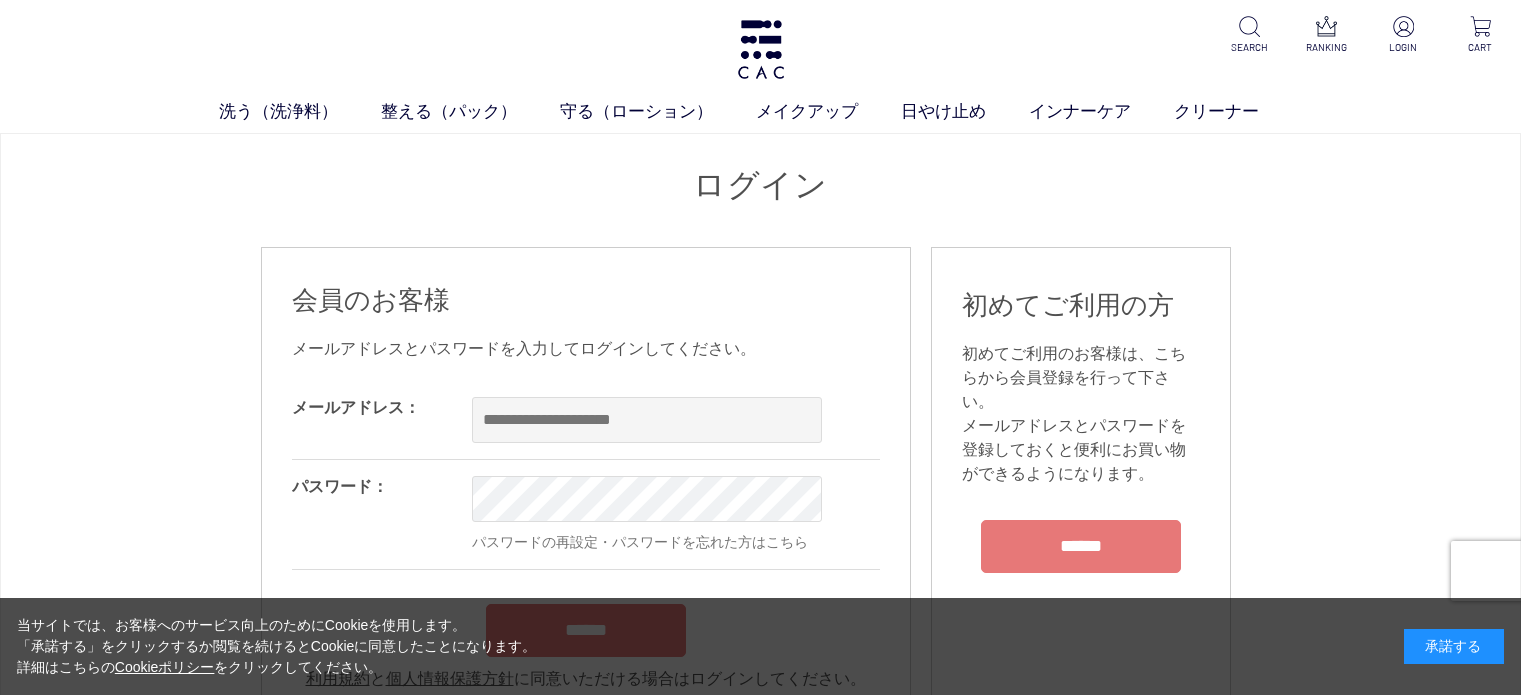scroll, scrollTop: 0, scrollLeft: 0, axis: both 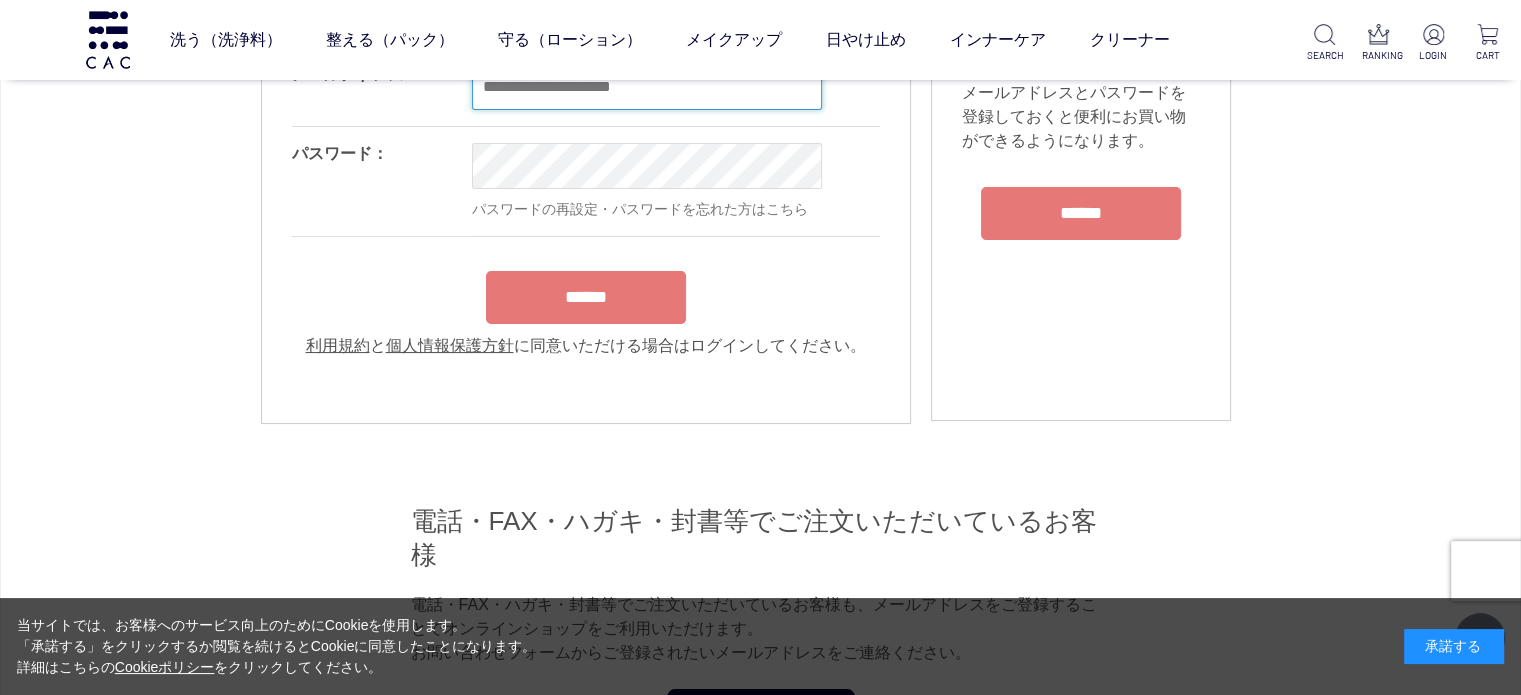 type on "**********" 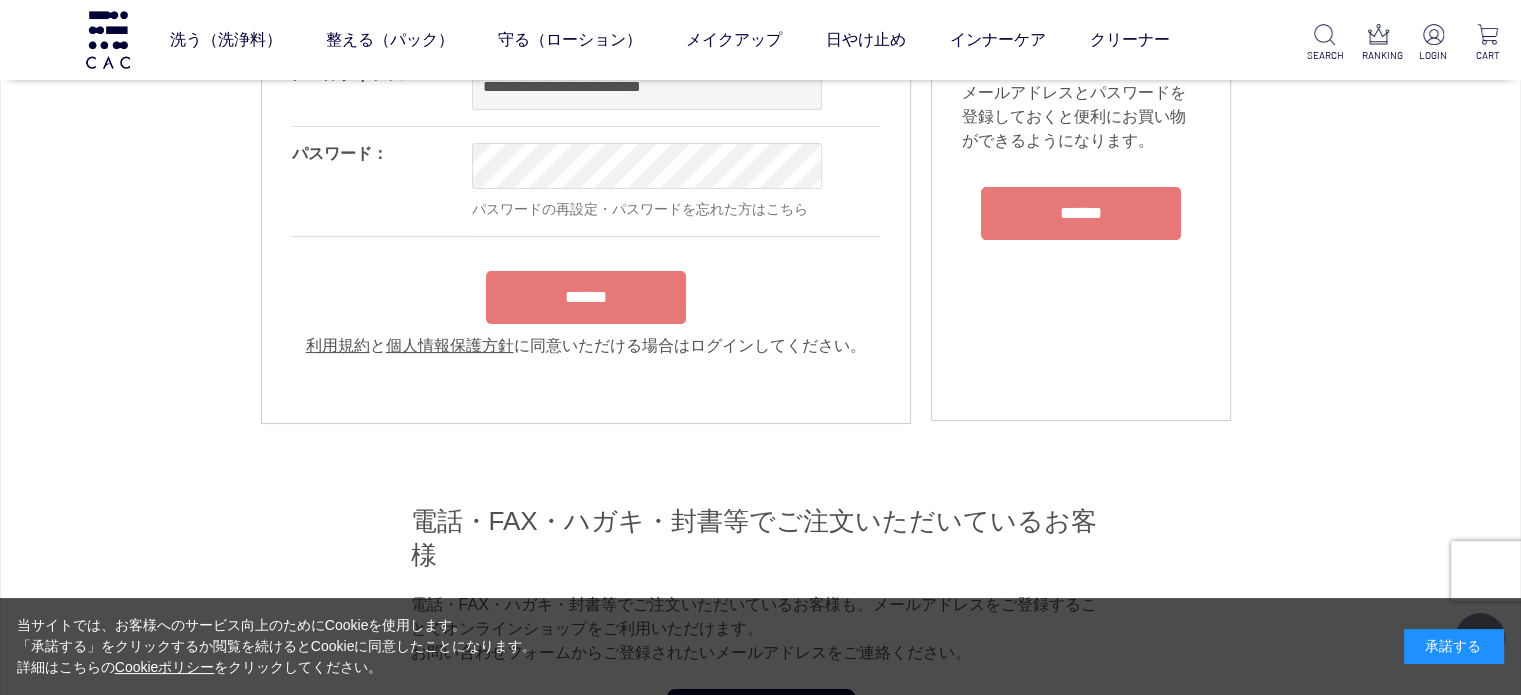 click on "**********" at bounding box center [586, 203] 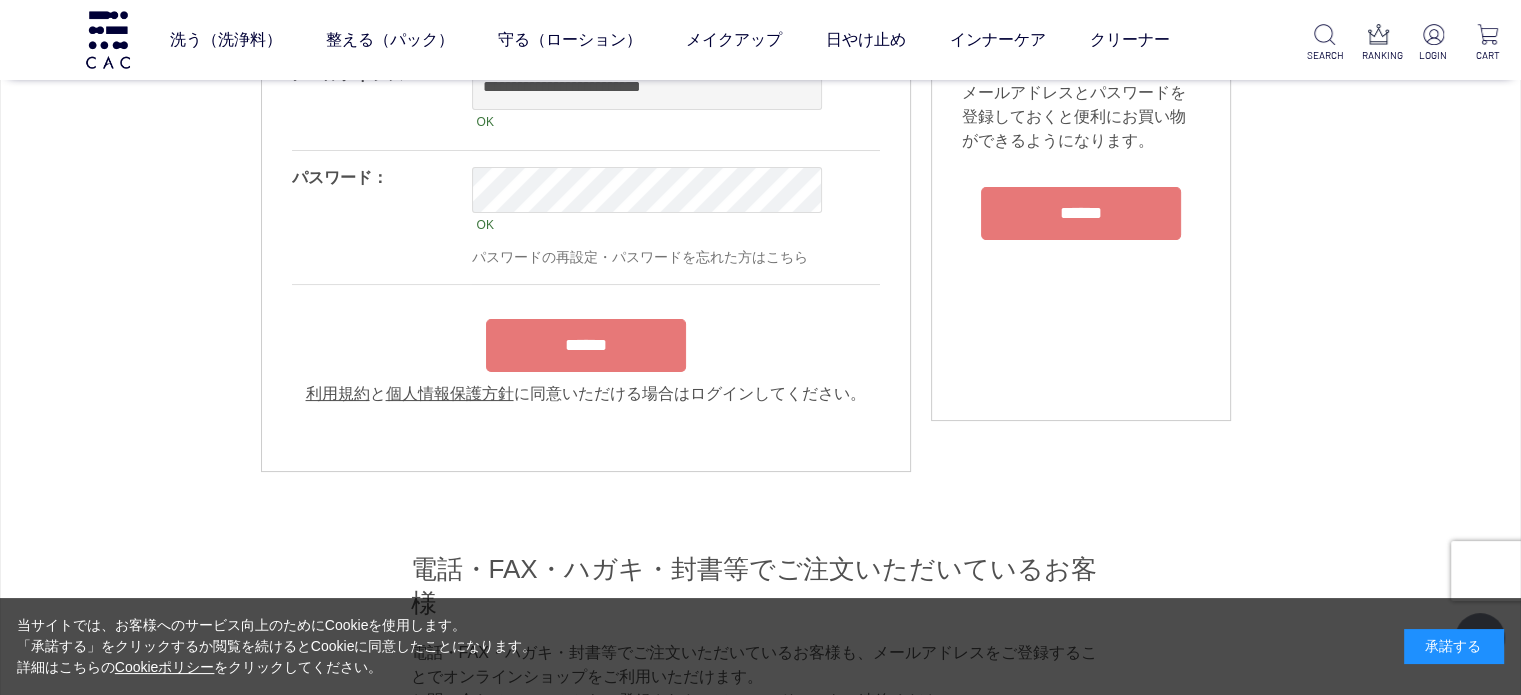 click on "******" at bounding box center (586, 345) 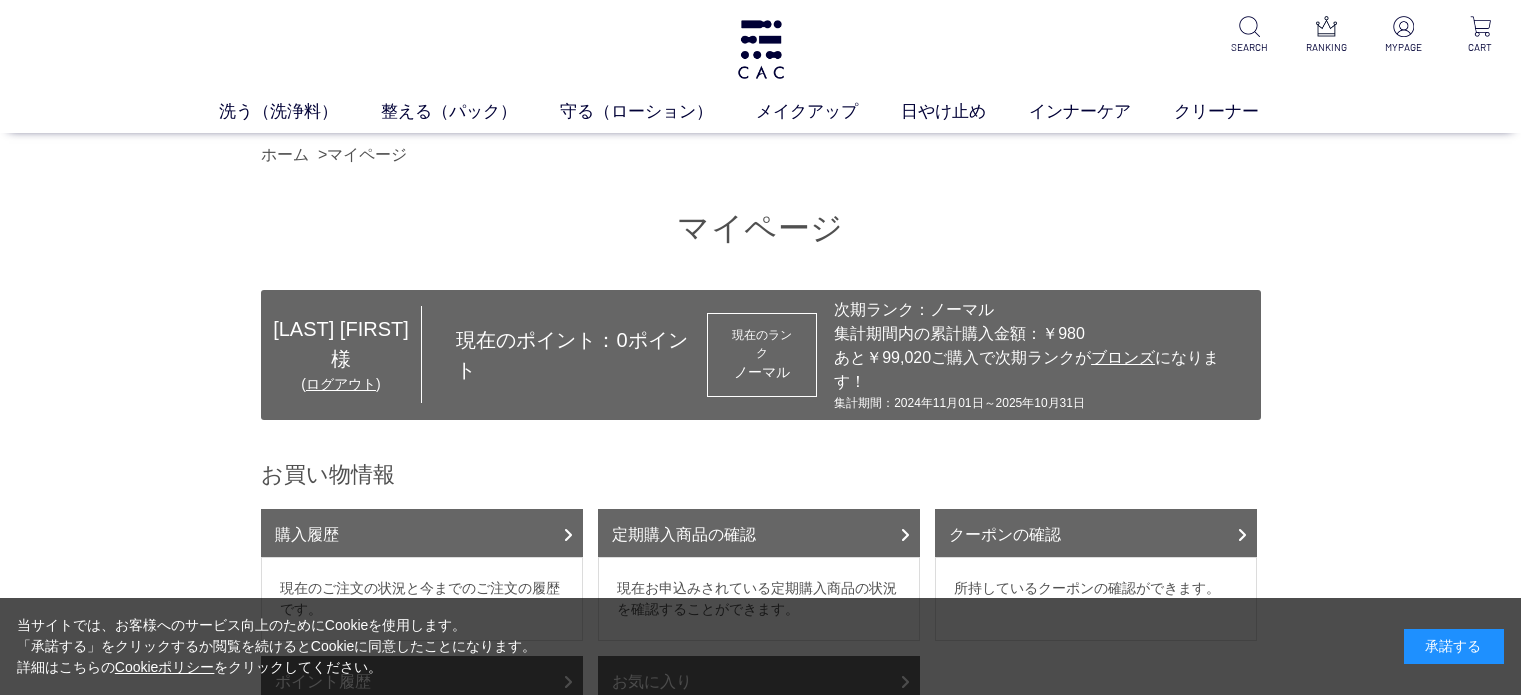 scroll, scrollTop: 0, scrollLeft: 0, axis: both 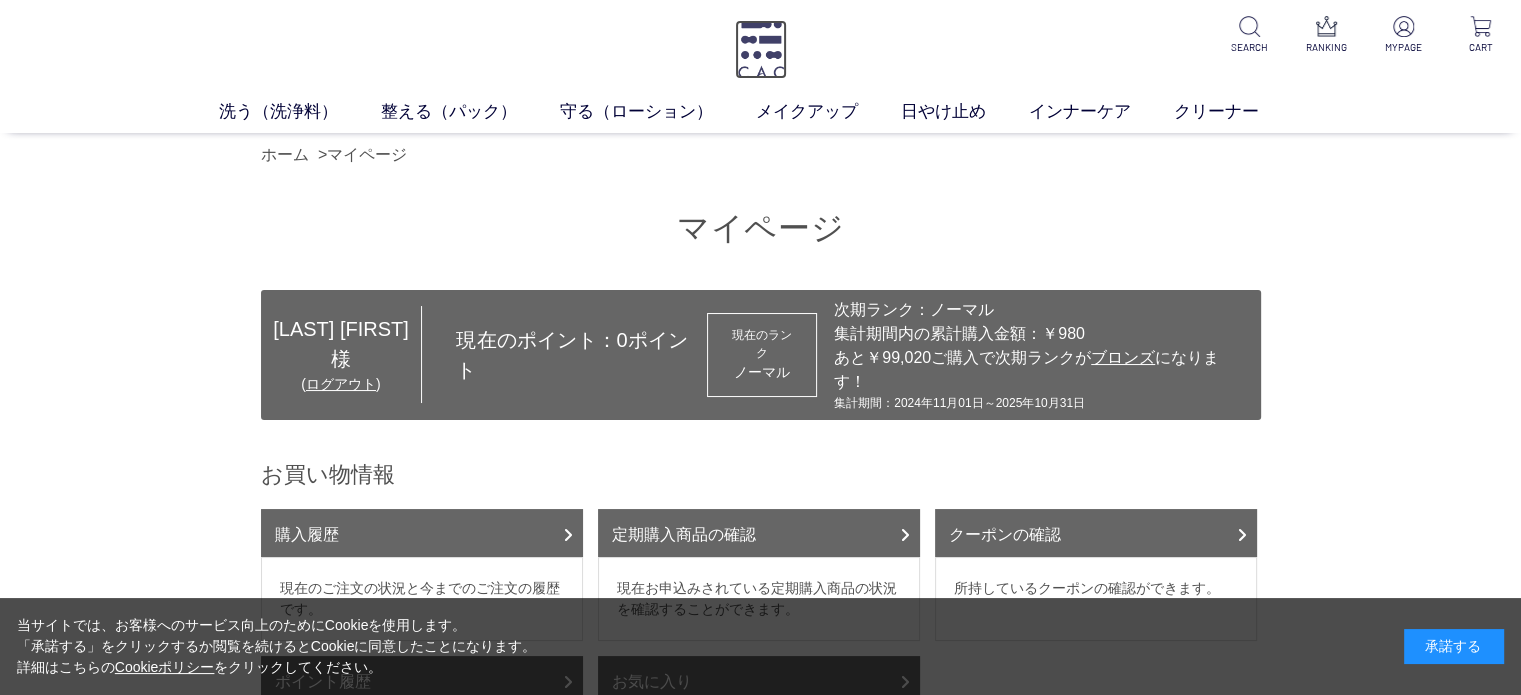 click at bounding box center (761, 49) 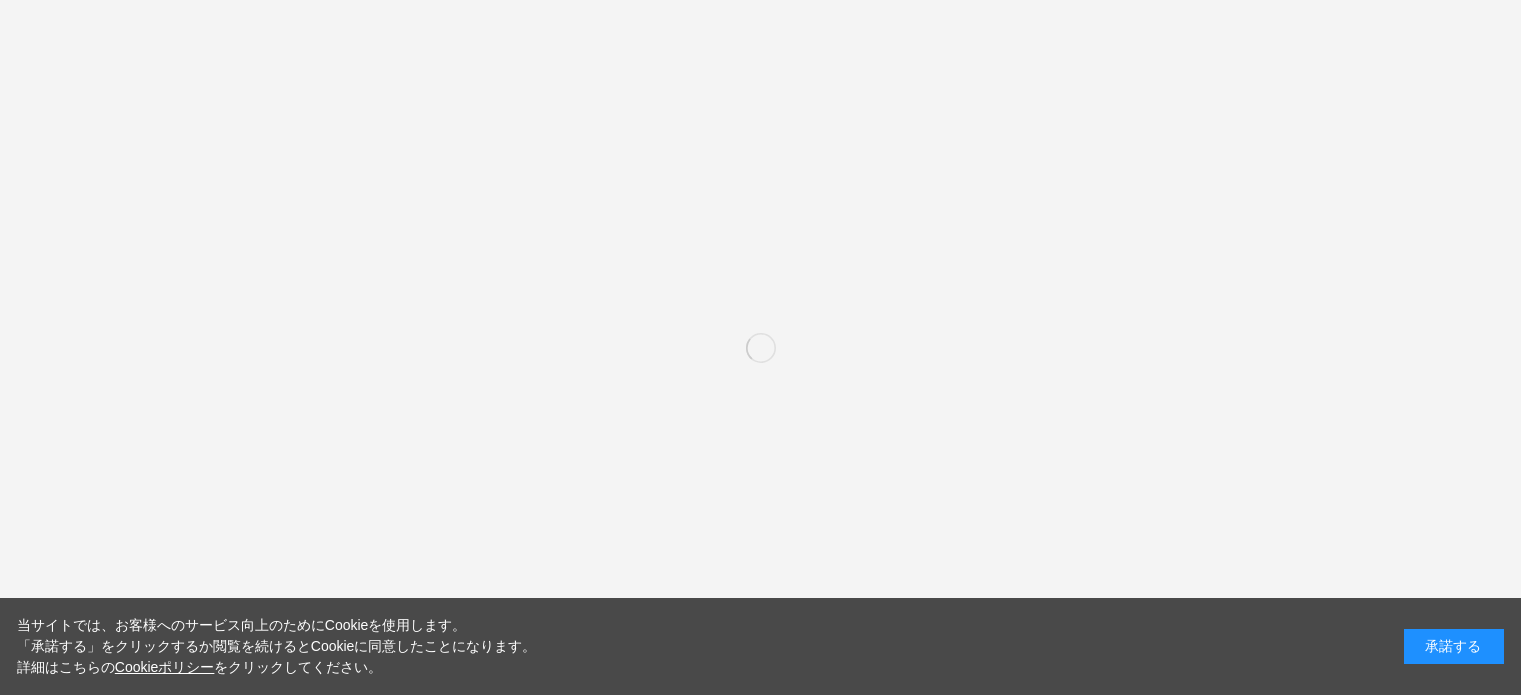 scroll, scrollTop: 0, scrollLeft: 0, axis: both 